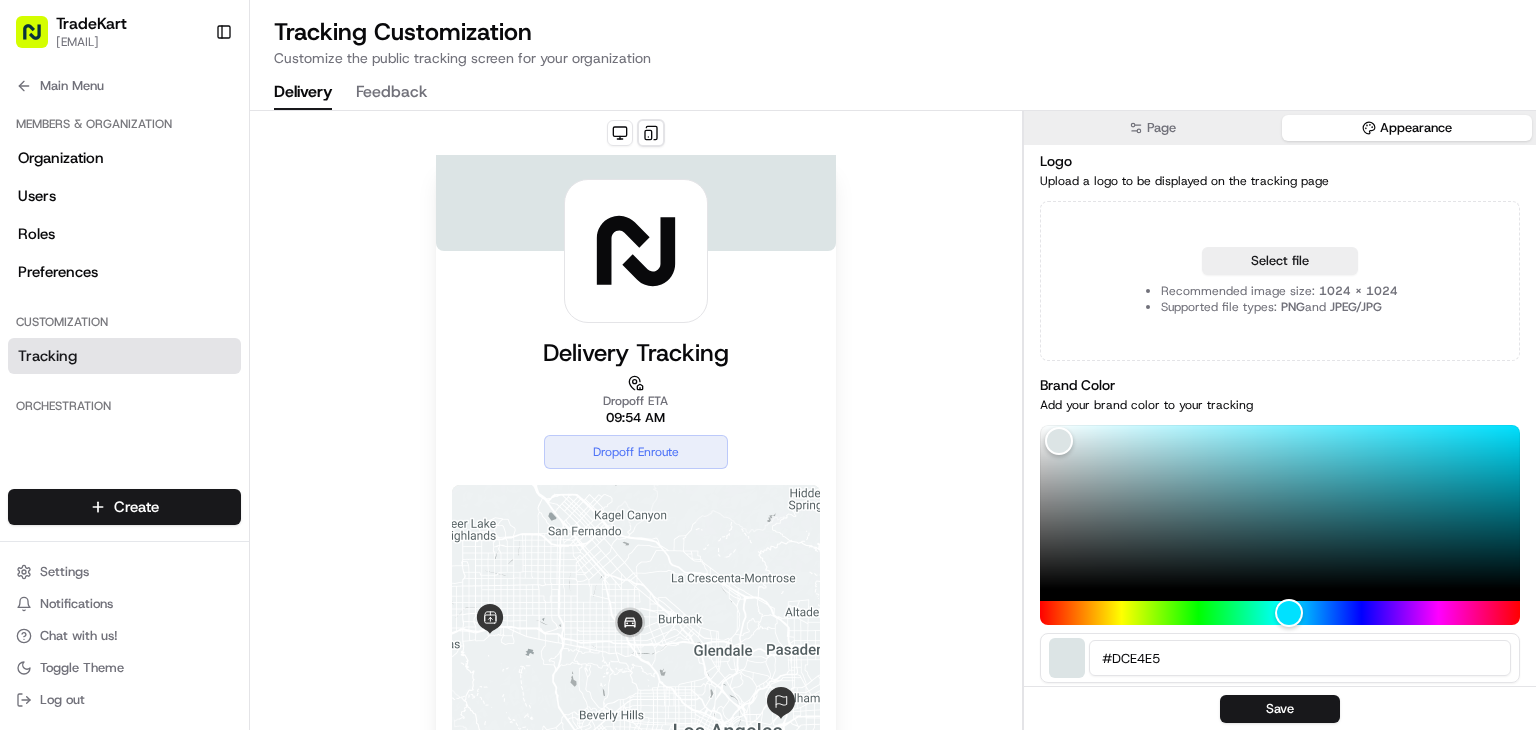 scroll, scrollTop: 0, scrollLeft: 0, axis: both 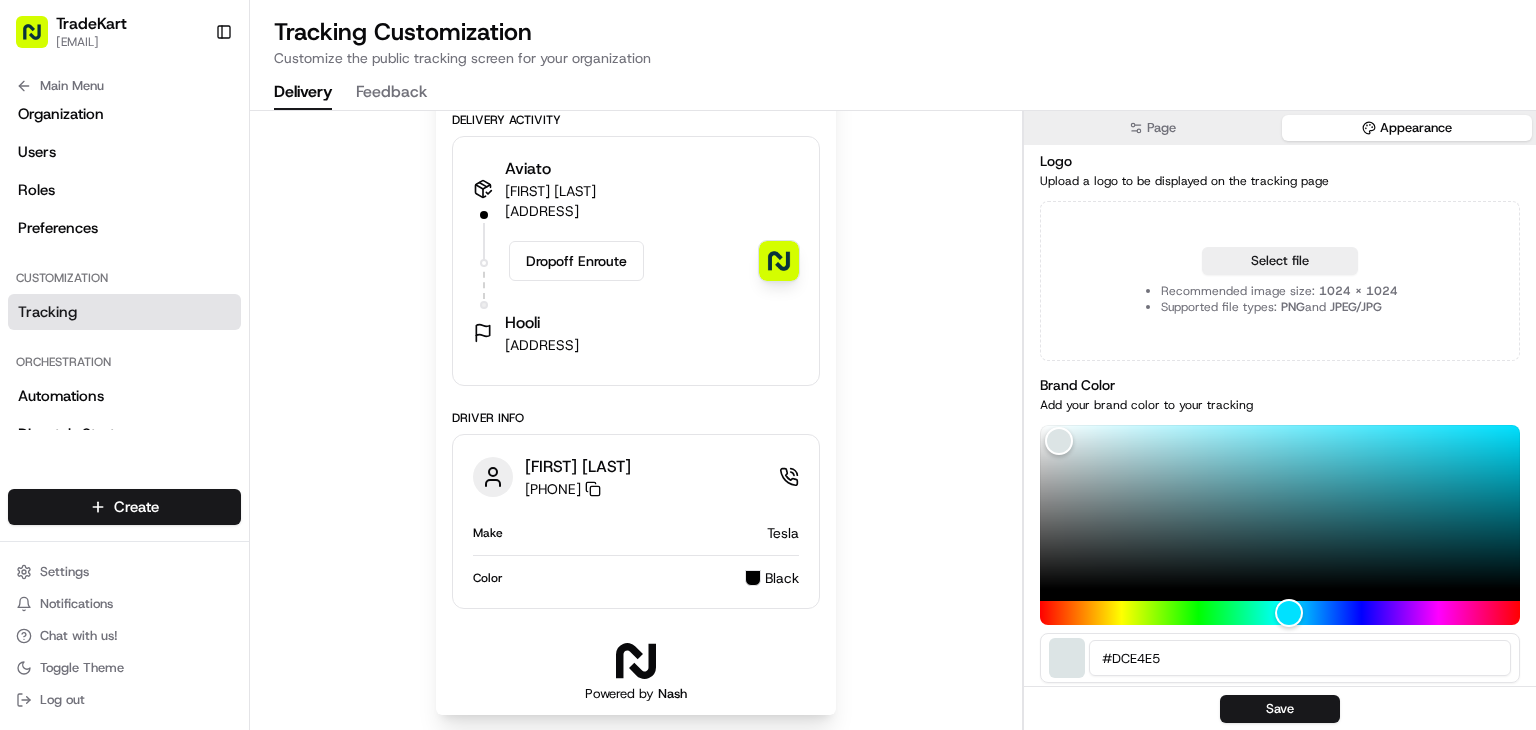 click on "Delivery Tracking Dropoff ETA 09:54 AM Dropoff Enroute Location ← Move left → Move right ↑ Move up ↓ Move down + Zoom in - Zoom out Home Jump left by 75% End Jump right by 75% Page Up Jump up by 75% Page Down Jump down by 75% Map Data Map data ©2025 Google Map data ©2025 Google 10 km Click to toggle between metric and imperial units Terms Report a map error Delivery Activity Aviato [FIRST] [LAST] [ADDRESS] Dropoff Enroute Hooli [ADDRESS] Driver Info [FIRST] [LAST] [PHONE] Copy [PHONE] Make Tesla Color Black Powered by Nash" at bounding box center (636, 34) 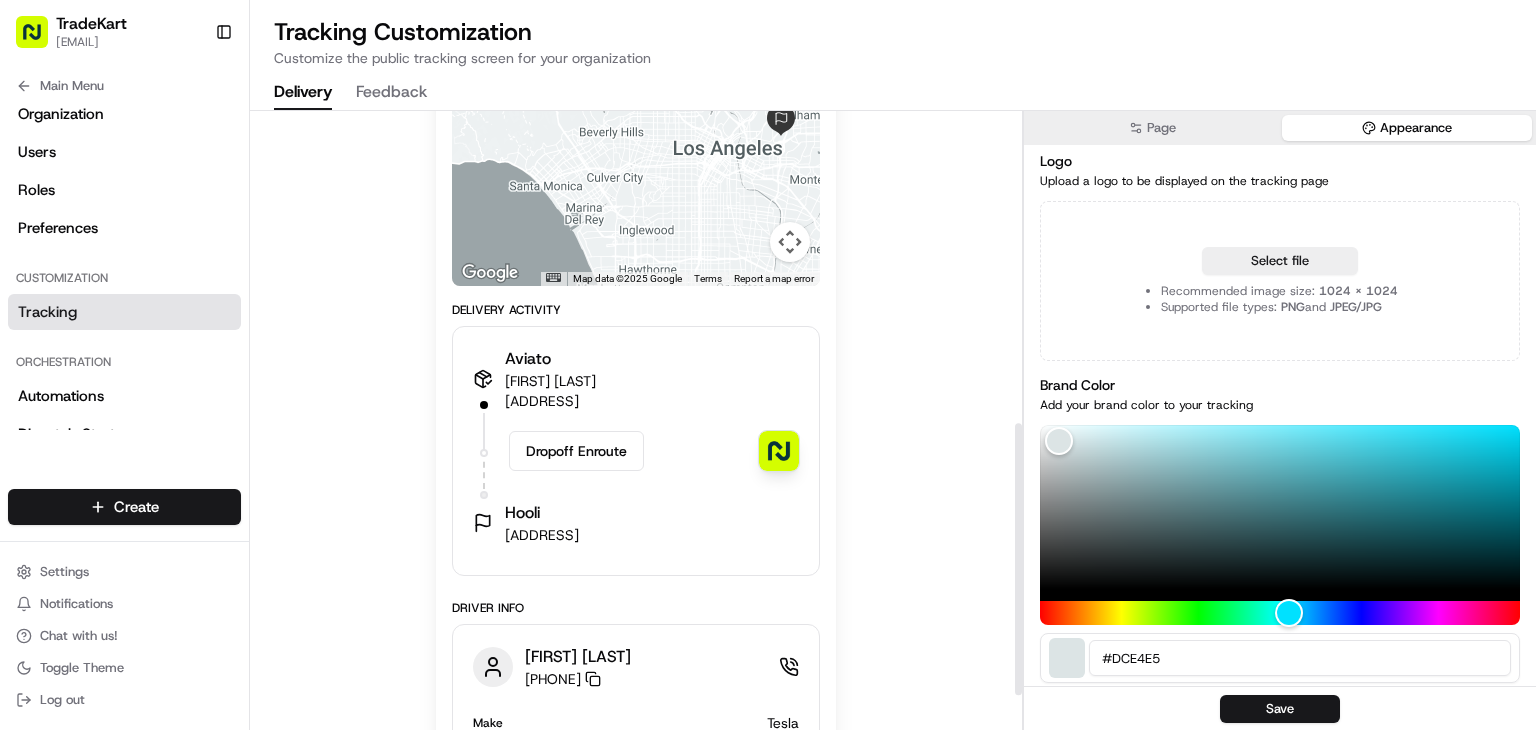 scroll, scrollTop: 580, scrollLeft: 0, axis: vertical 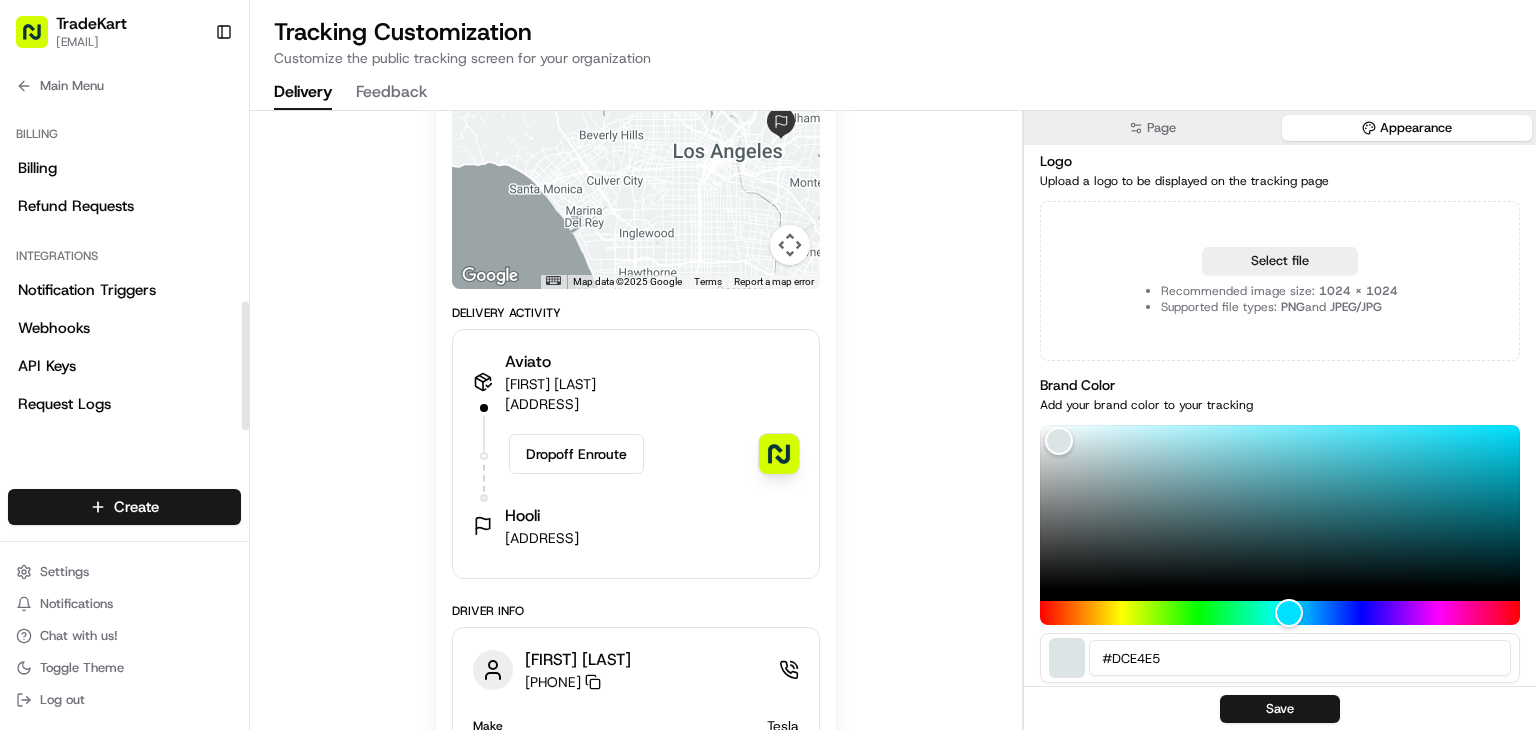 click on "Delivery Tracking Dropoff ETA 09:54 AM Dropoff Enroute Location ← Move left → Move right ↑ Move up ↓ Move down + Zoom in - Zoom out Home Jump left by 75% End Jump right by 75% Page Up Jump up by 75% Page Down Jump down by 75% Map Data Map data ©2025 Google Map data ©2025 Google 10 km Click to toggle between metric and imperial units Terms Report a map error Delivery Activity Aviato [FIRST] [LAST] [ADDRESS] Dropoff Enroute Hooli [ADDRESS] Driver Info [FIRST] [LAST] [PHONE] Copy [PHONE] Make Tesla Color Black Powered by Nash" at bounding box center (636, 227) 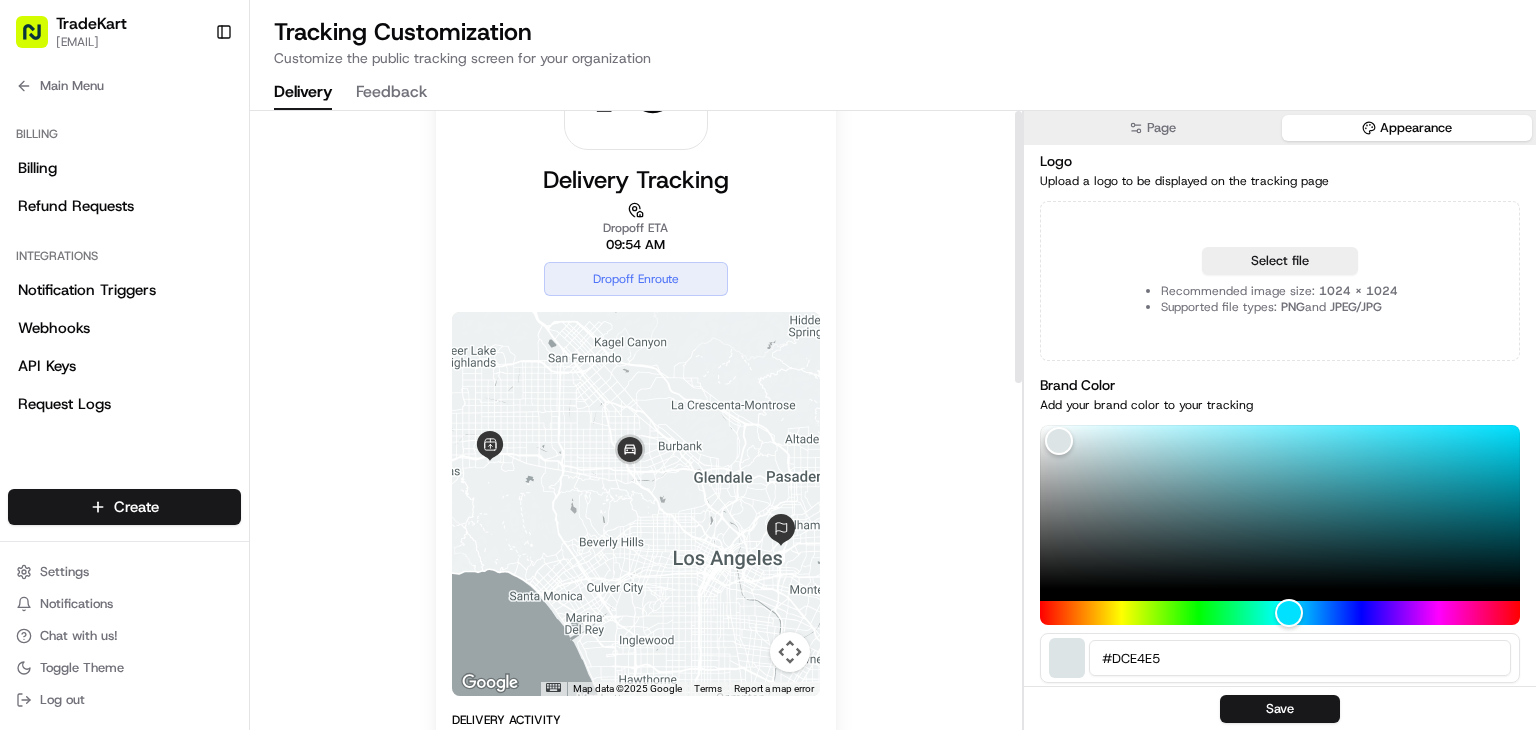 scroll, scrollTop: 0, scrollLeft: 0, axis: both 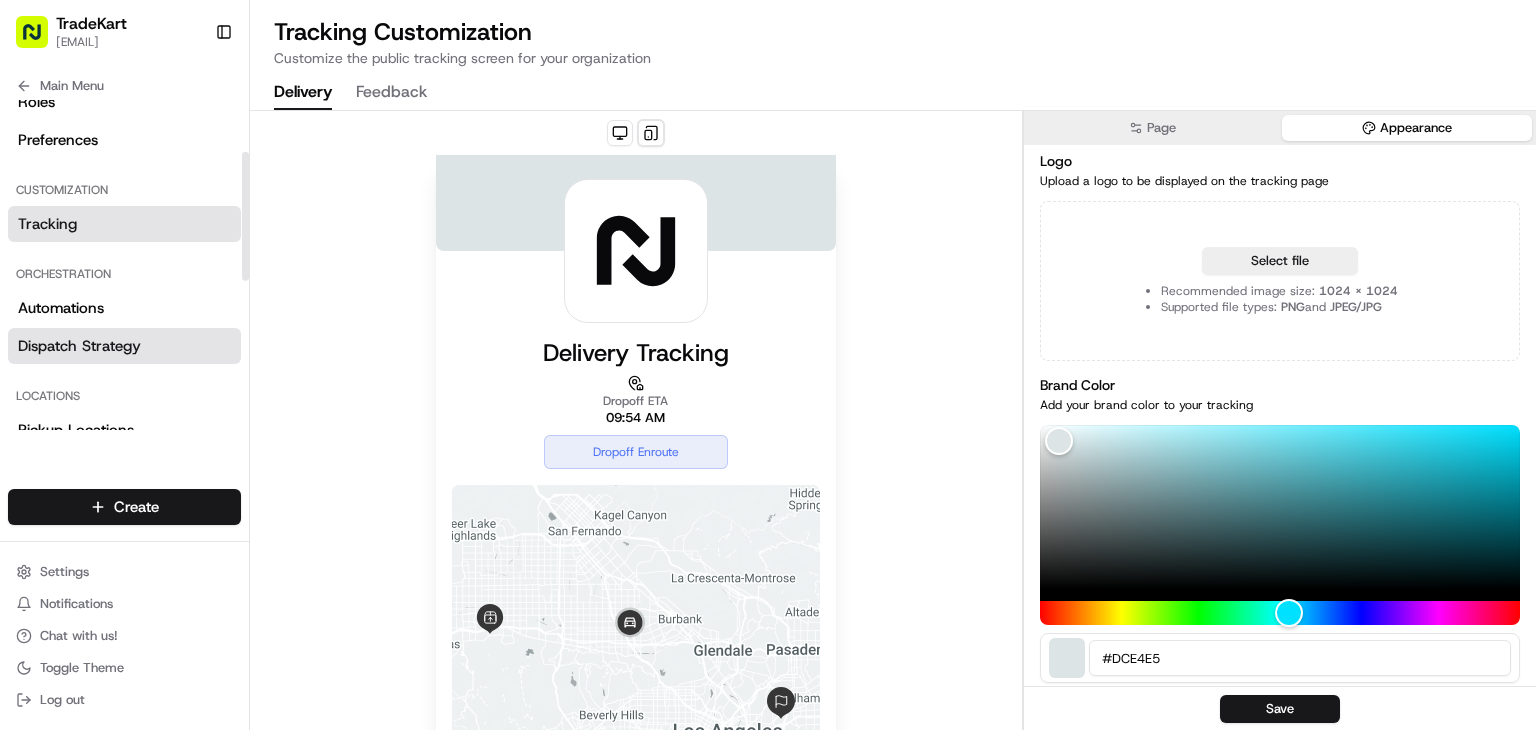 click on "Dispatch Strategy" at bounding box center (79, 346) 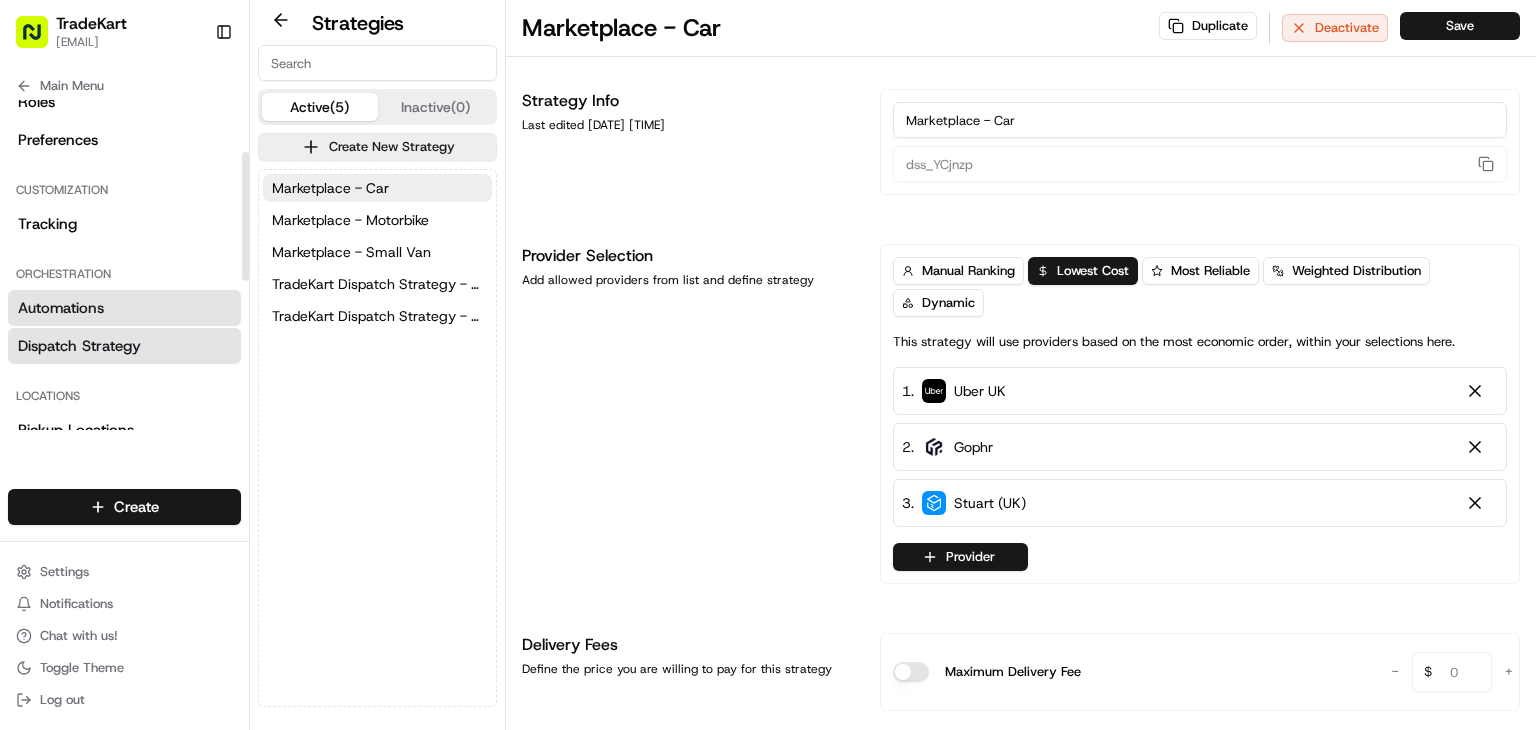 click on "Automations" at bounding box center (124, 308) 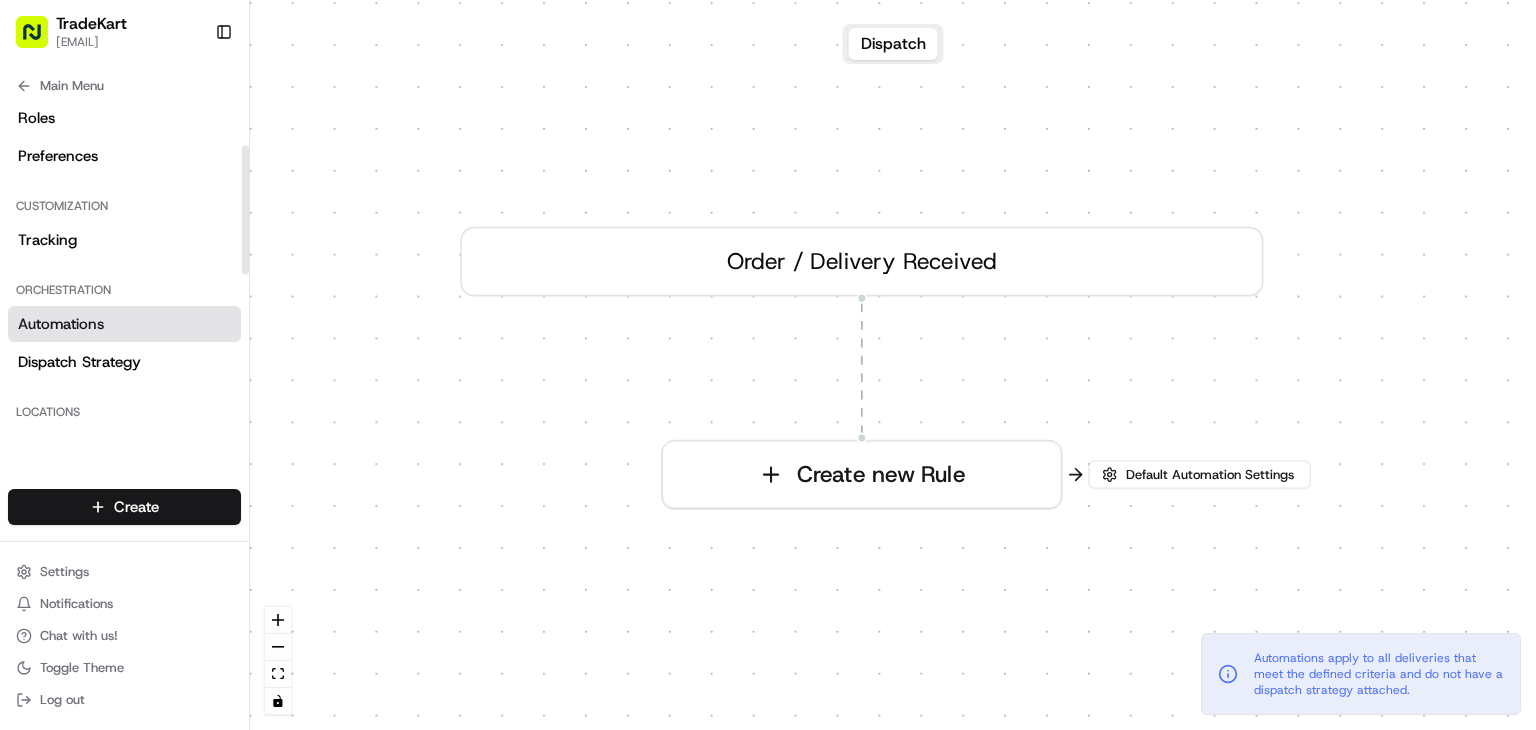 scroll, scrollTop: 118, scrollLeft: 0, axis: vertical 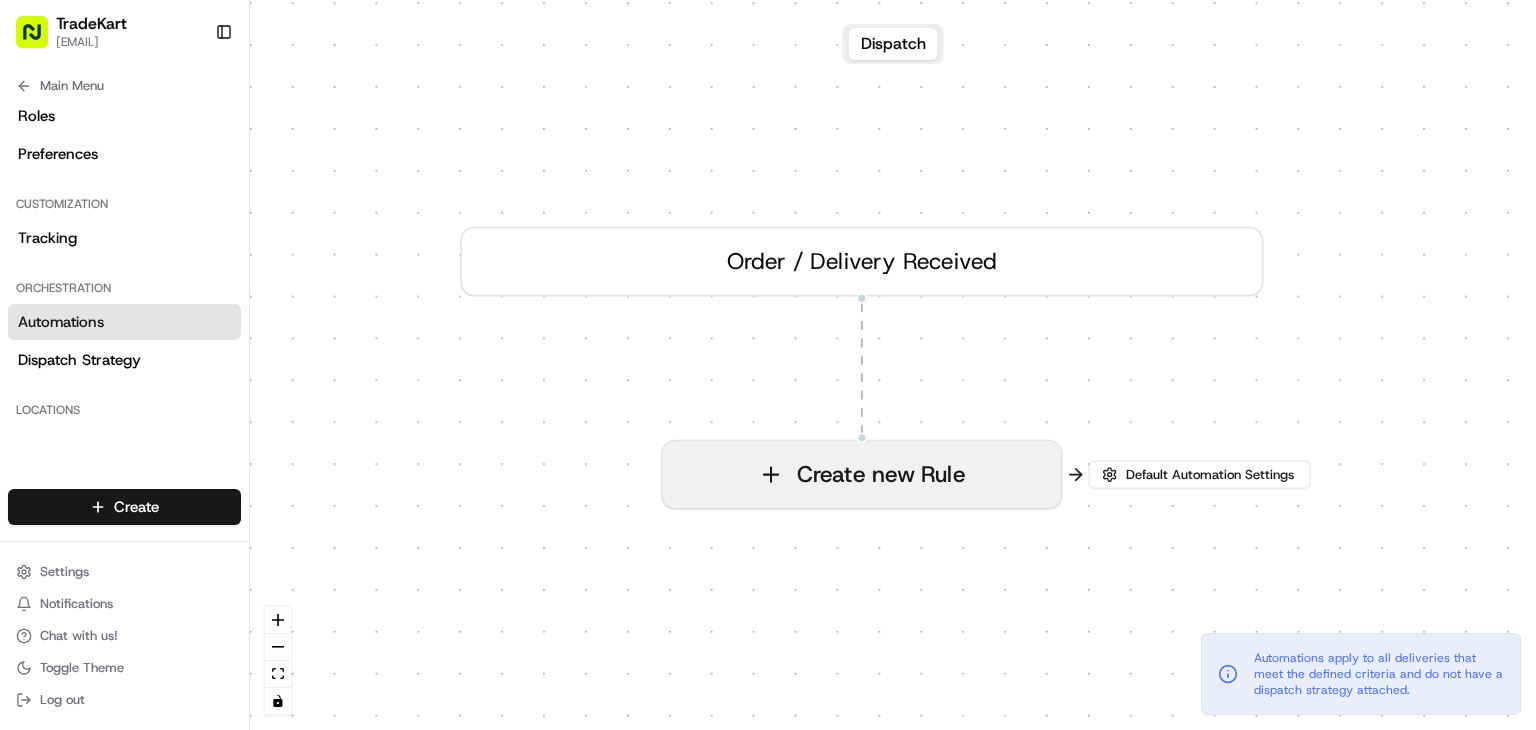 click on "Create new Rule" at bounding box center (862, 474) 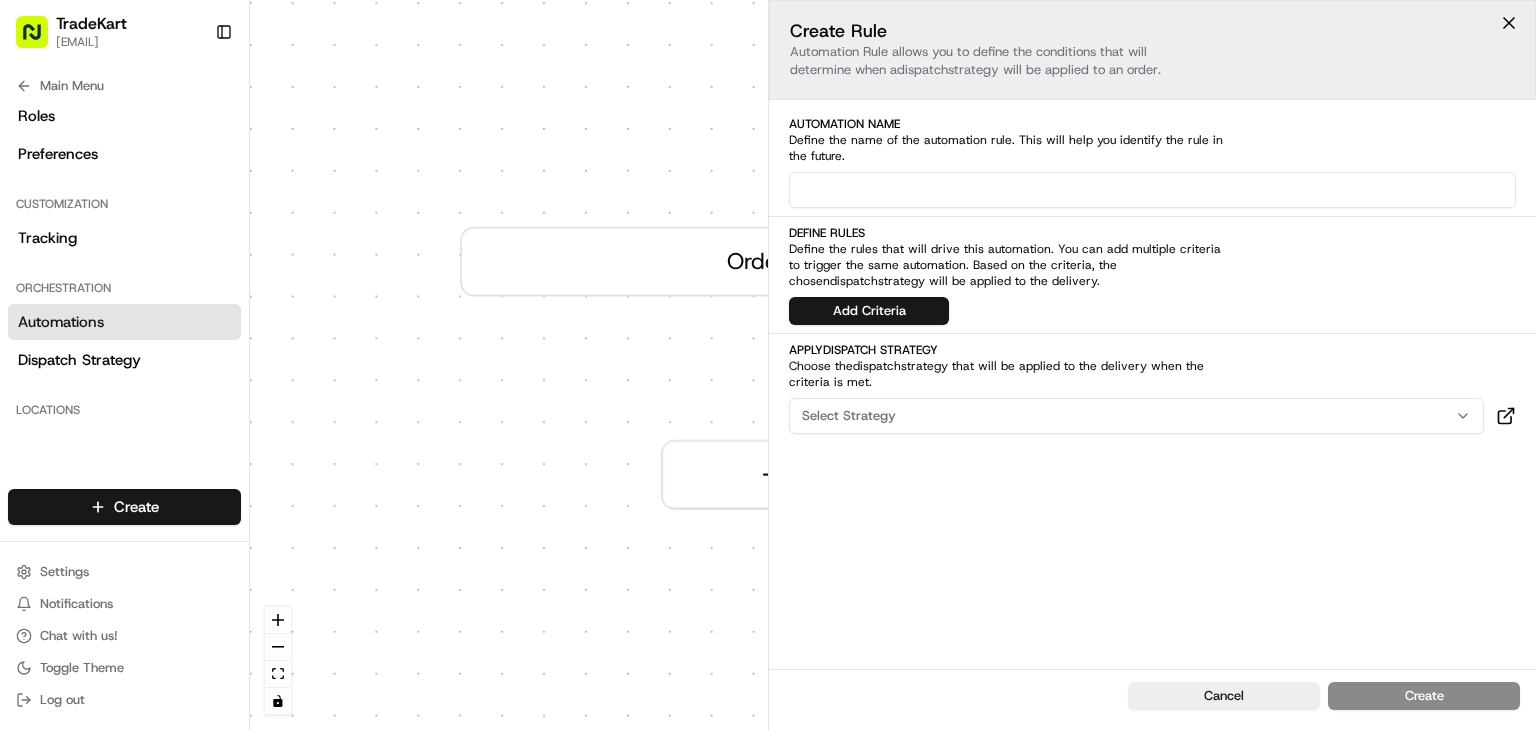 click at bounding box center [1152, 190] 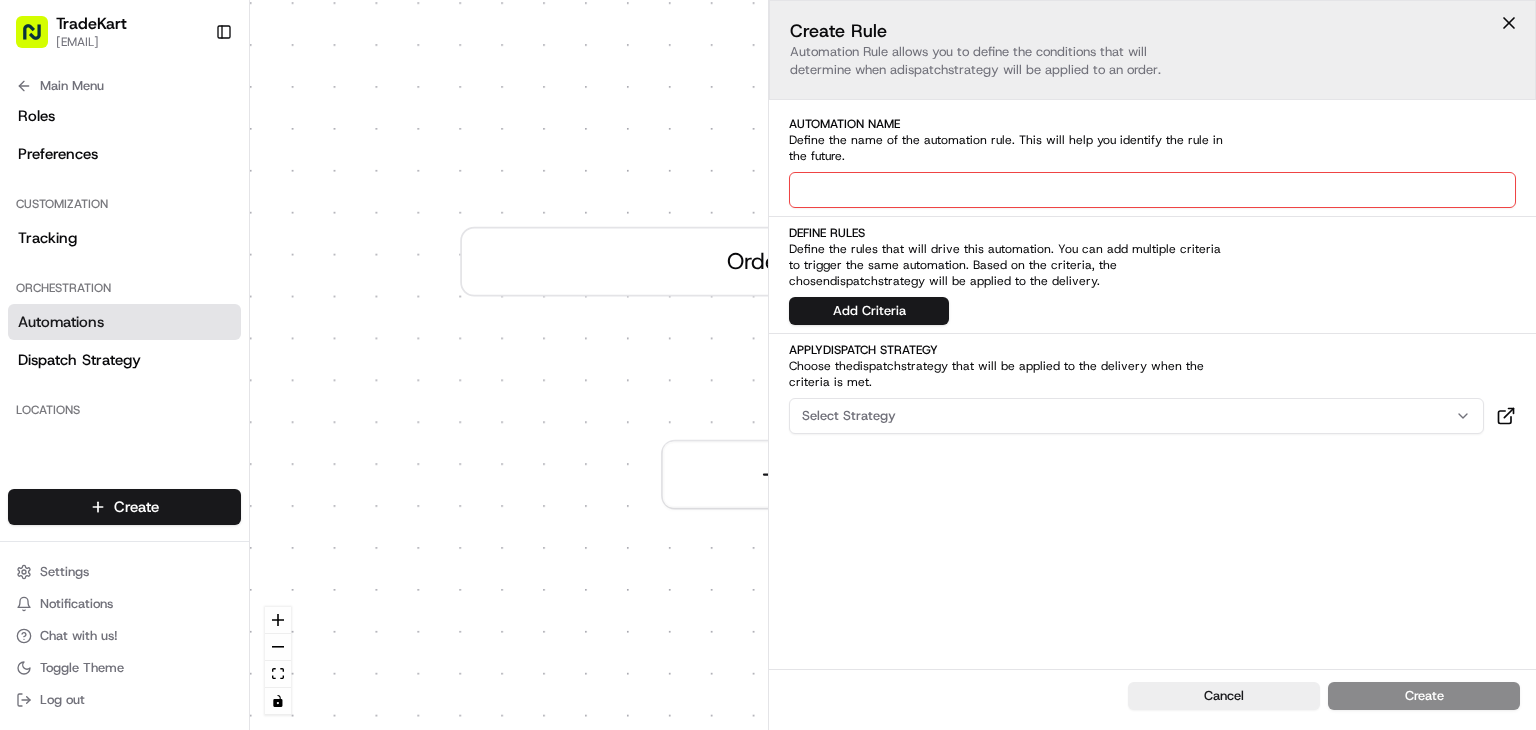 click on "Define the name of the automation rule. This will help you identify the rule in the future." at bounding box center [1007, 148] 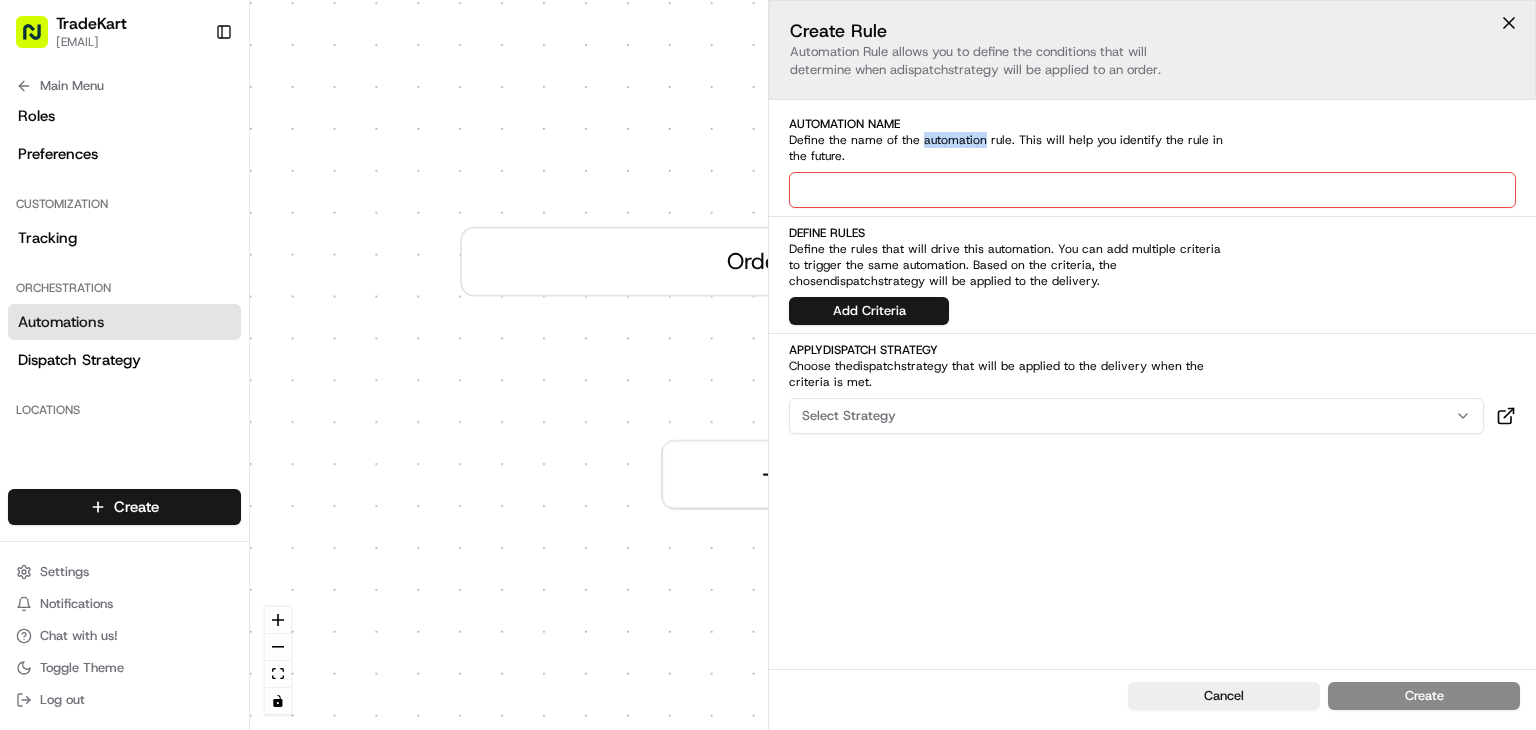 click on "Define the name of the automation rule. This will help you identify the rule in the future." at bounding box center [1007, 148] 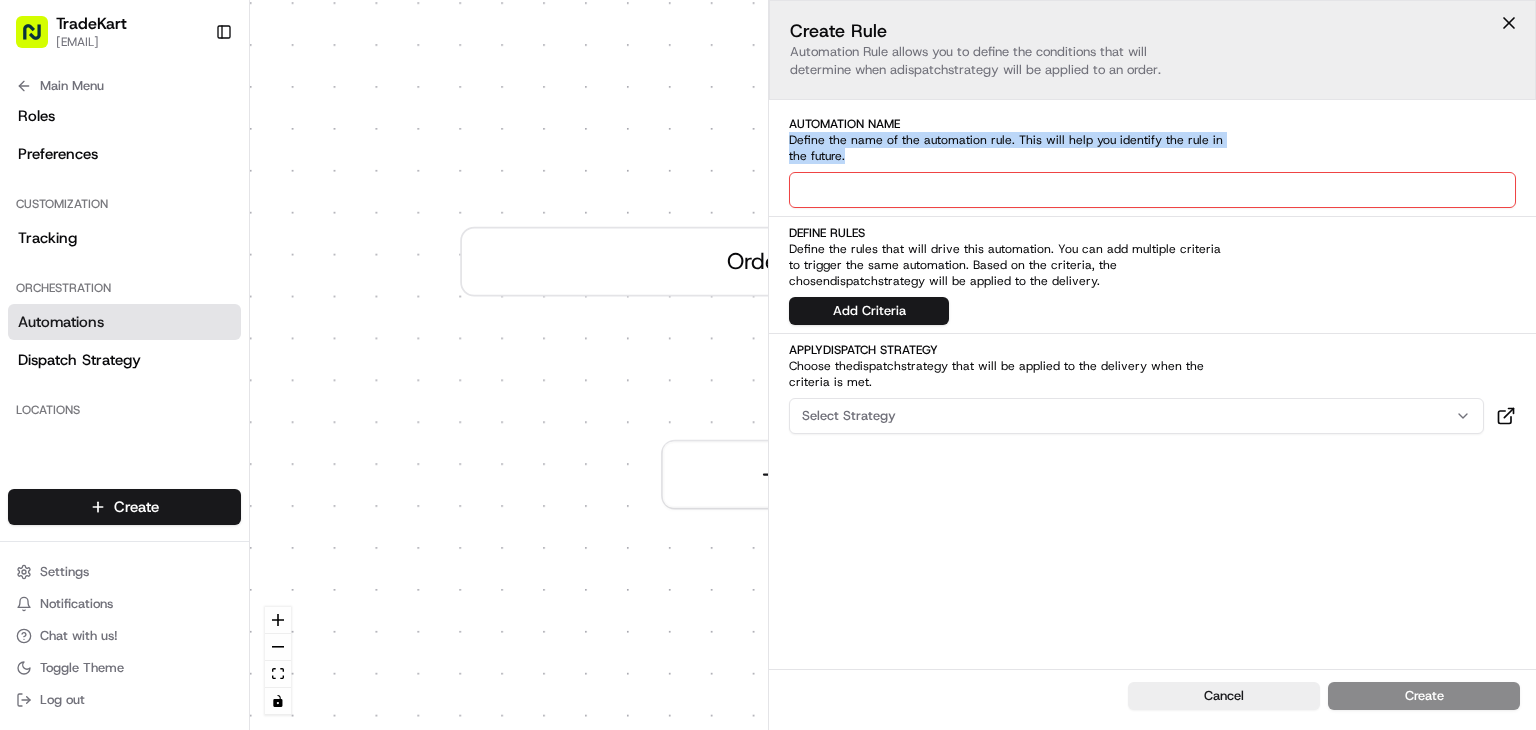 click on "Define the name of the automation rule. This will help you identify the rule in the future." at bounding box center [1007, 148] 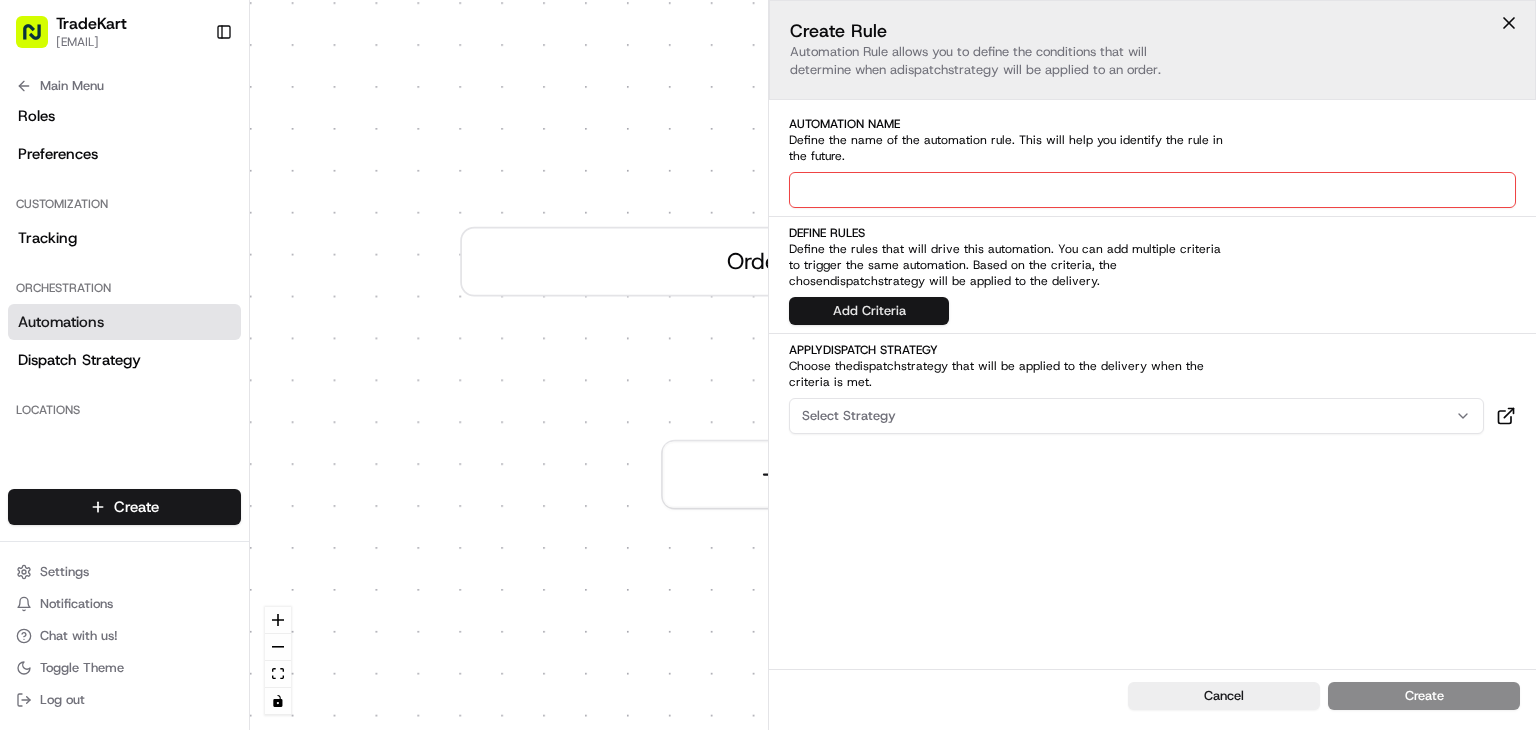 click on "Add Criteria" at bounding box center [869, 311] 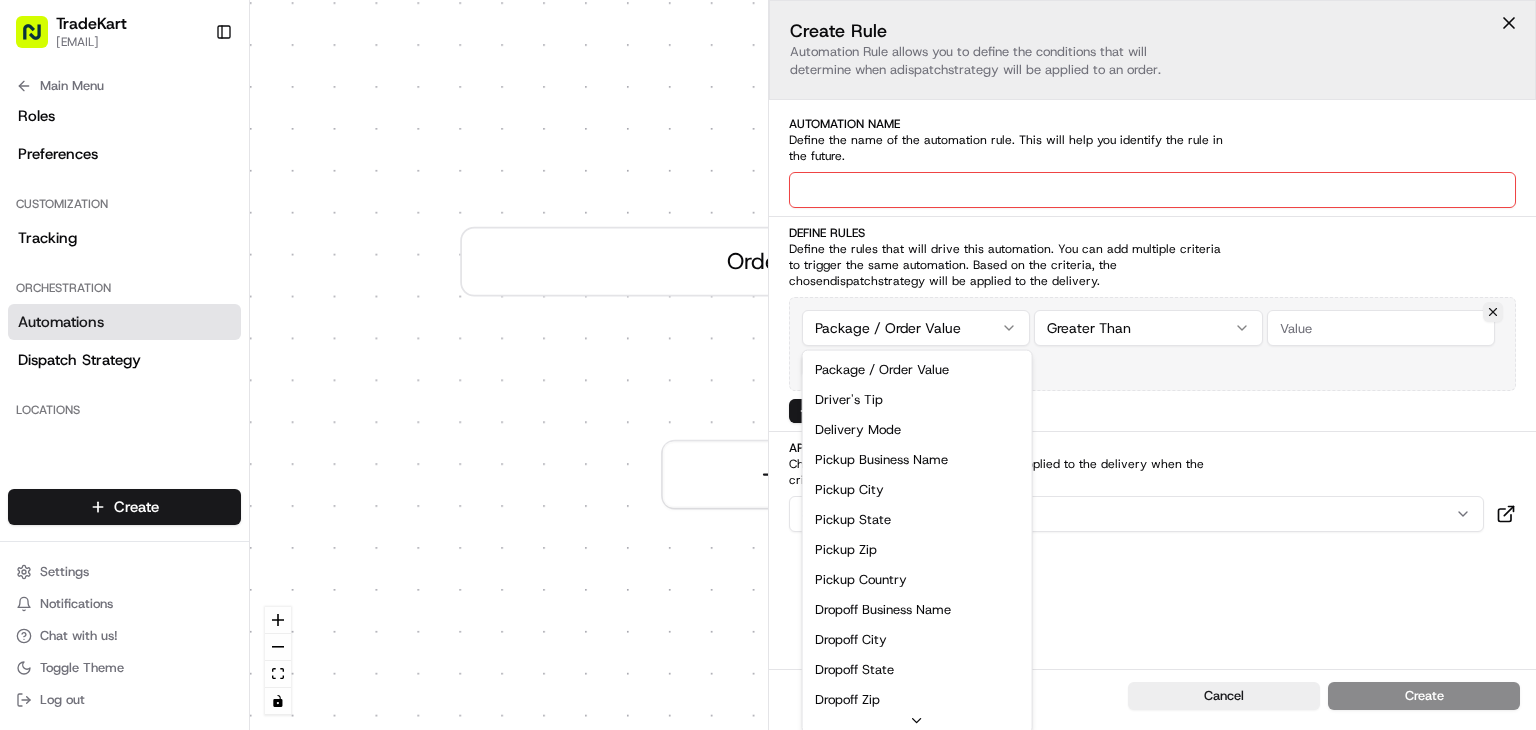 click on "TradeKart [EMAIL] Toggle Sidebar Orders Deliveries Providers Nash AI Analytics Favorites Main Menu Members & Organization Organization Users Roles Preferences Customization Tracking Orchestration Automations Dispatch Strategy Locations Pickup Locations Dropoff Locations Billing Billing Refund Requests Integrations Notification Triggers Webhooks API Keys Request Logs Create Settings Notifications Chat with us! Toggle Theme Log out Dispatch 0 Order / Delivery Received Create new Rule Default Automation Settings Automations apply to all deliveries that meet the defined criteria and do not have a dispatch strategy attached. Press enter or space to select a node. You can then use the arrow keys to move the node around. Press delete to remove it and escape to cancel. Press enter or space to select an edge. You can then press delete to remove it or escape to cancel. Create Rule Automation Rule allows you to define the conditions that will determine when a dispatch dispatch" at bounding box center (768, 365) 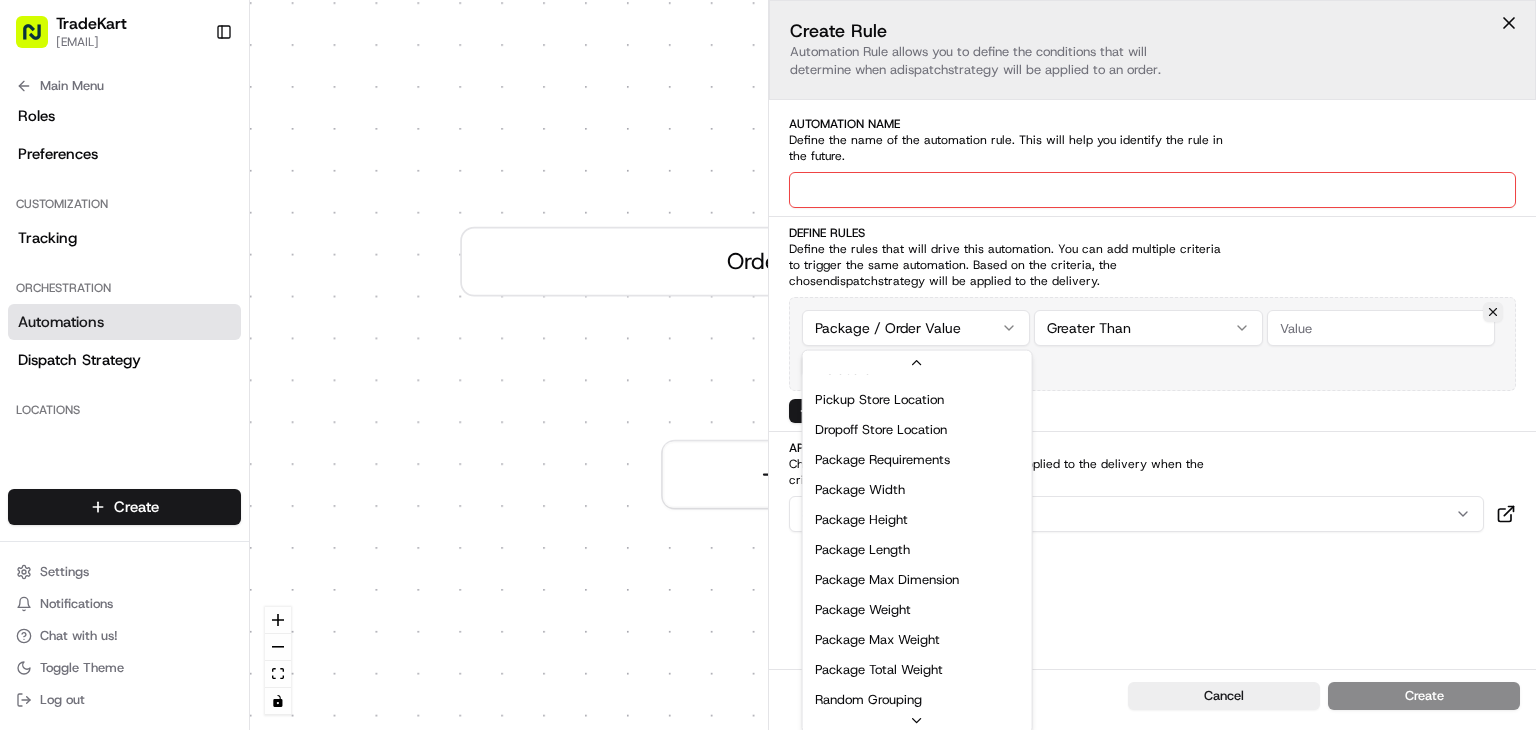 scroll, scrollTop: 640, scrollLeft: 0, axis: vertical 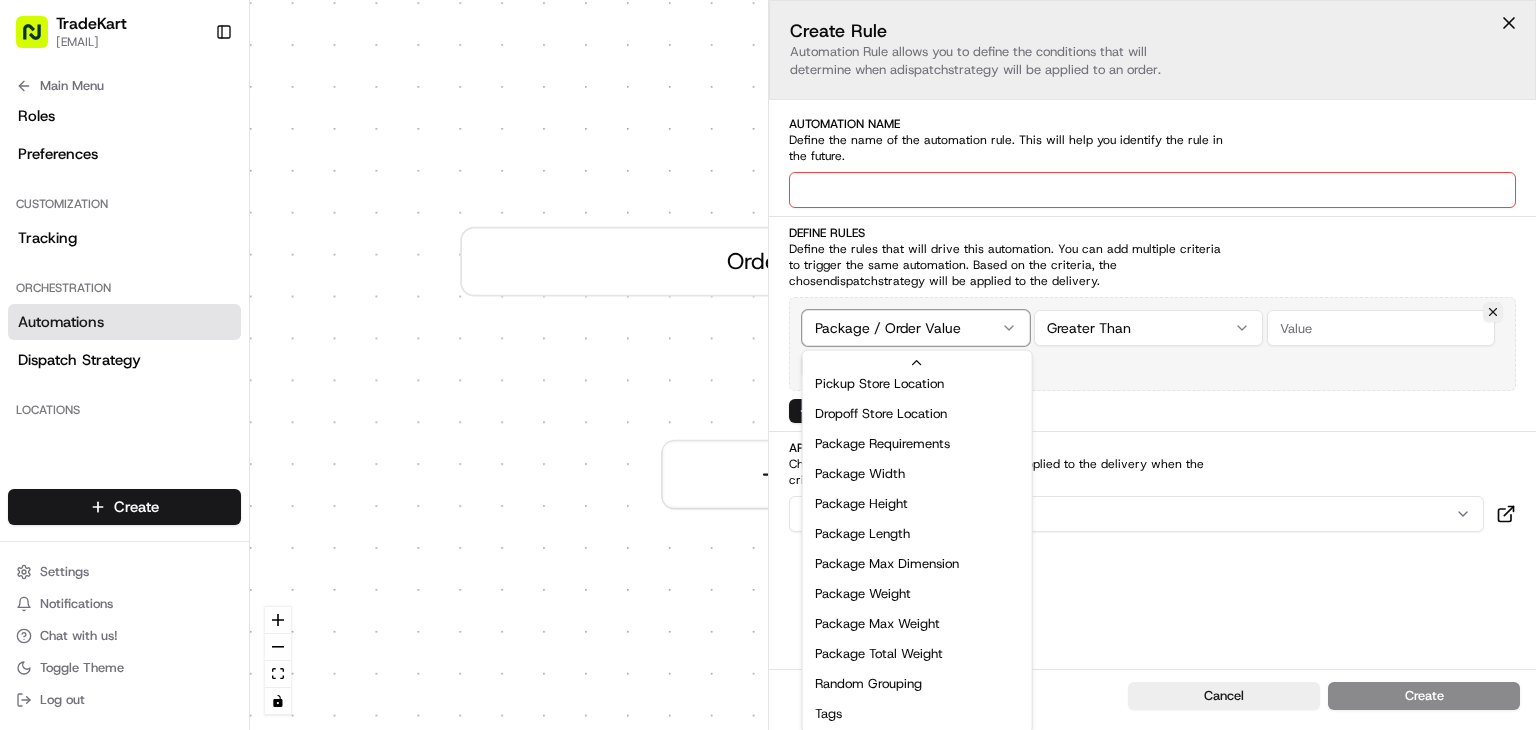 click on "TradeKart [EMAIL] Toggle Sidebar Orders Deliveries Providers Nash AI Analytics Favorites Main Menu Members & Organization Organization Users Roles Preferences Customization Tracking Orchestration Automations Dispatch Strategy Locations Pickup Locations Dropoff Locations Billing Billing Refund Requests Integrations Notification Triggers Webhooks API Keys Request Logs Create Settings Notifications Chat with us! Toggle Theme Log out Dispatch 0 Order / Delivery Received Create new Rule Default Automation Settings Automations apply to all deliveries that meet the defined criteria and do not have a dispatch strategy attached. Press enter or space to select a node. You can then use the arrow keys to move the node around. Press delete to remove it and escape to cancel. Press enter or space to select an edge. You can then press delete to remove it or escape to cancel. Create Rule Automation Rule allows you to define the conditions that will determine when a dispatch dispatch" at bounding box center [768, 365] 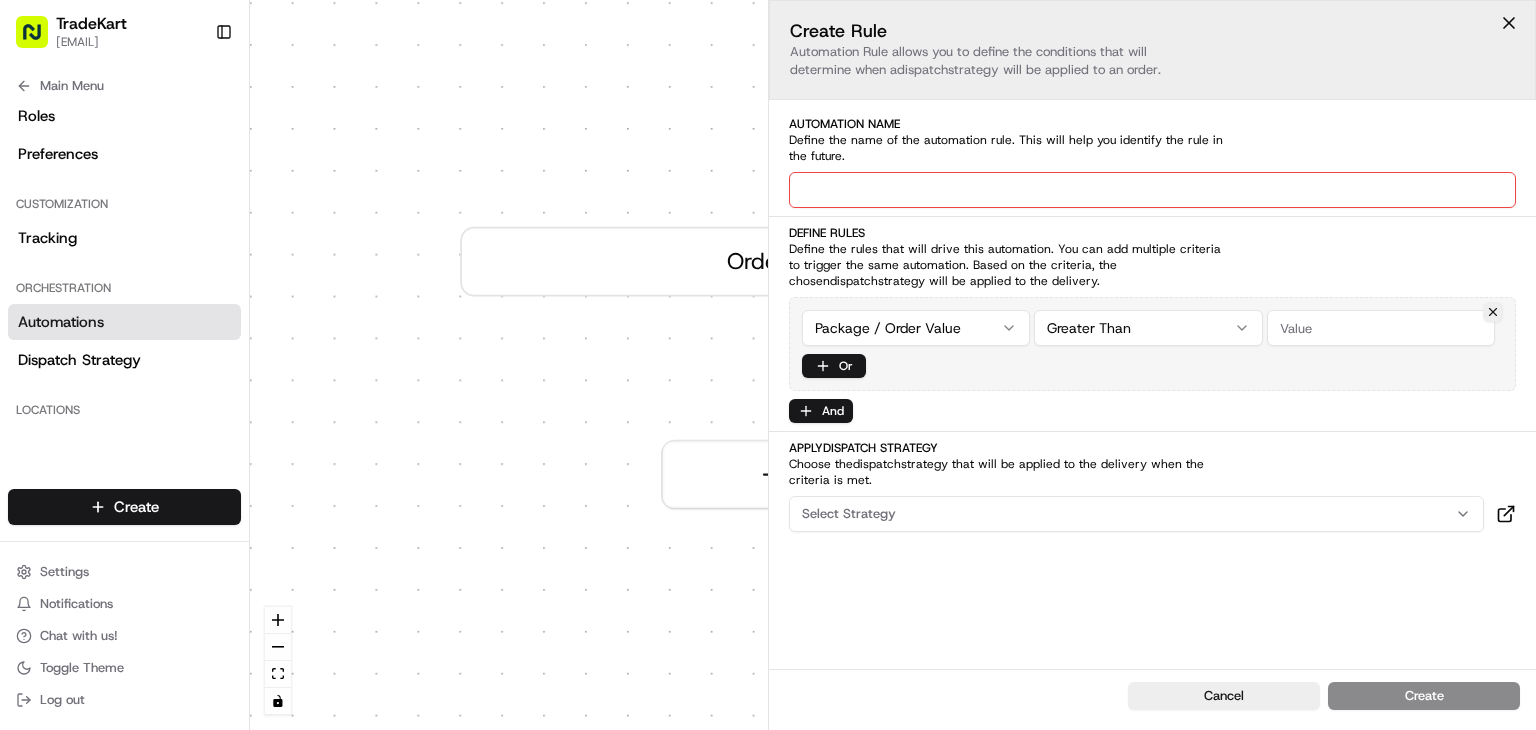 click on "Select Strategy" at bounding box center [849, 514] 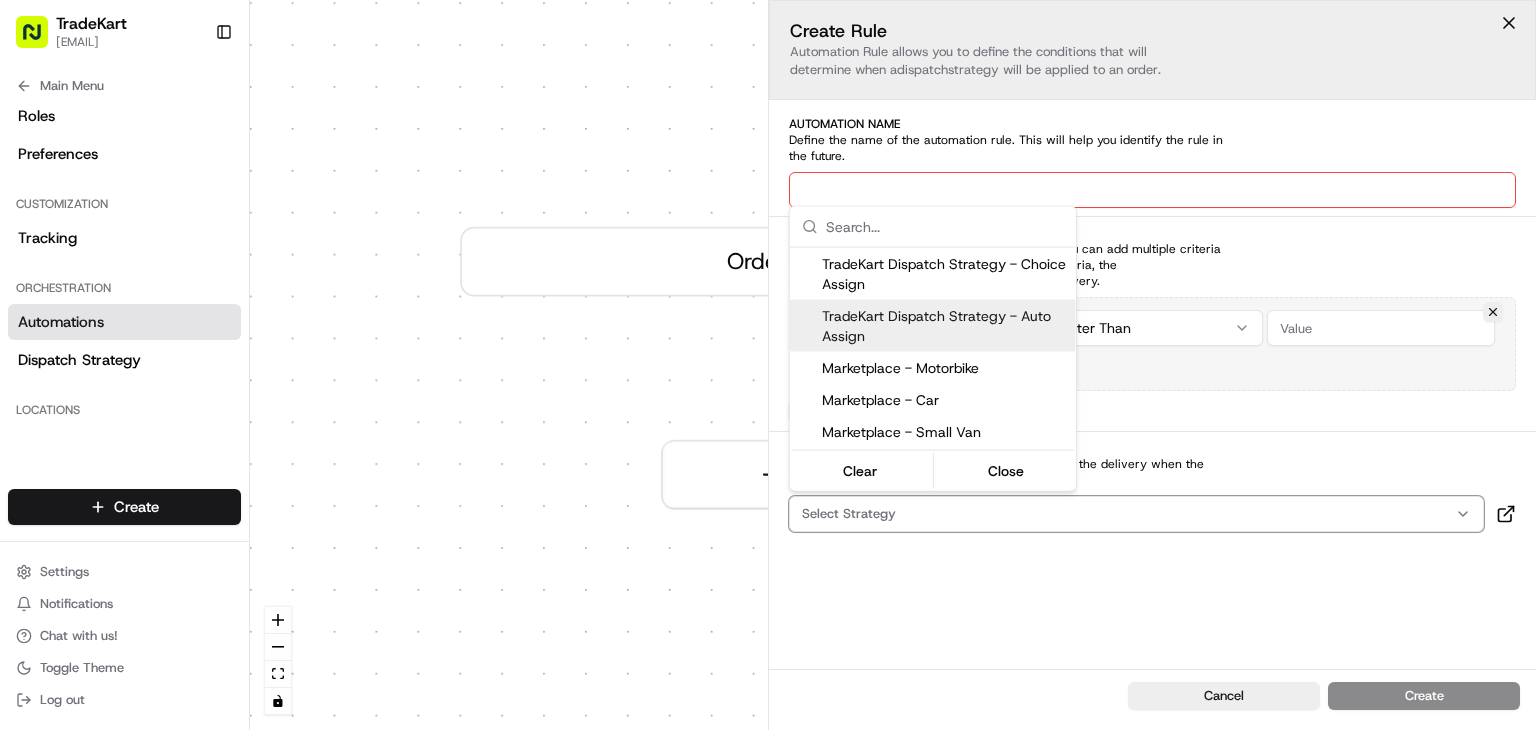 click on "TradeKart [EMAIL] Toggle Sidebar Orders Deliveries Providers Nash AI Analytics Favorites Main Menu Members & Organization Organization Users Roles Preferences Customization Tracking Orchestration Automations Dispatch Strategy Locations Pickup Locations Dropoff Locations Billing Billing Refund Requests Integrations Notification Triggers Webhooks API Keys Request Logs Create Settings Notifications Chat with us! Toggle Theme Log out Dispatch 0 Order / Delivery Received Create new Rule Default Automation Settings Automations apply to all deliveries that meet the defined criteria and do not have a dispatch strategy attached. Press enter or space to select a node. You can then use the arrow keys to move the node around. Press delete to remove it and escape to cancel. Press enter or space to select an edge. You can then press delete to remove it or escape to cancel. Create Rule Automation Rule allows you to define the conditions that will determine when a dispatch dispatch" at bounding box center (768, 365) 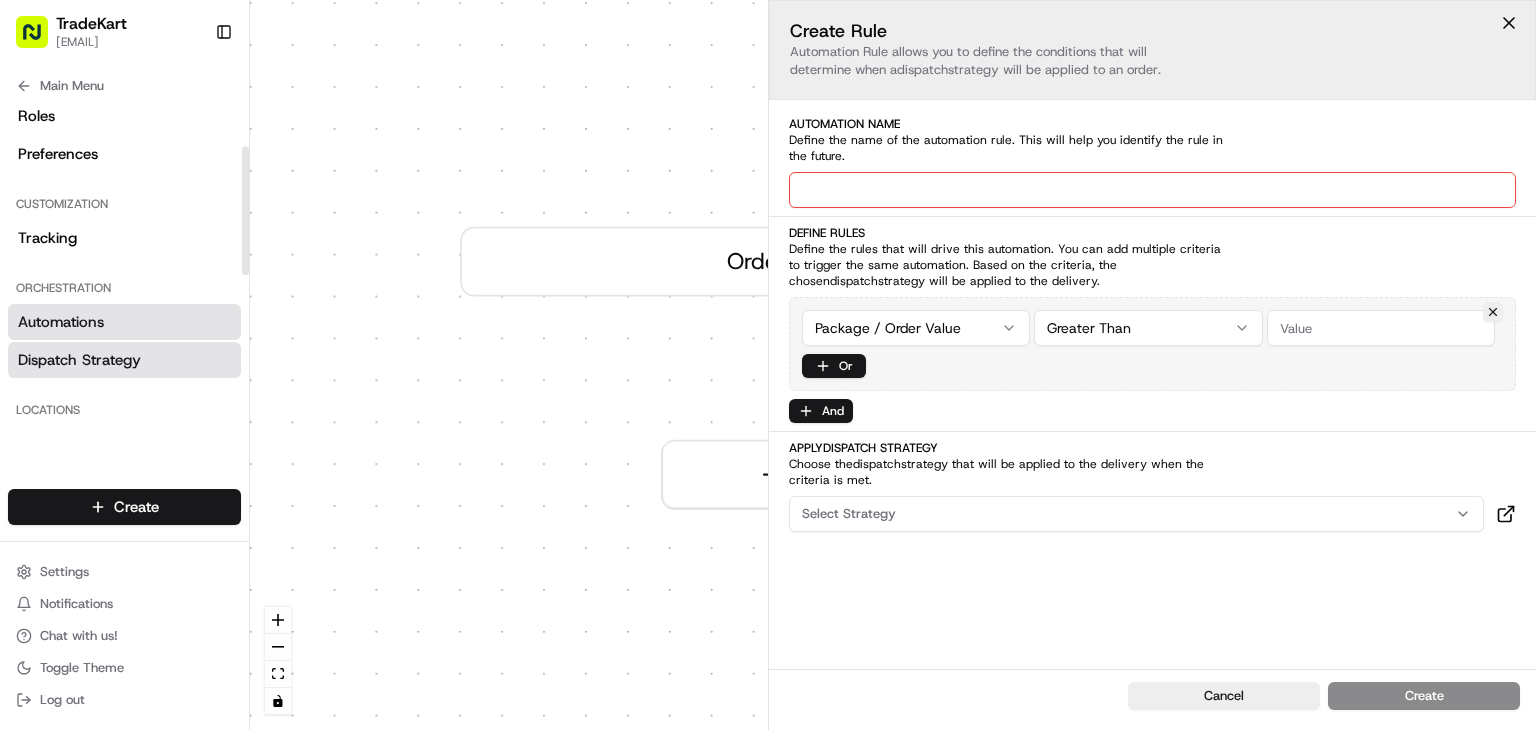 click on "Dispatch Strategy" at bounding box center (79, 360) 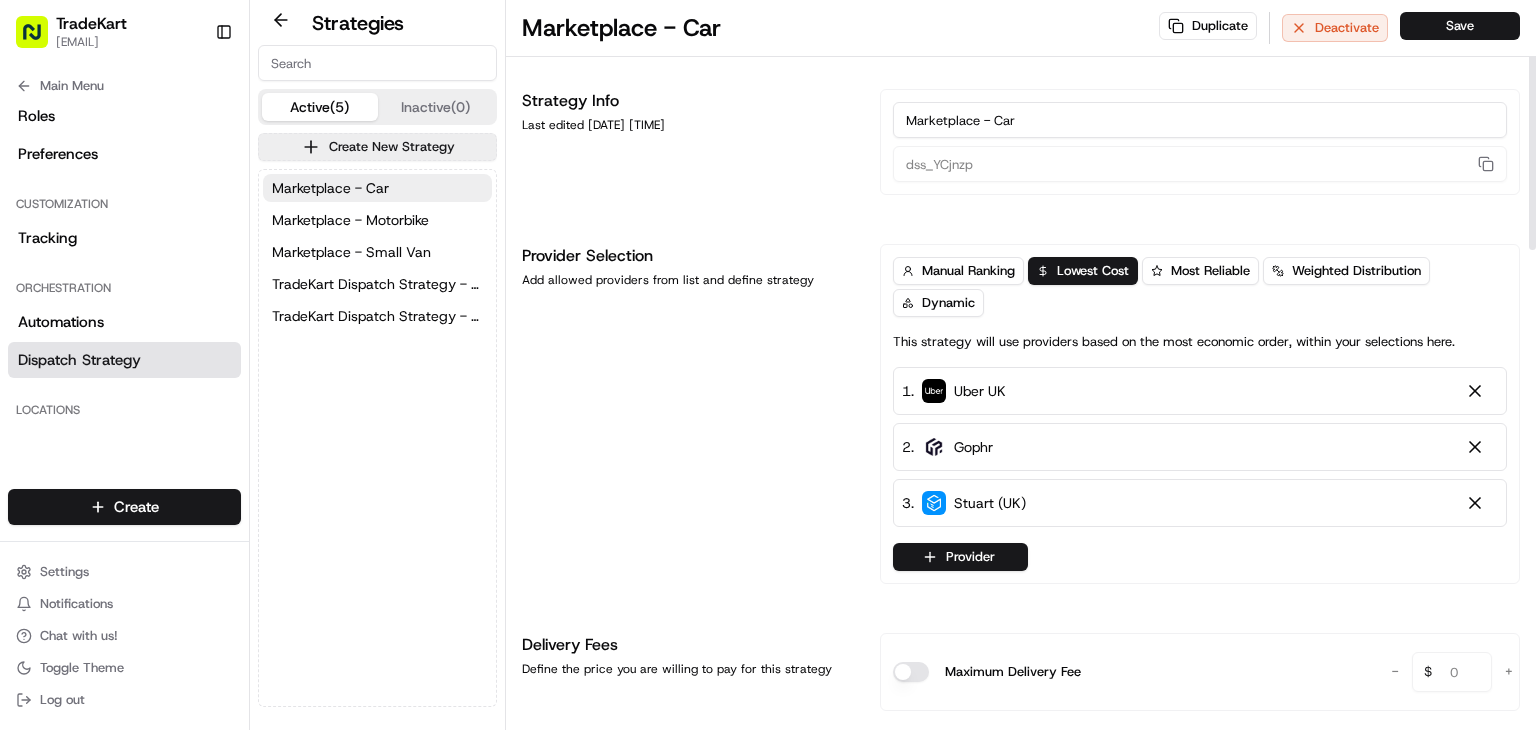 click on "Marketplace - Car" at bounding box center [1200, 120] 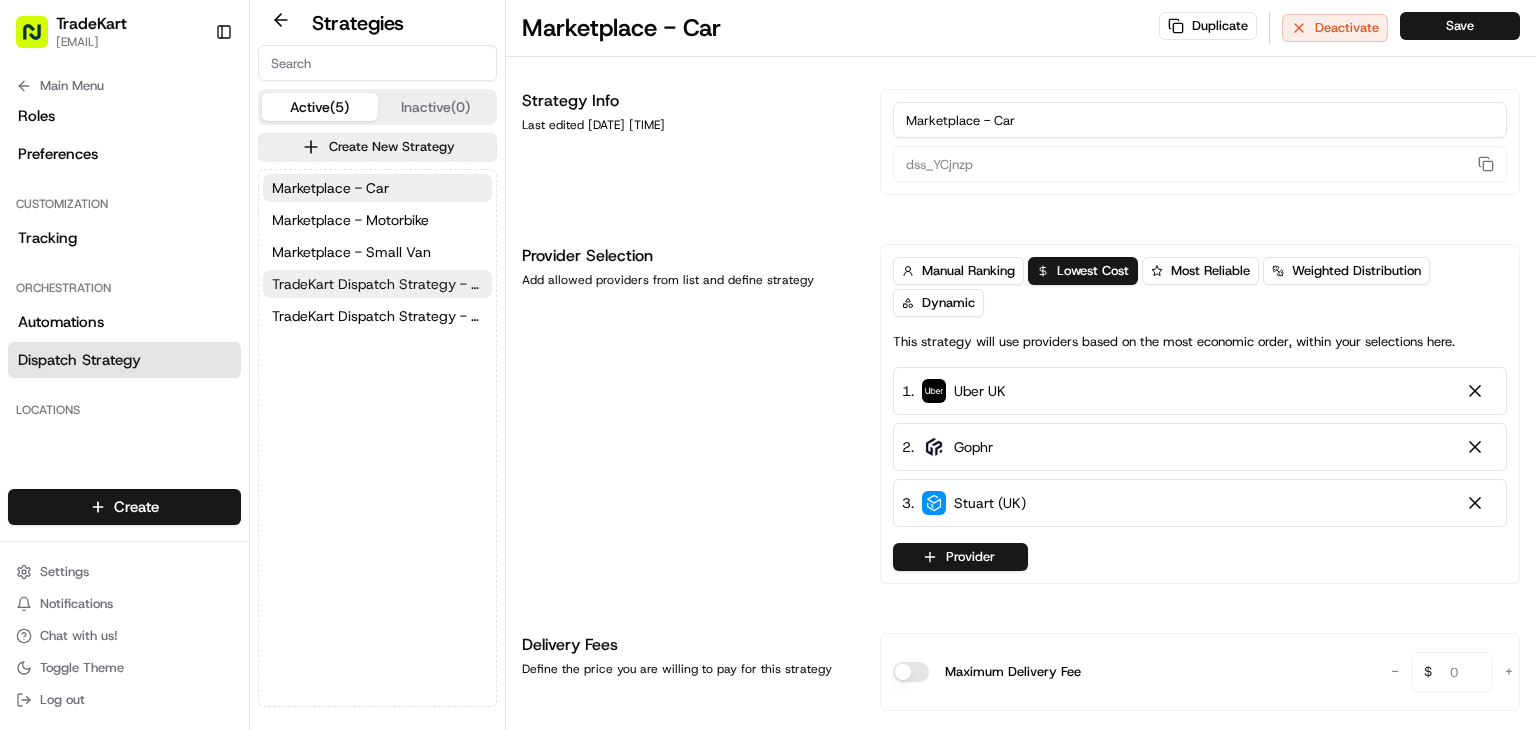 click on "TradeKart Dispatch Strategy - Auto Assign" at bounding box center [377, 284] 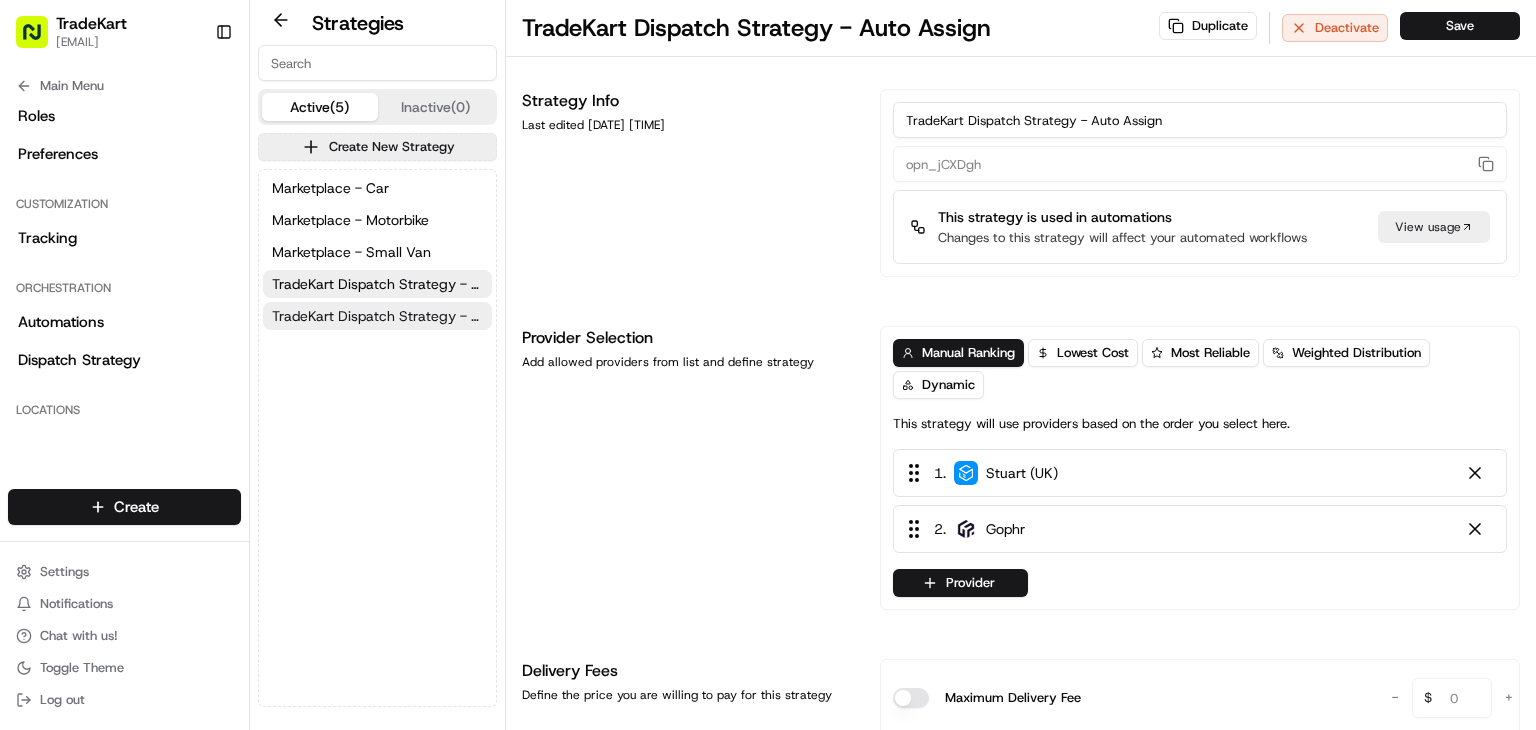 click on "TradeKart Dispatch Strategy - Choice Assign" at bounding box center [377, 316] 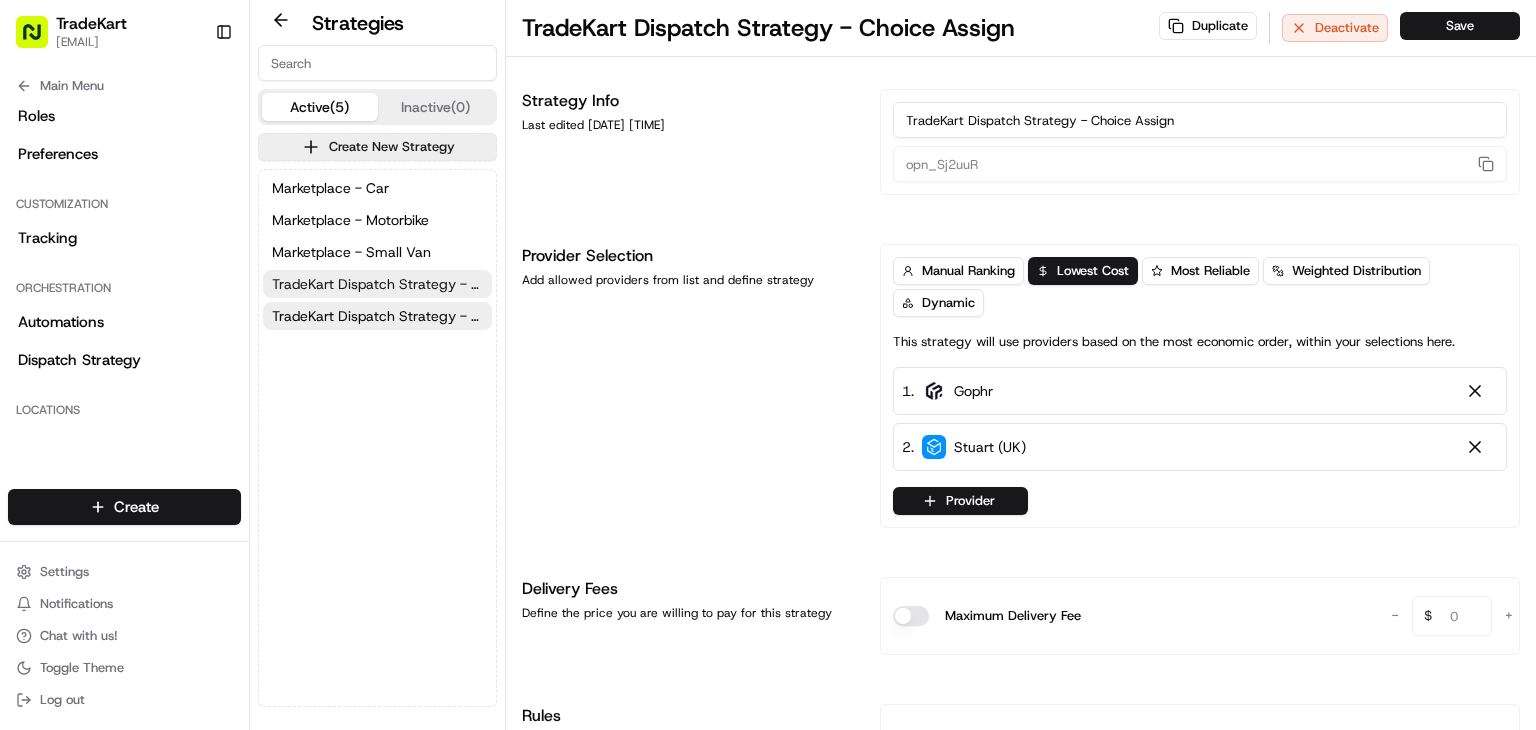 click on "TradeKart Dispatch Strategy - Auto Assign" at bounding box center (377, 284) 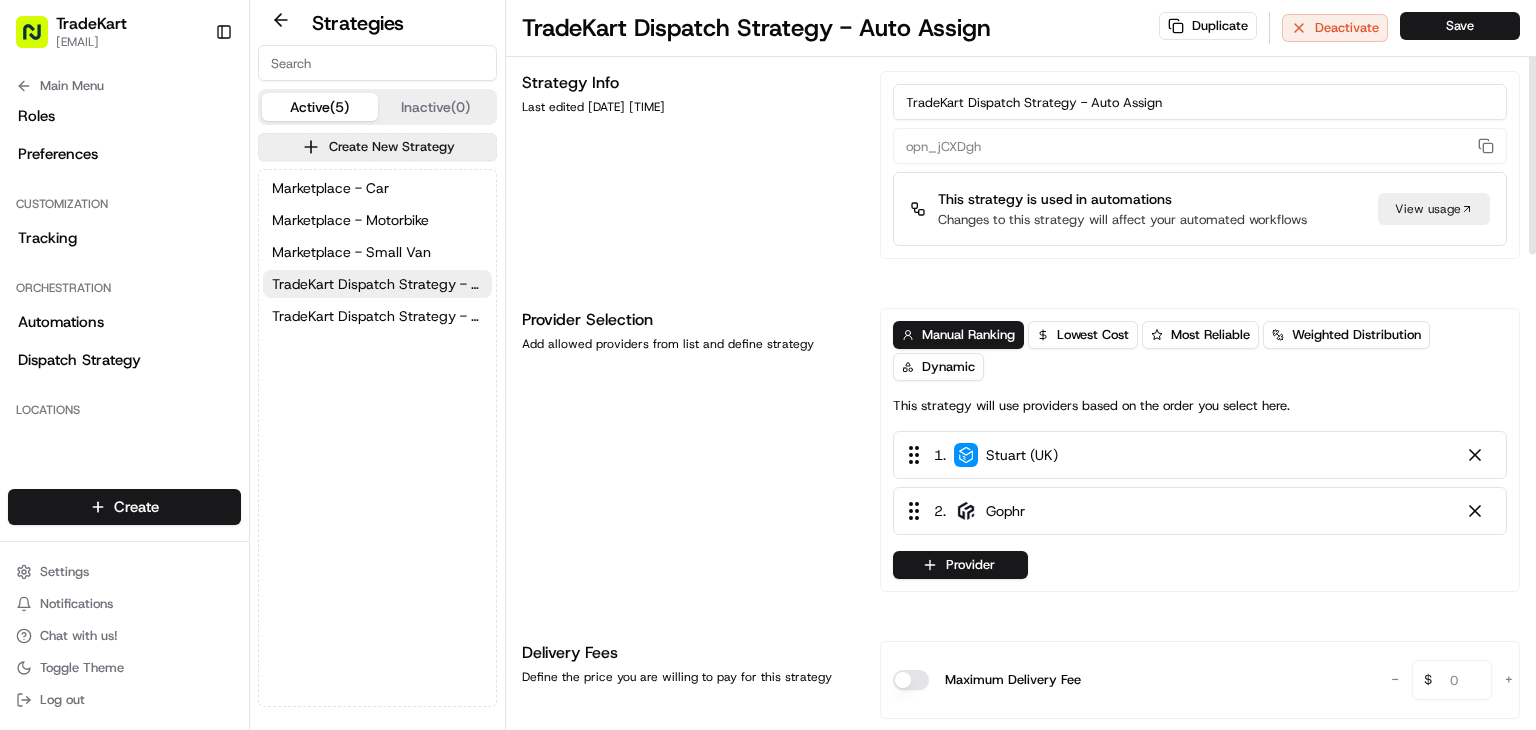 scroll, scrollTop: 24, scrollLeft: 0, axis: vertical 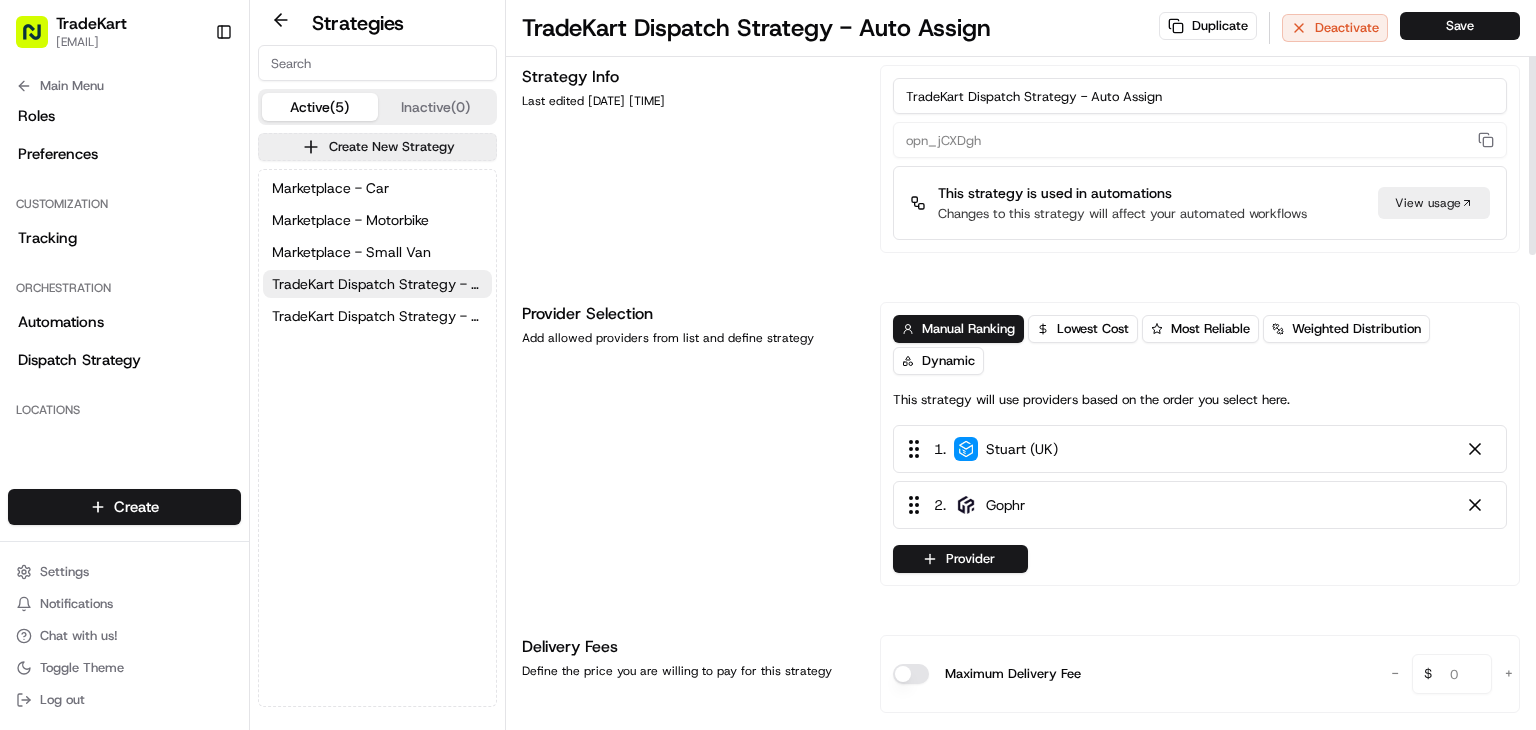 click on "Strategy Info Last edited [DATE] [TIME] TradeKart Dispatch Strategy - Auto Assign opn_jCXDgh This strategy is used in automations Changes to this strategy will affect your automated workflows View usage Provider Selection Add allowed providers from list and define strategy Manual Ranking Lowest Cost Most Reliable Weighted Distribution Dynamic This strategy will use providers based on the order you select here. 1 . Stuart (UK) 2 . Gophr Provider Delivery Fees Define the price you are willing to pay for this strategy Maximum Delivery Fee - 0 $ + Rules Behavior or requirements for this strategy Auto-Dispatch on Creation Auto-Dispatch will automatically dispatch deliveries with this strategy as soon as they are created. It will immediately try to assign a provider and will not allow customers to view and check out quotes Auto-Dispatch Relative to Pickup Start Time Package Requirements Vehicle Request Auto Reassign on Cancellation Auto-Reassign on Provider Cancellation Smart Reassignment When 5" at bounding box center (1021, 1093) 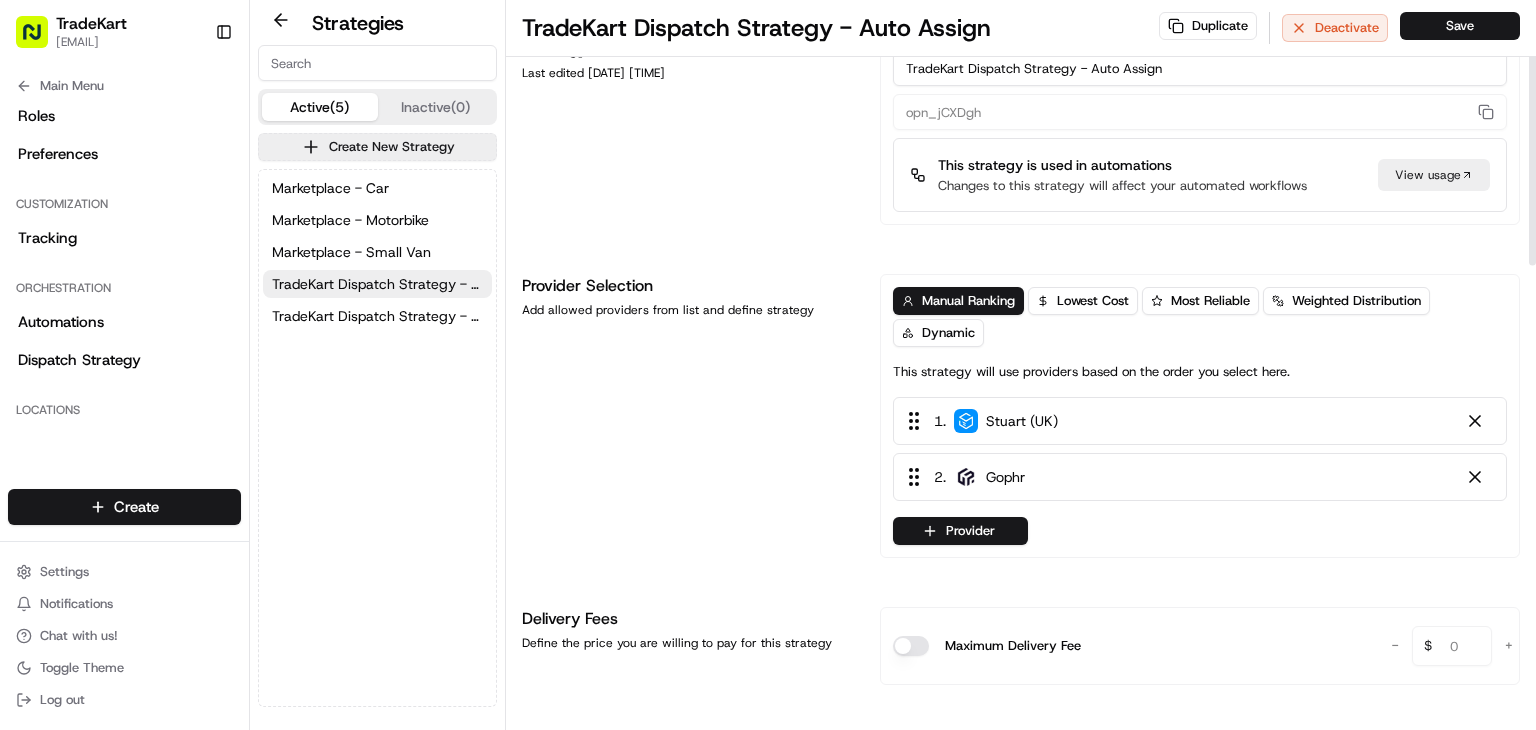 scroll, scrollTop: 54, scrollLeft: 0, axis: vertical 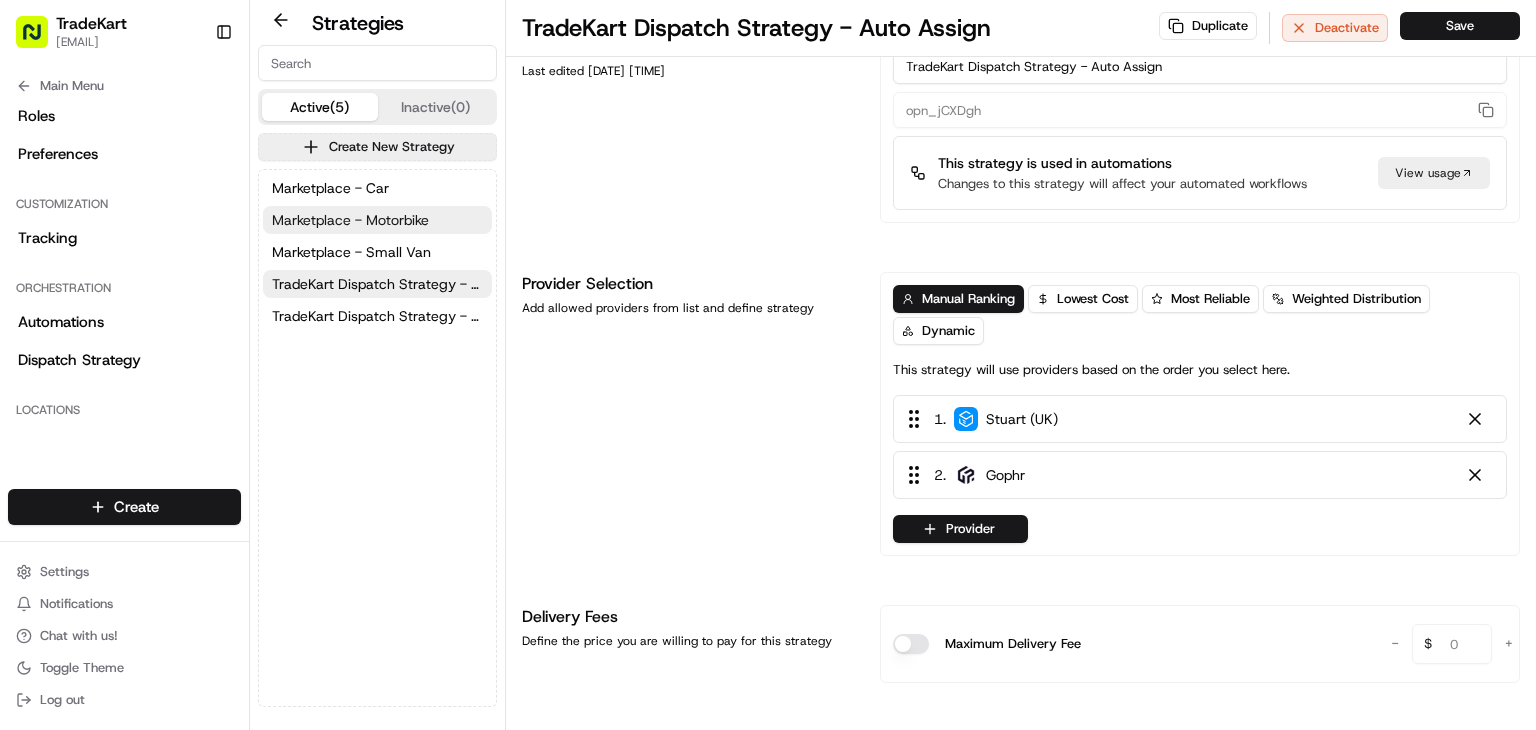 click on "Marketplace - Motorbike" at bounding box center [350, 220] 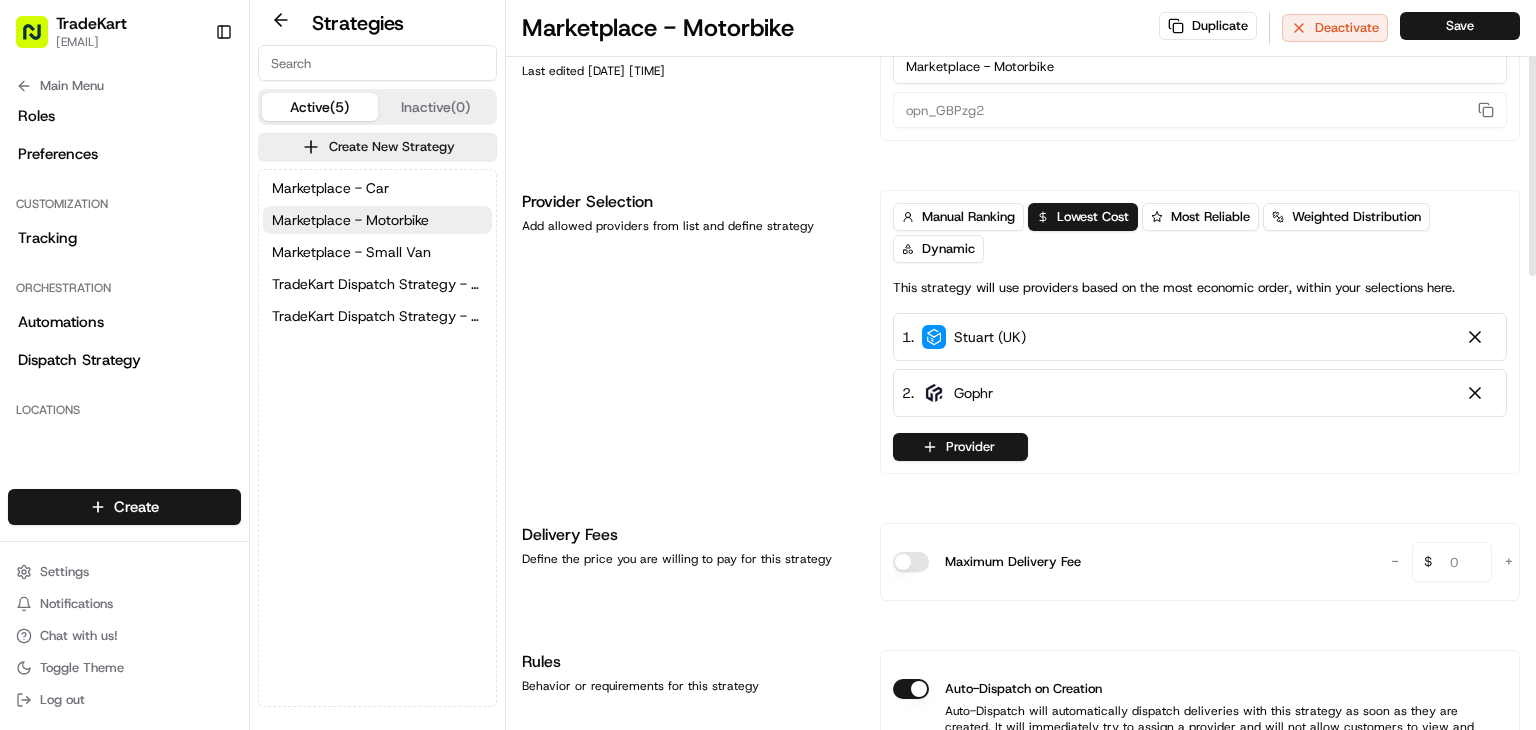 scroll, scrollTop: 0, scrollLeft: 0, axis: both 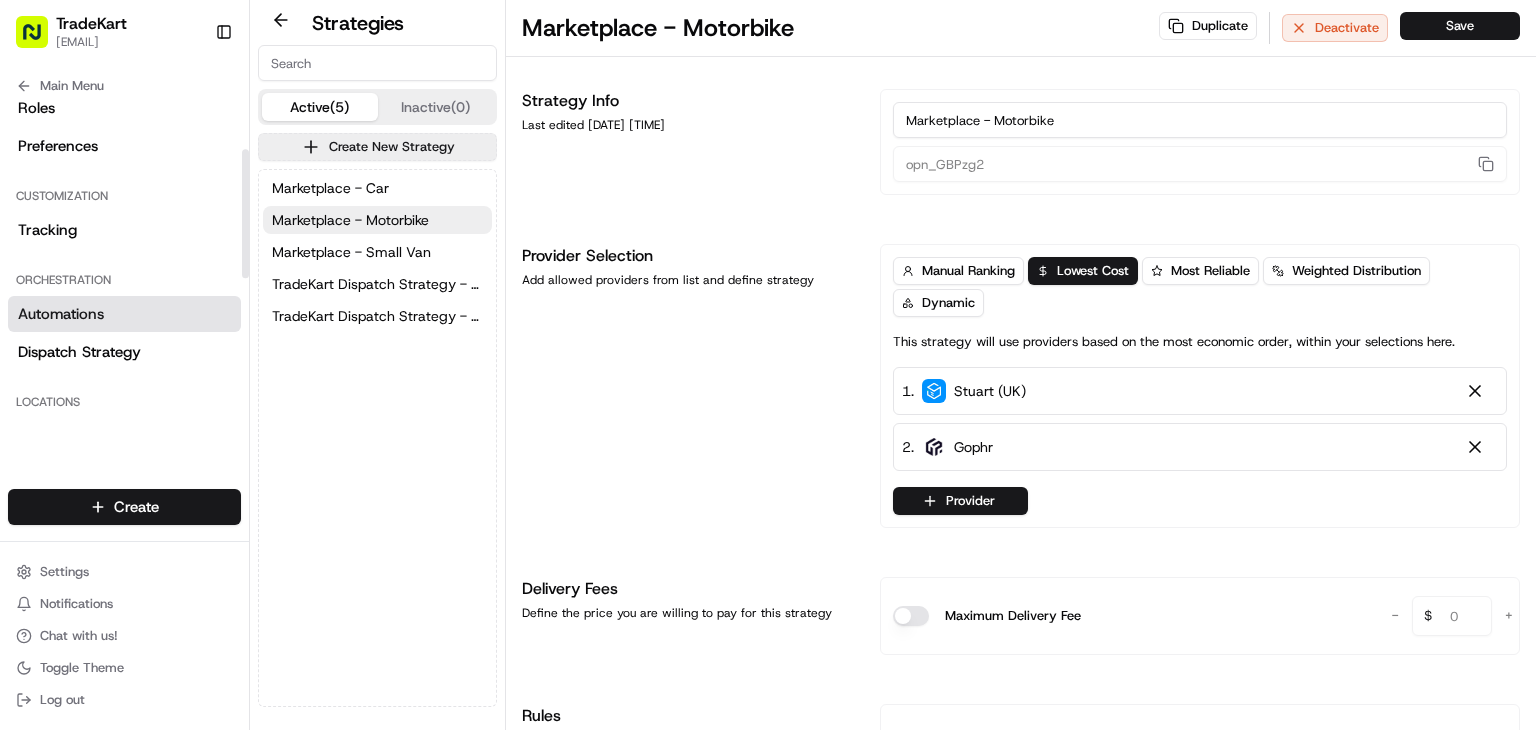 click on "Automations" at bounding box center [61, 314] 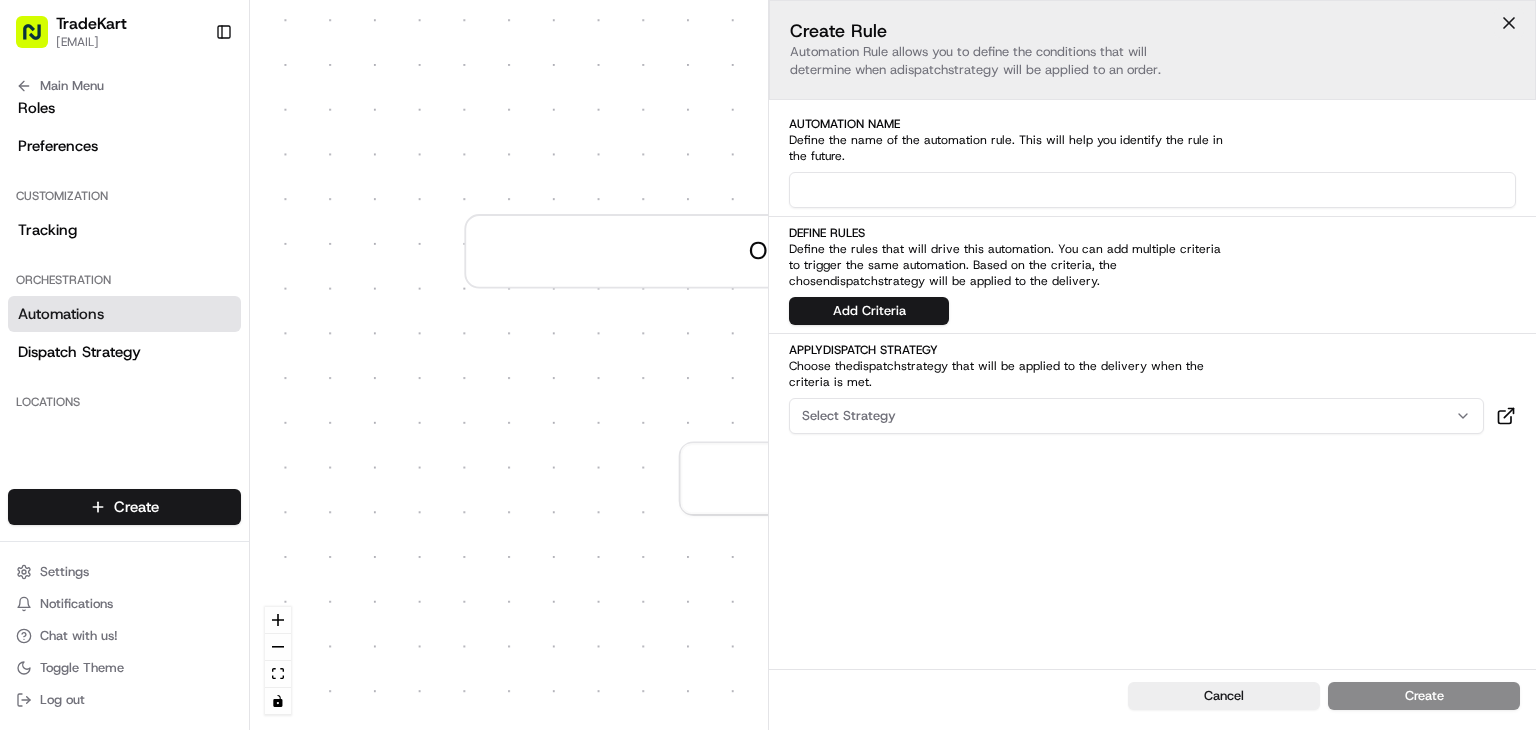 click at bounding box center (1509, 23) 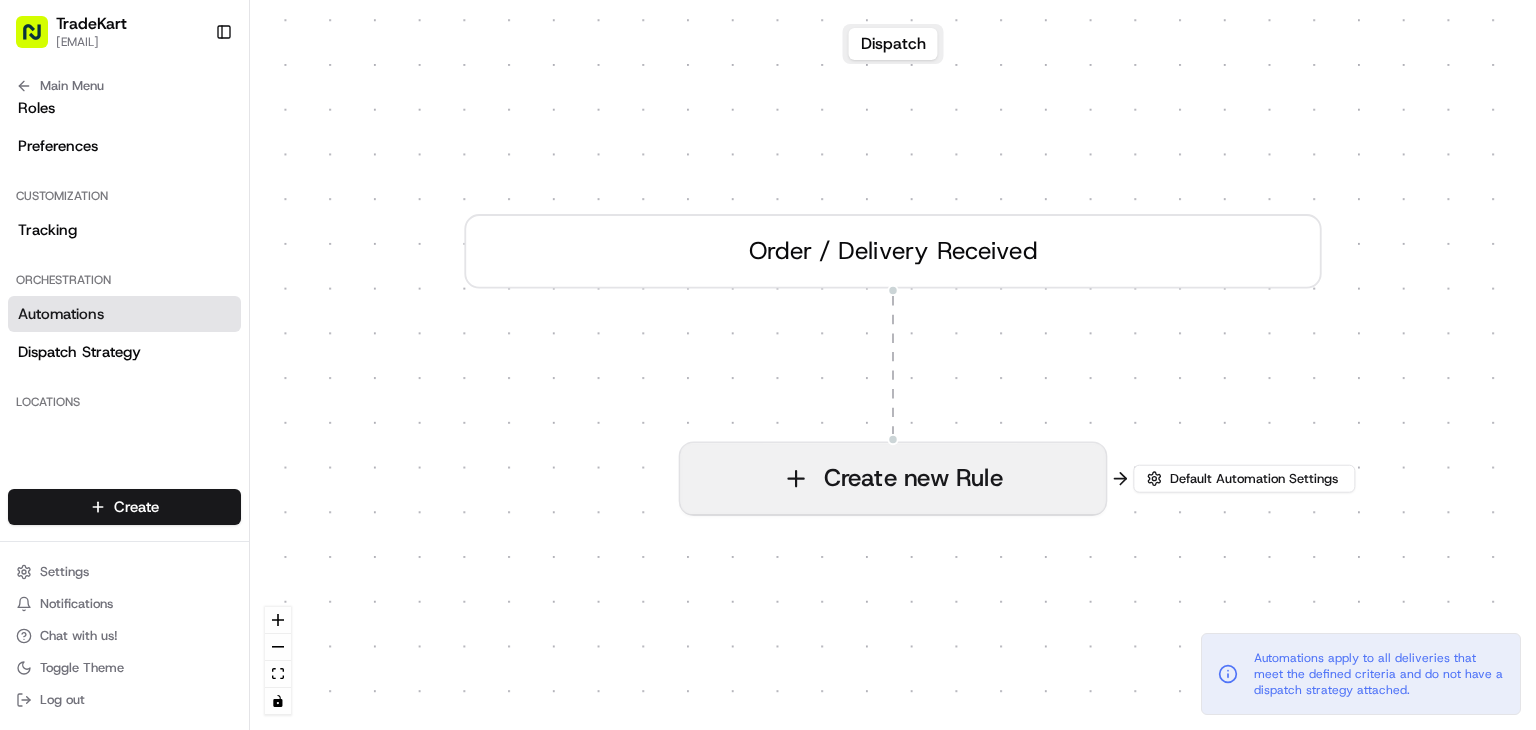 click on "Create new Rule" at bounding box center (893, 478) 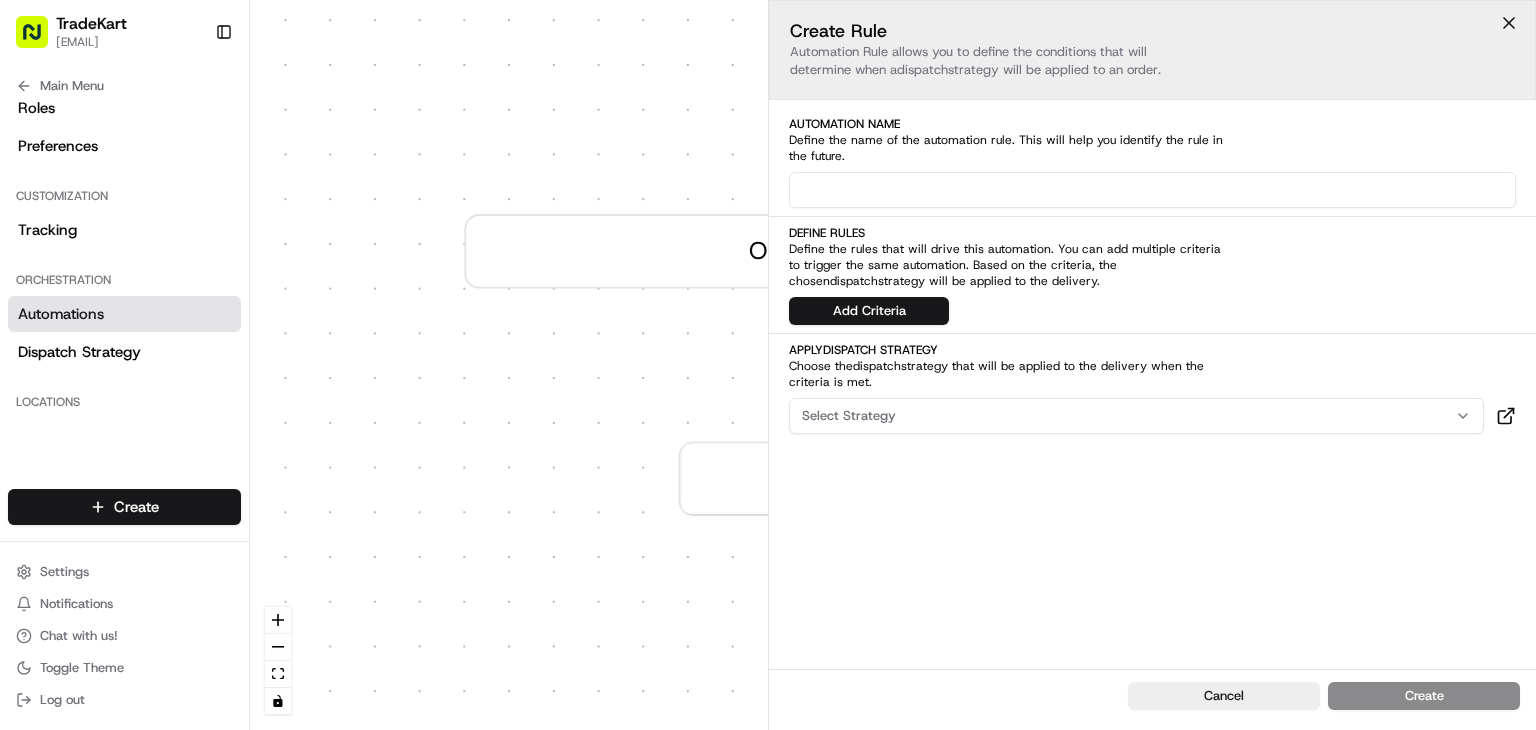 click at bounding box center [1509, 23] 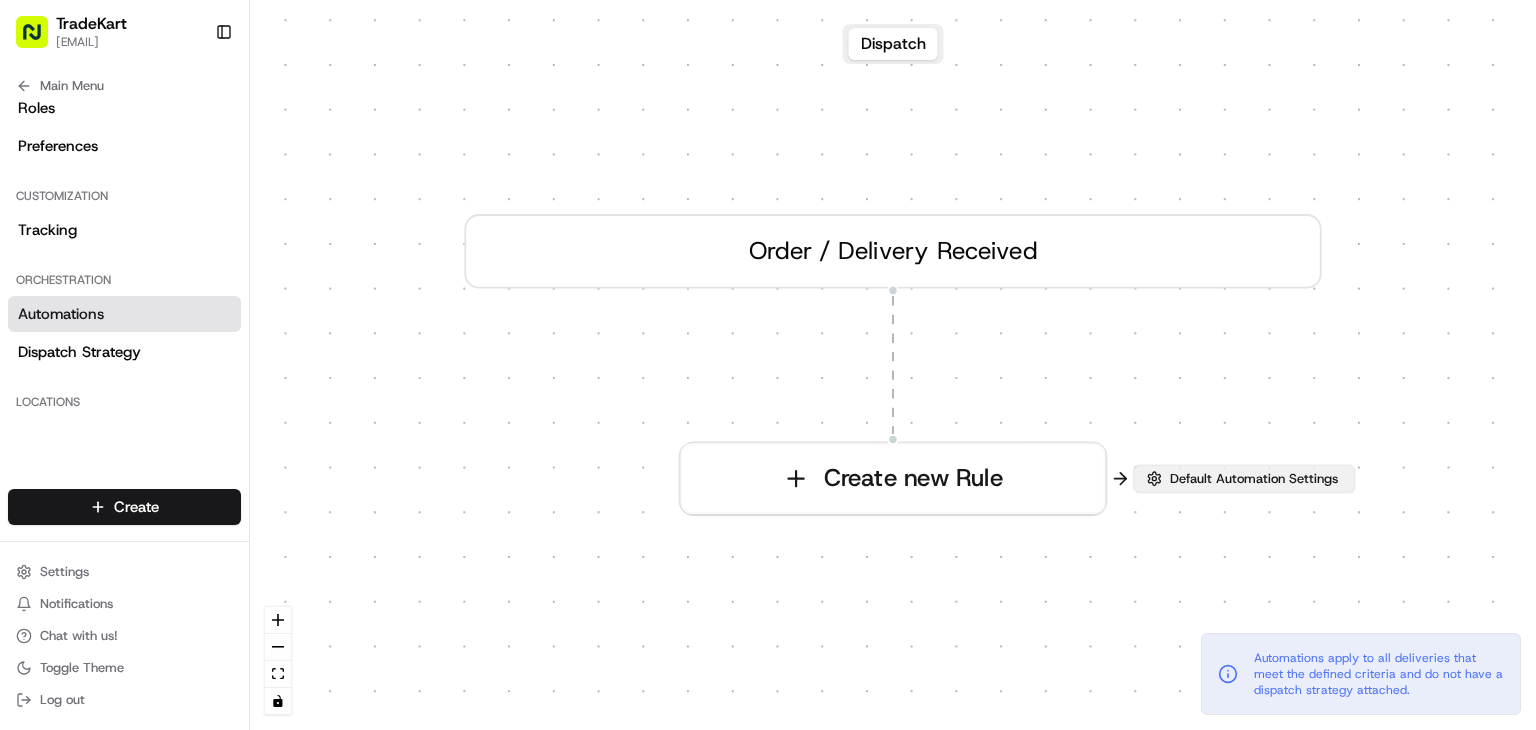 click on "Default Automation Settings" at bounding box center [1254, 479] 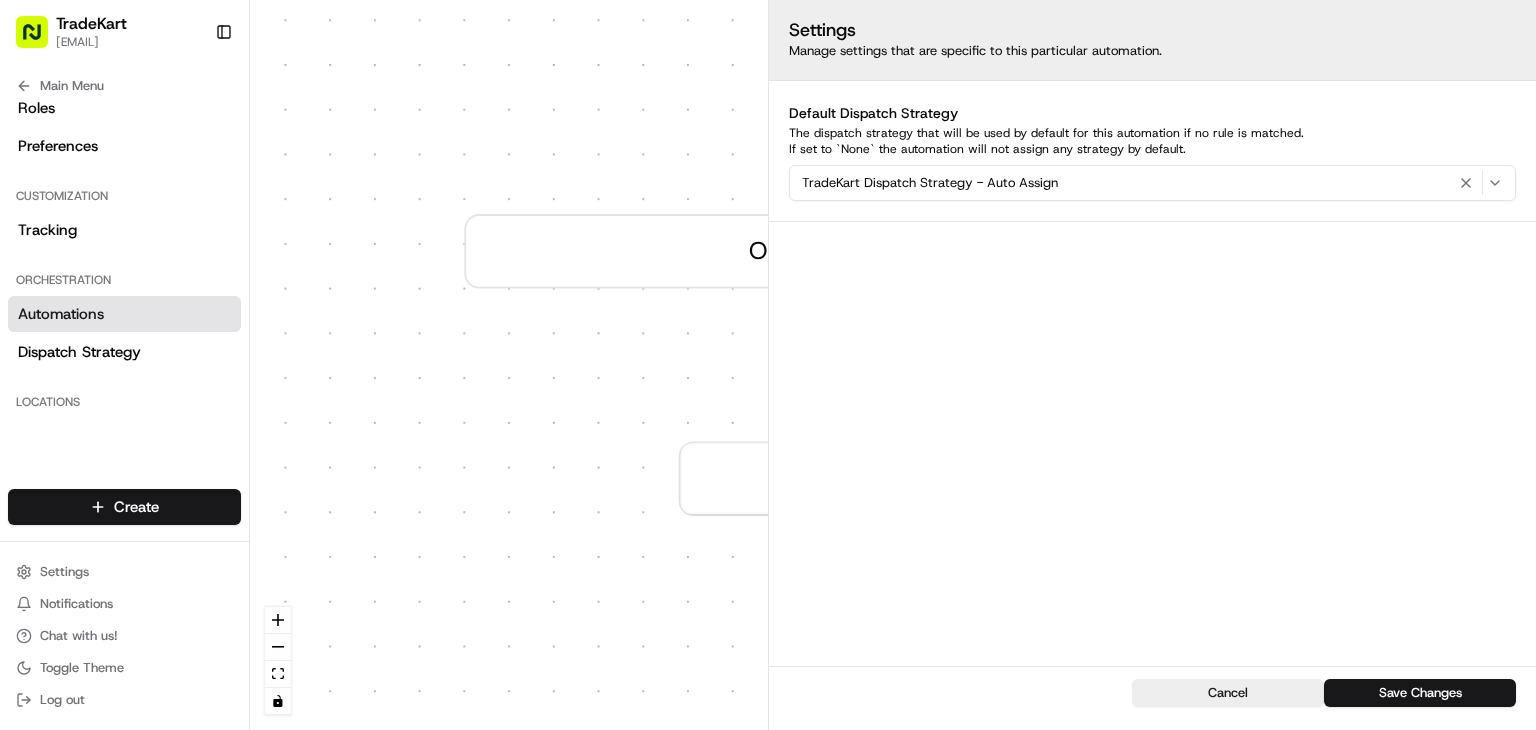 click on "TradeKart Dispatch Strategy - Auto Assign" at bounding box center (930, 183) 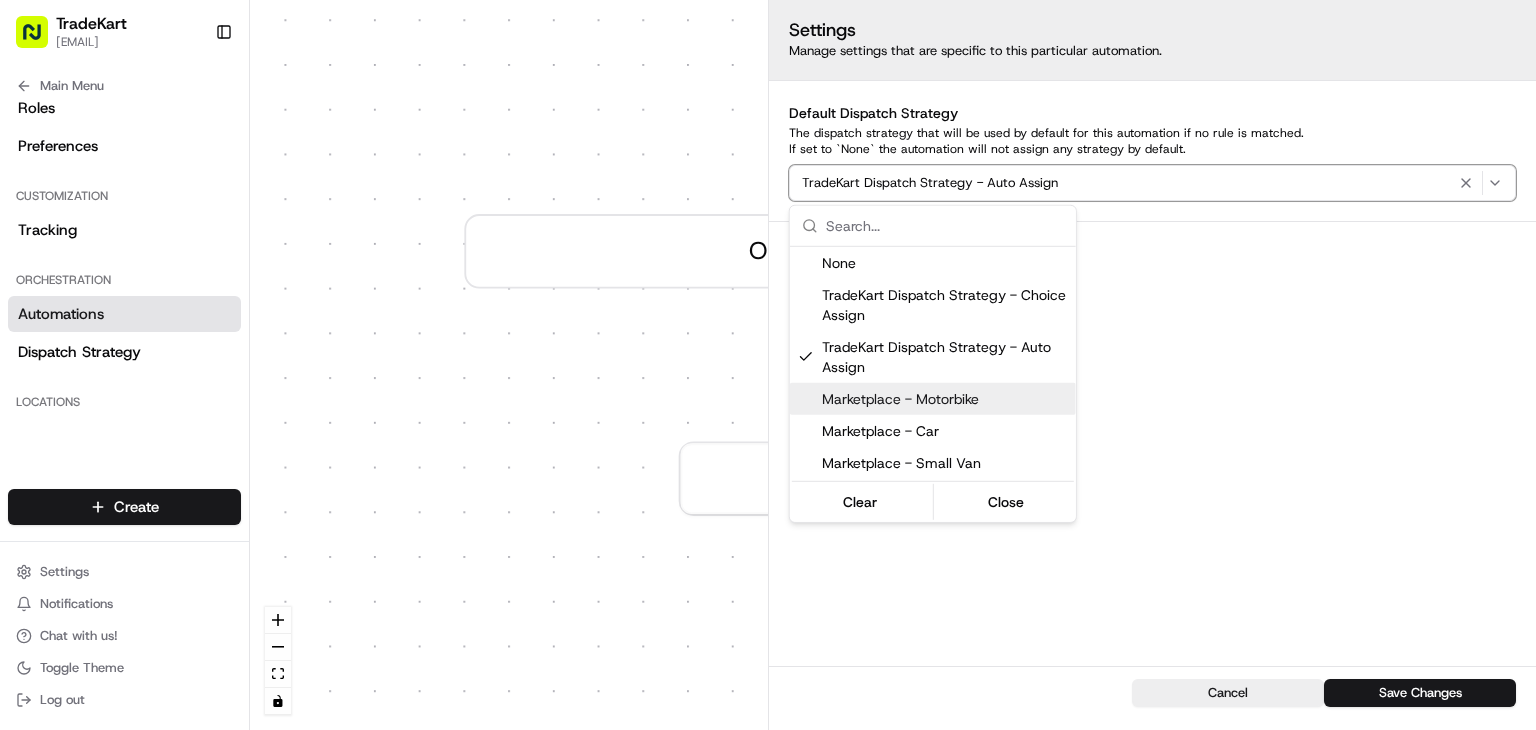 click on "Marketplace - Motorbike" at bounding box center [945, 399] 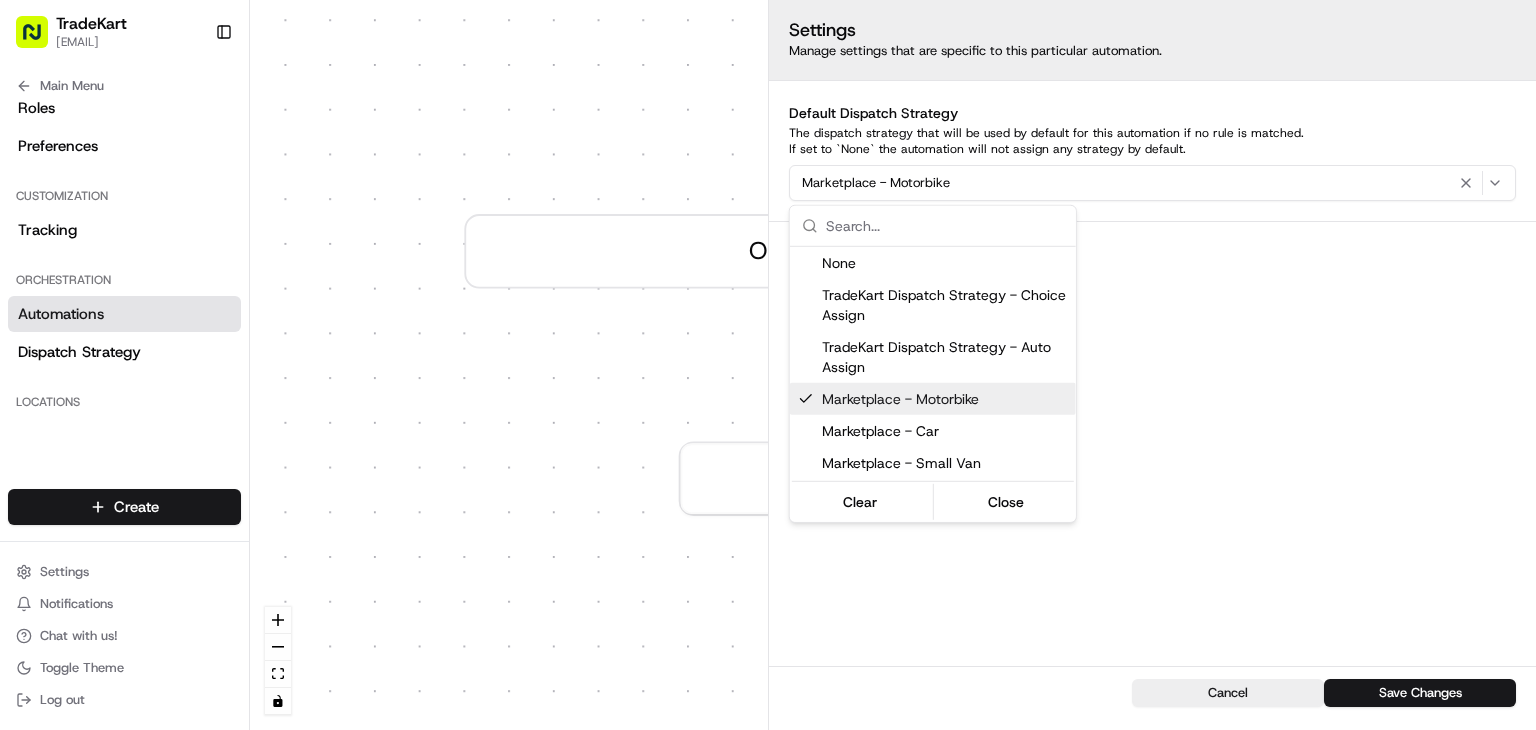 click on "TradeKart [EMAIL] Toggle Sidebar Orders Deliveries Providers Nash AI Analytics Favorites Main Menu Members & Organization Organization Users Roles Preferences Customization Tracking Orchestration Automations Dispatch Strategy Locations Pickup Locations Dropoff Locations Billing Billing Refund Requests Integrations Notification Triggers Webhooks API Keys Request Logs Create Settings Notifications Chat with us! Toggle Theme Log out Dispatch 0 Order / Delivery Received Create new Rule Default Automation Settings Automations apply to all deliveries that meet the defined criteria and do not have a dispatch strategy attached. Press enter or space to select a node. You can then use the arrow keys to move the node around. Press delete to remove it and escape to cancel. Press enter or space to select an edge. You can then press delete to remove it or escape to cancel. Settings Manage settings that are specific to this particular automation. Default Dispatch Strategy Cancel None" at bounding box center (768, 365) 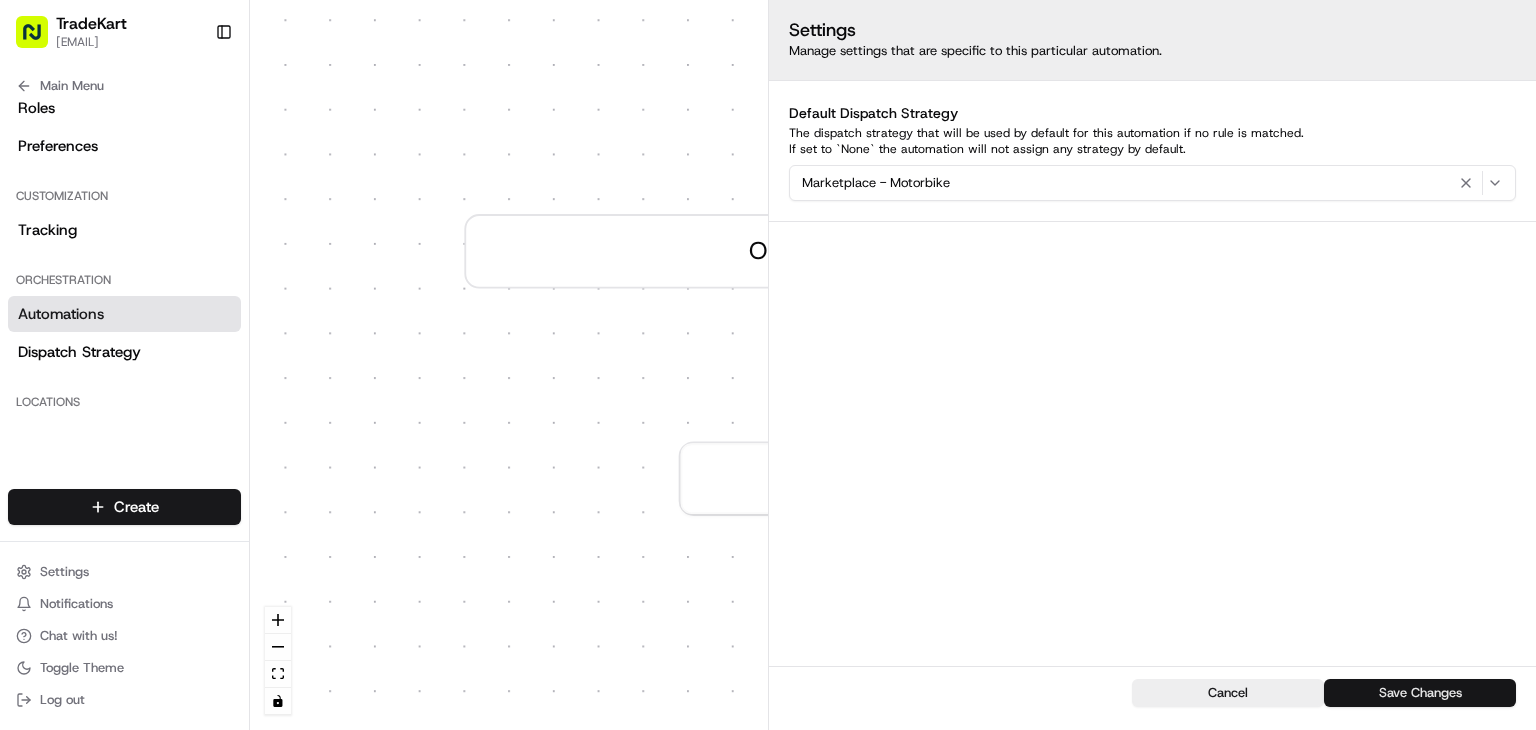 click on "Save Changes" at bounding box center [1420, 693] 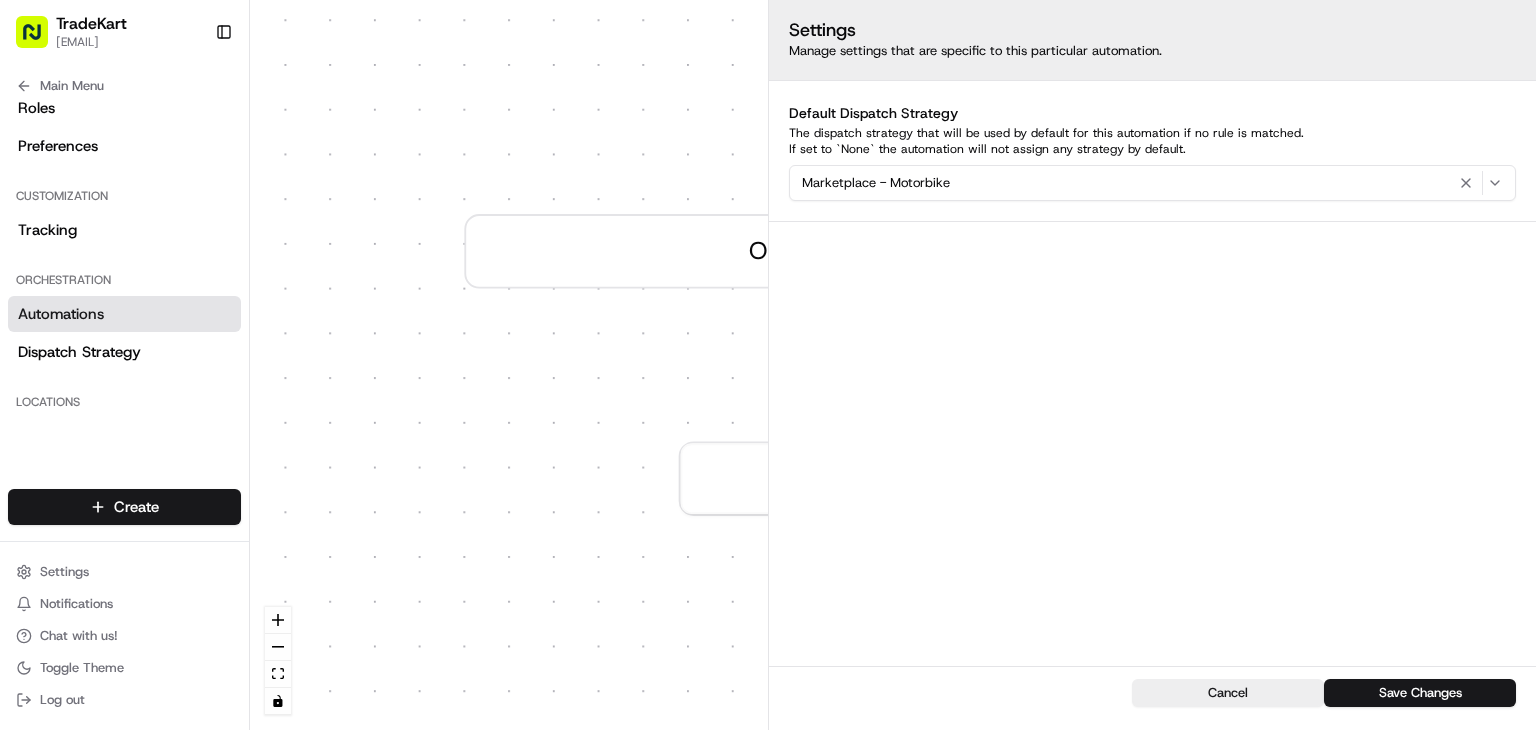 click on "0 Order / Delivery Received  Create new Rule" at bounding box center (893, 365) 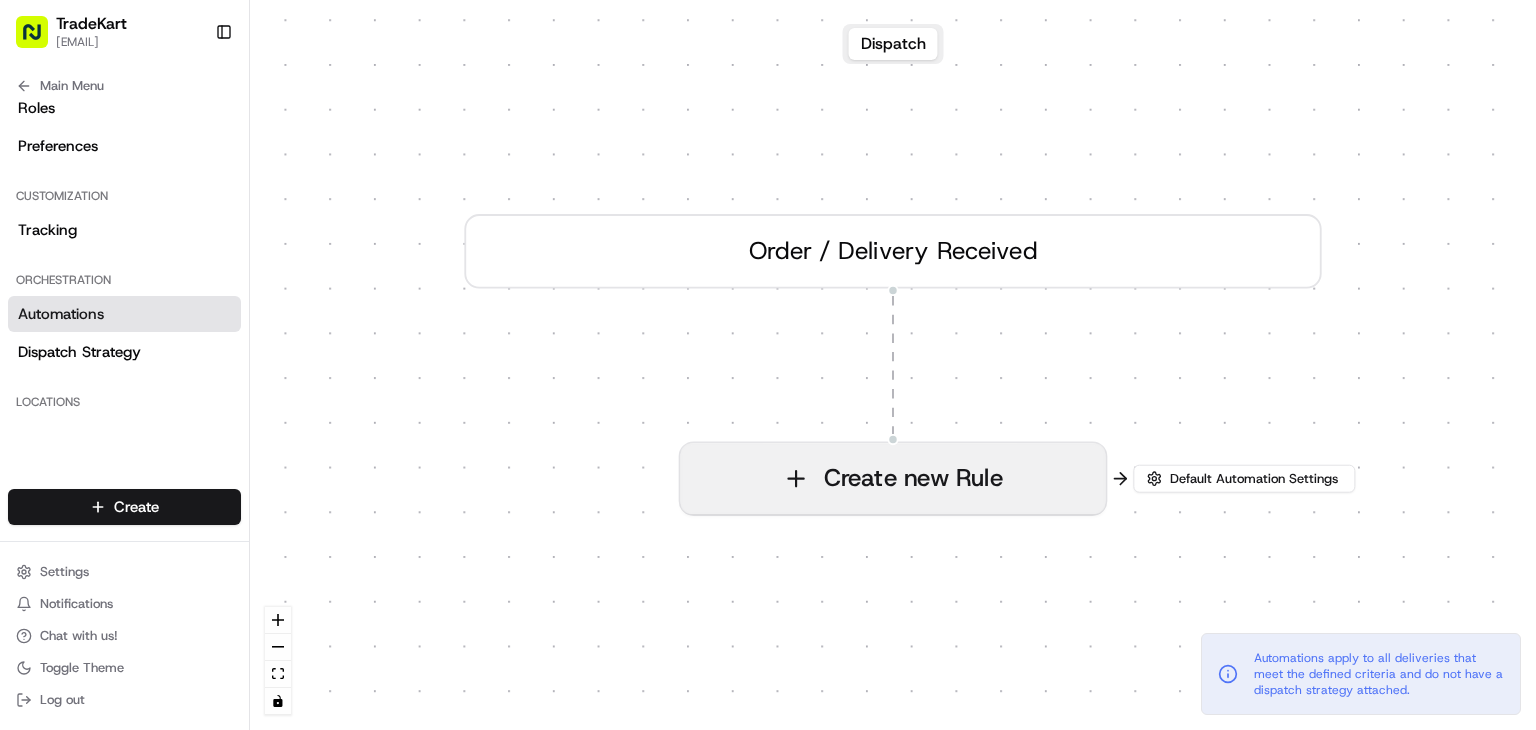 click on "Create new Rule" at bounding box center (893, 478) 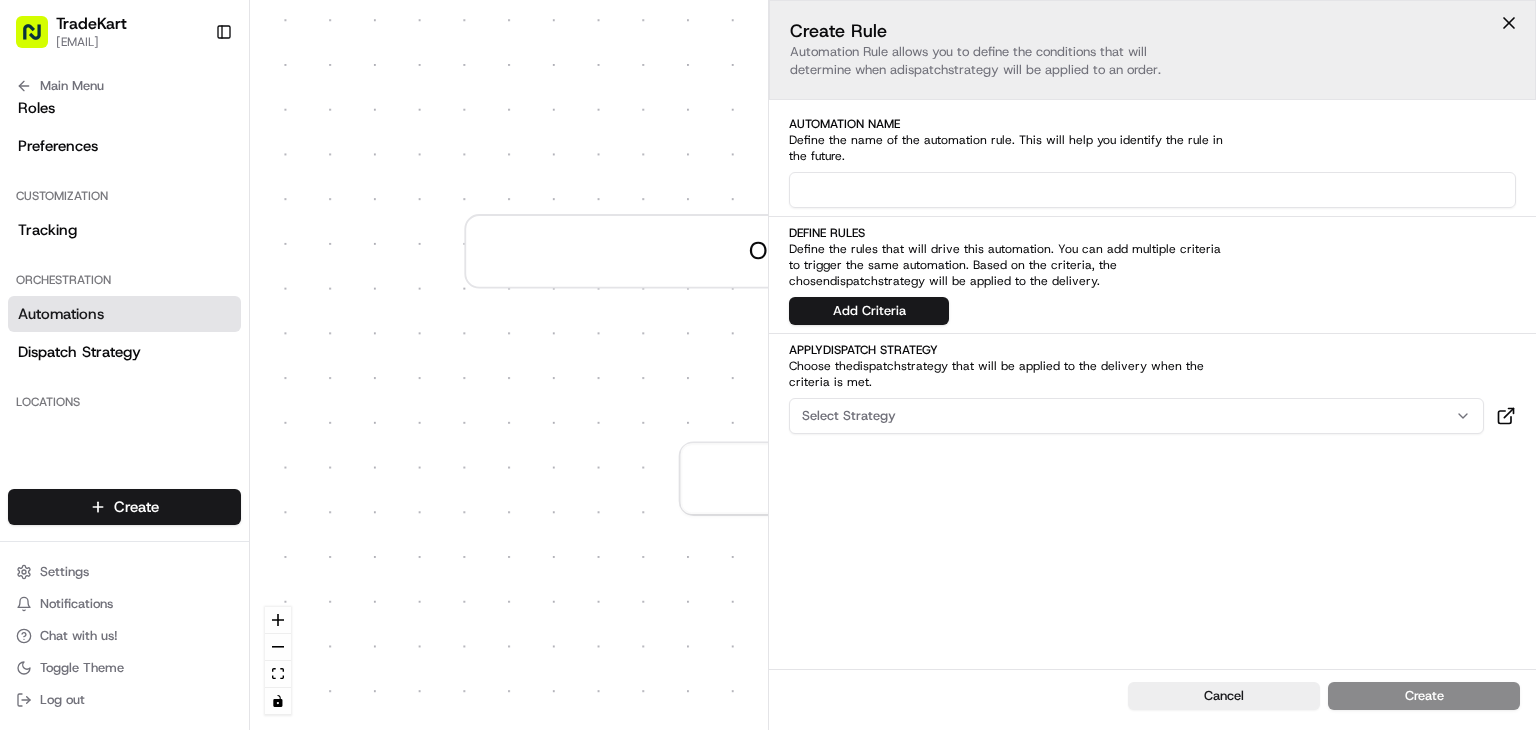click at bounding box center (1152, 190) 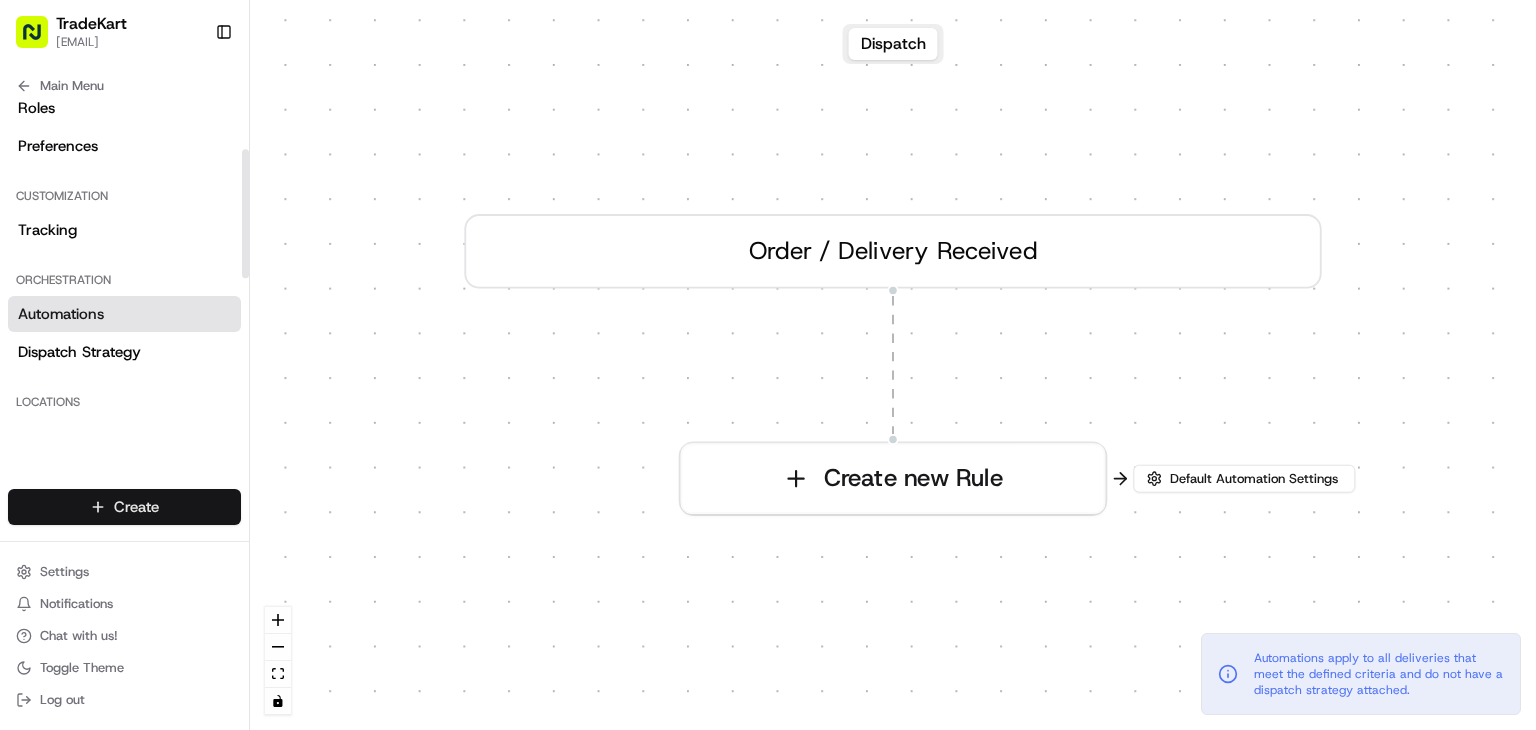 click on "TradeKart [EMAIL] Toggle Sidebar Orders Deliveries Providers Nash AI Analytics Favorites Main Menu Members & Organization Organization Users Roles Preferences Customization Tracking Orchestration Automations Dispatch Strategy Locations Pickup Locations Dropoff Locations Billing Billing Refund Requests Integrations Notification Triggers Webhooks API Keys Request Logs Create Settings Notifications Chat with us! Toggle Theme Log out Dispatch 0 Order / Delivery Received Create new Rule Default Automation Settings Automations apply to all deliveries that meet the defined criteria and do not have a dispatch strategy attached. Press enter or space to select a node. You can then use the arrow keys to move the node around. Press delete to remove it and escape to cancel. Press enter or space to select an edge. You can then press delete to remove it or escape to cancel. Create Create" at bounding box center (768, 365) 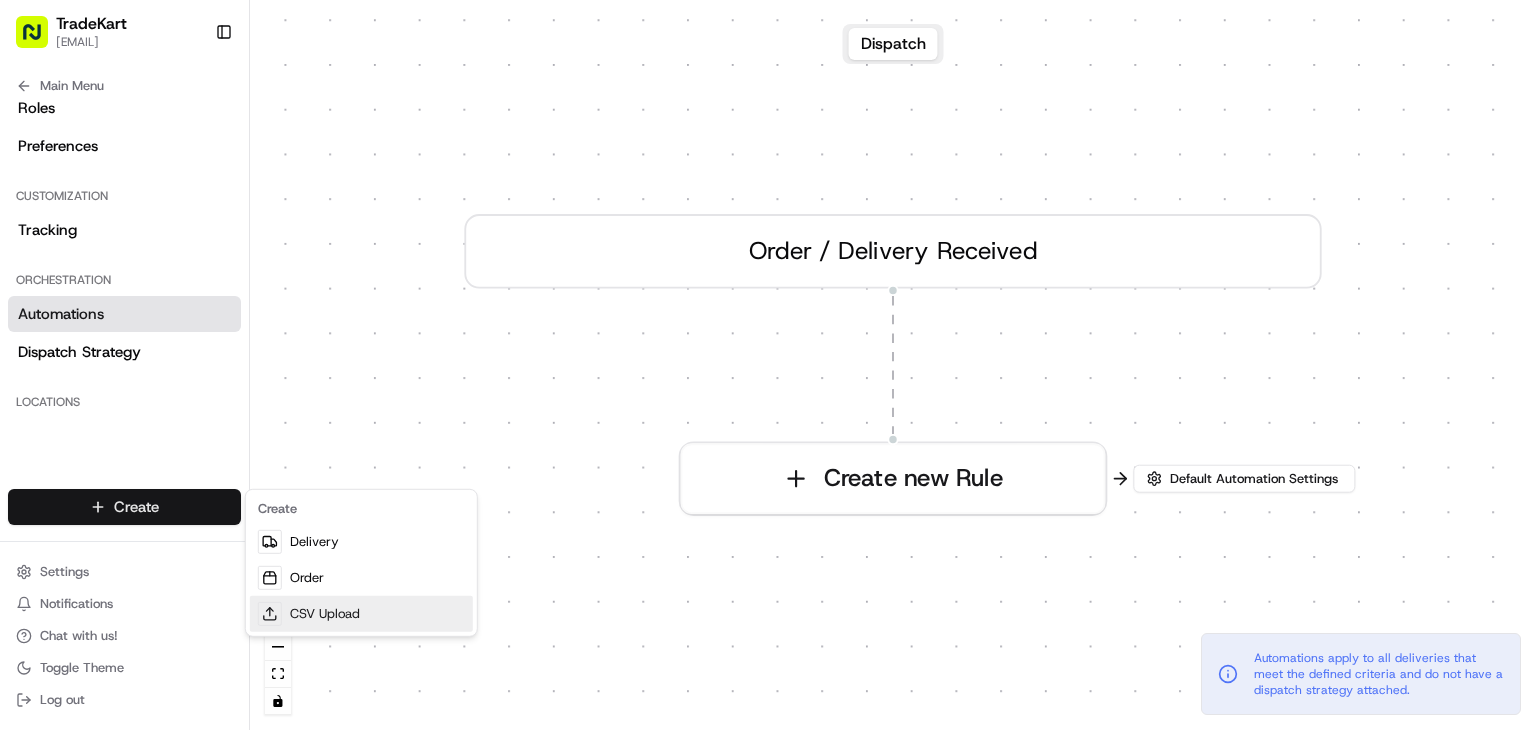 click on "CSV Upload" at bounding box center [361, 614] 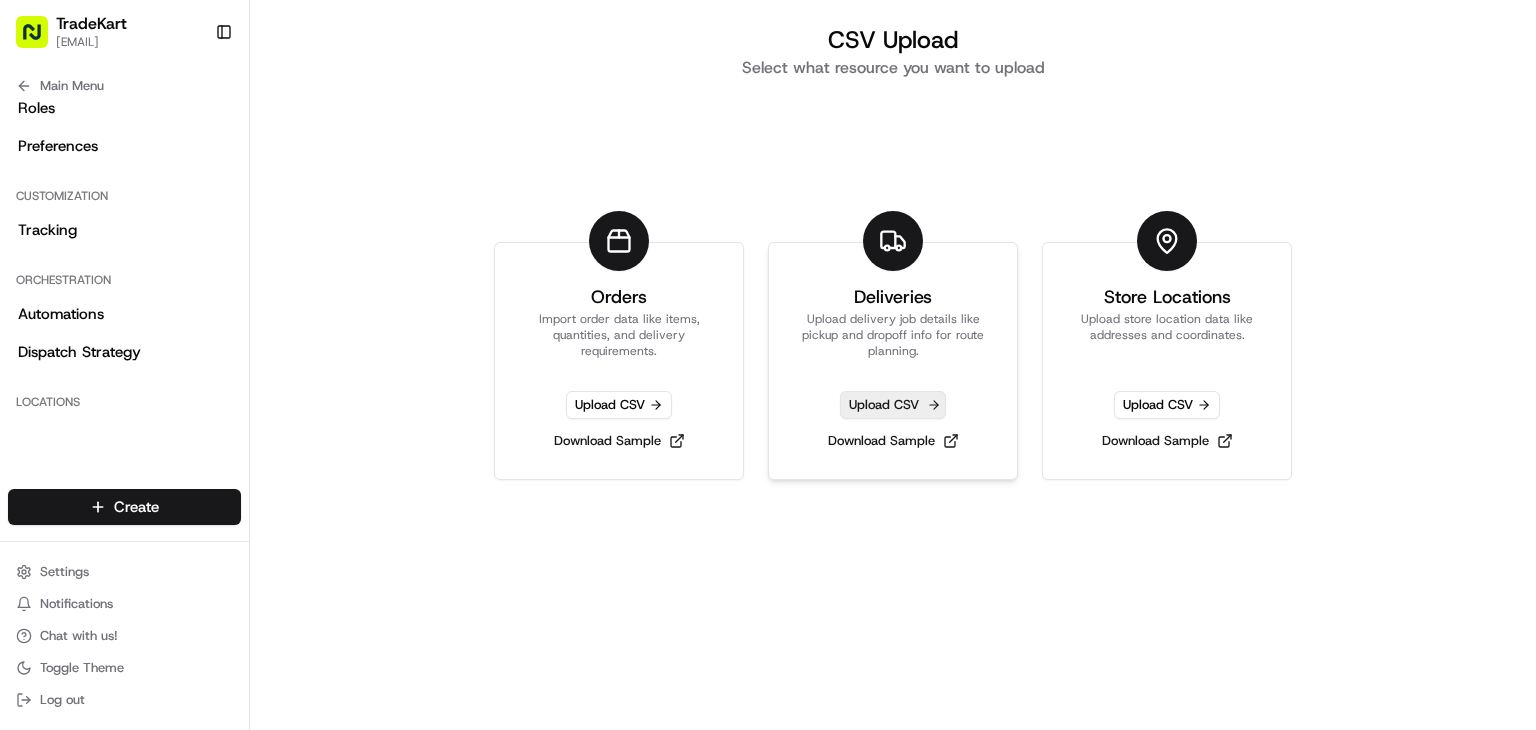 click on "Upload CSV" at bounding box center (893, 405) 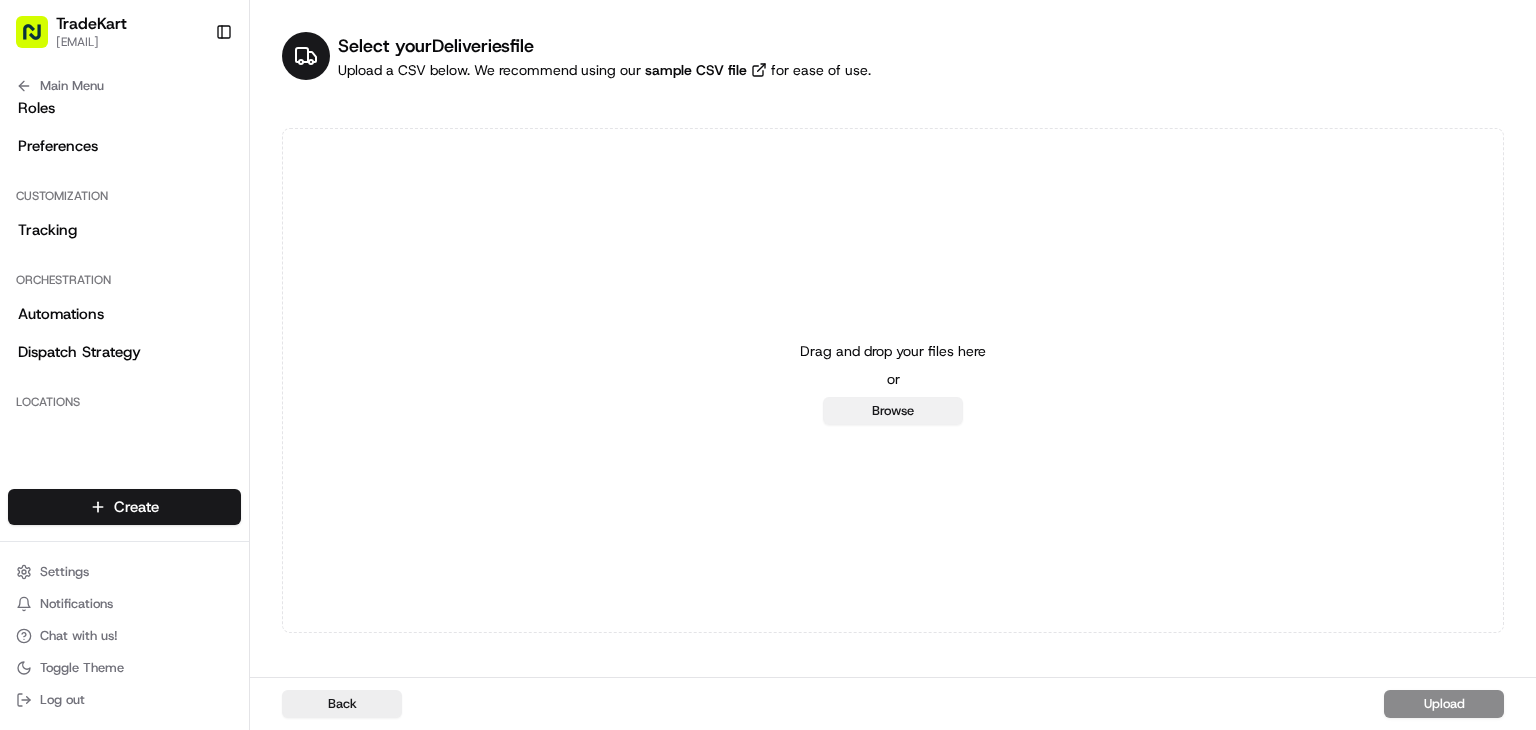 click on "Browse" at bounding box center [893, 411] 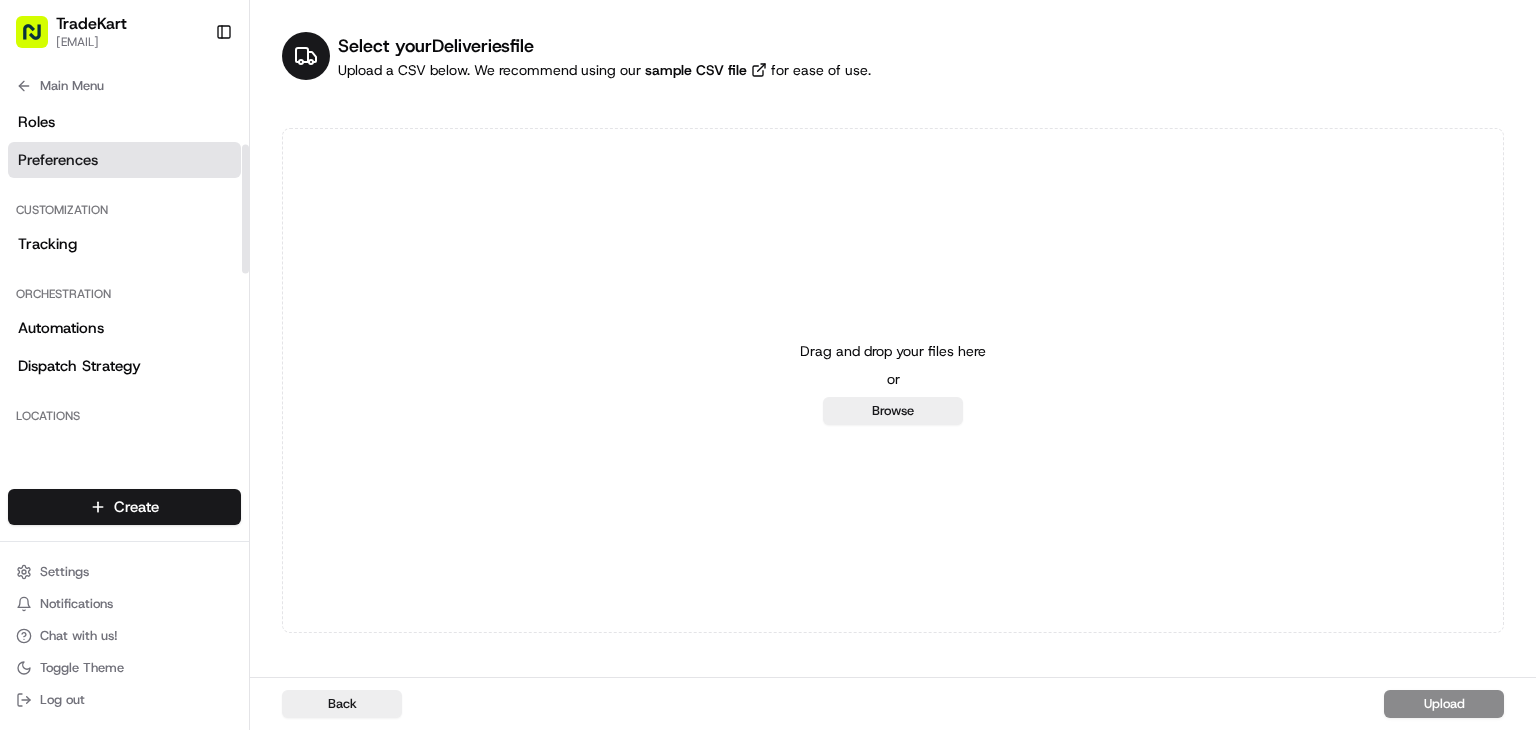 scroll, scrollTop: 114, scrollLeft: 0, axis: vertical 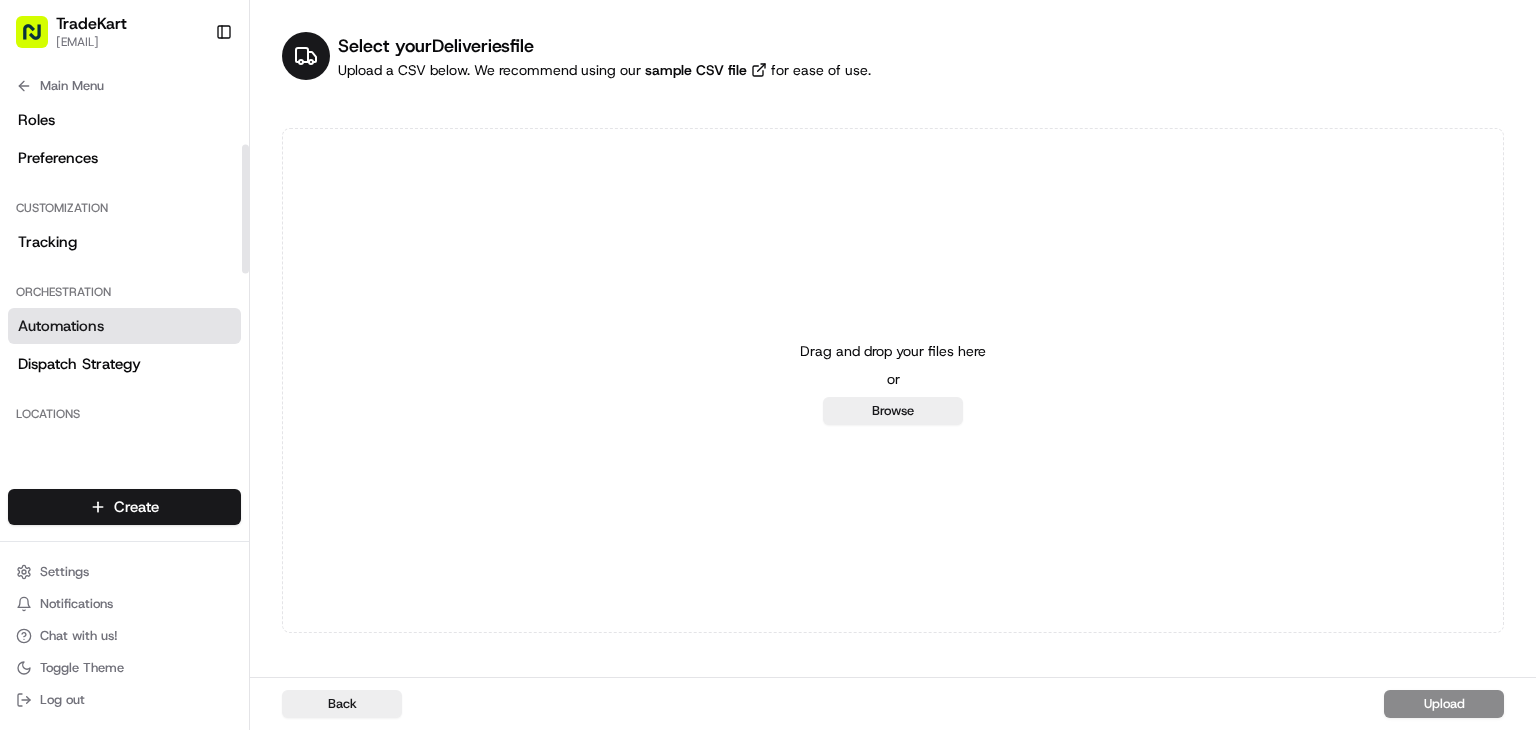 click on "Automations" at bounding box center (61, 326) 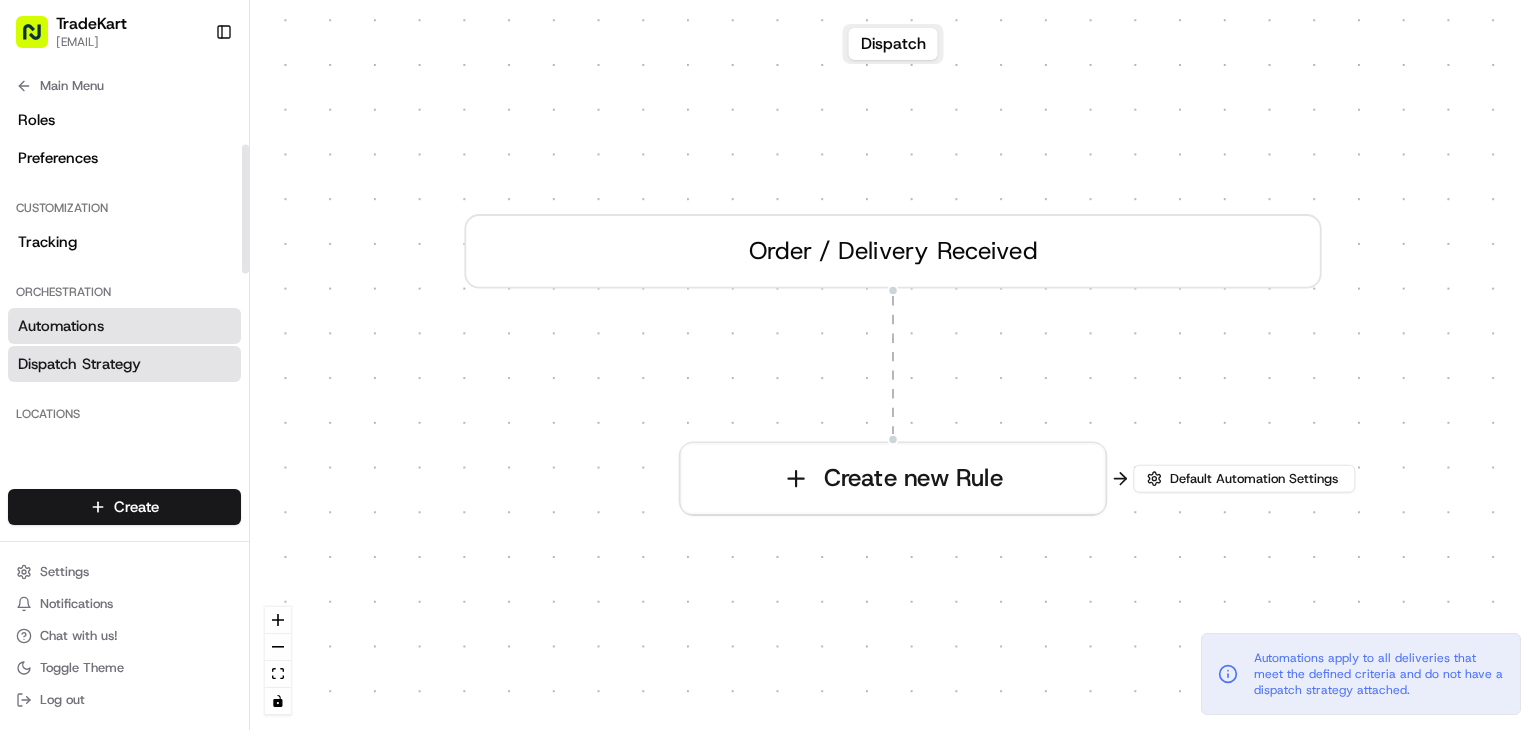 click on "Dispatch Strategy" at bounding box center (124, 364) 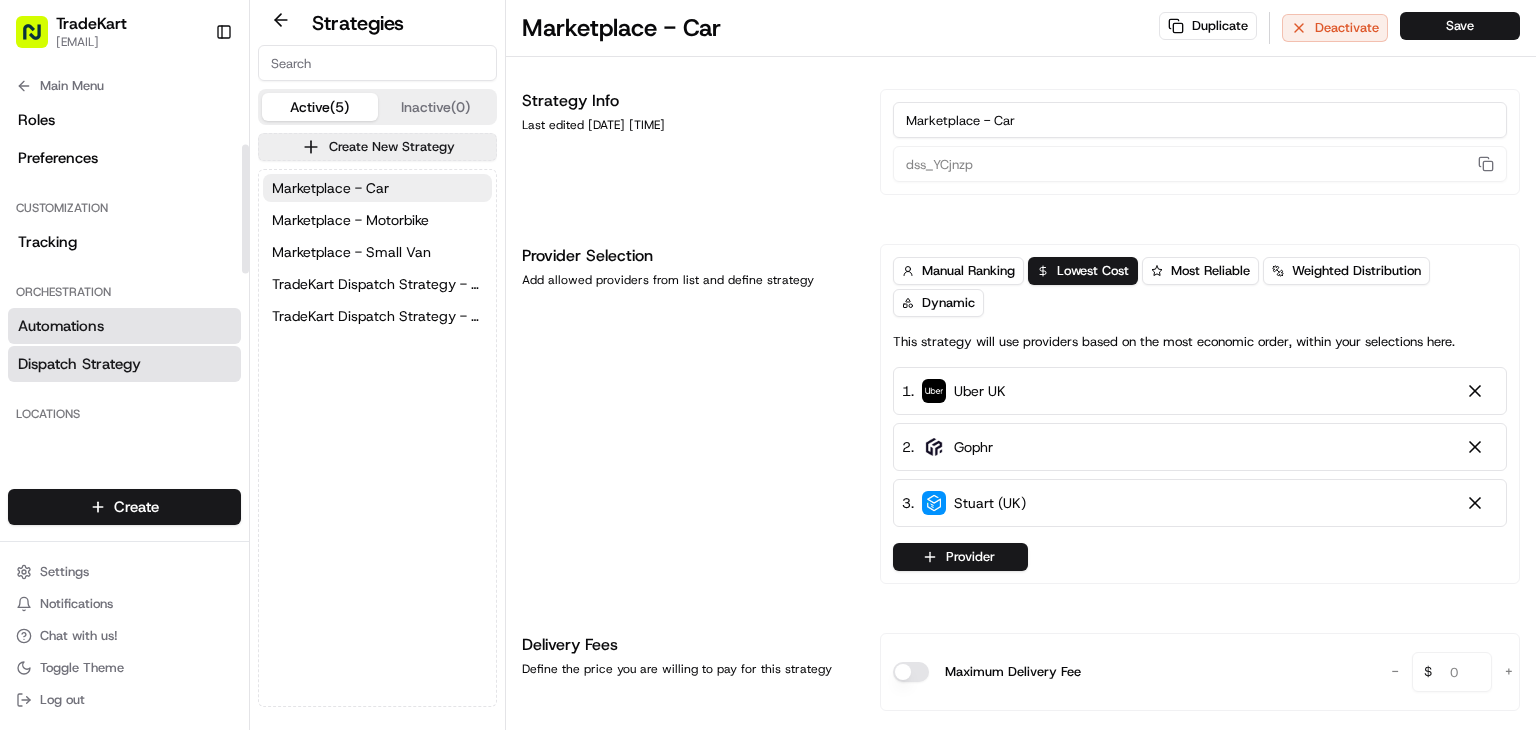 click on "Automations" at bounding box center (124, 326) 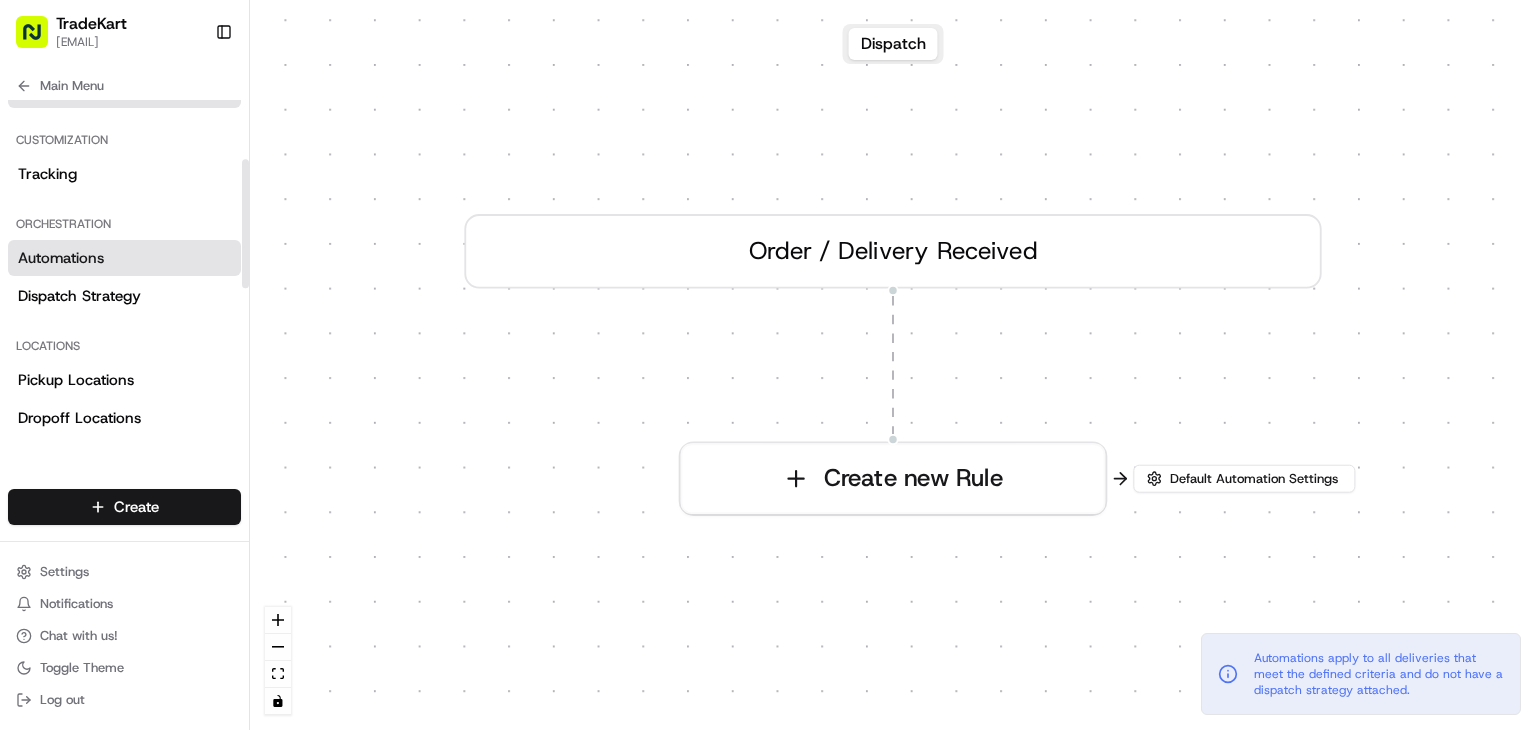 scroll, scrollTop: 215, scrollLeft: 0, axis: vertical 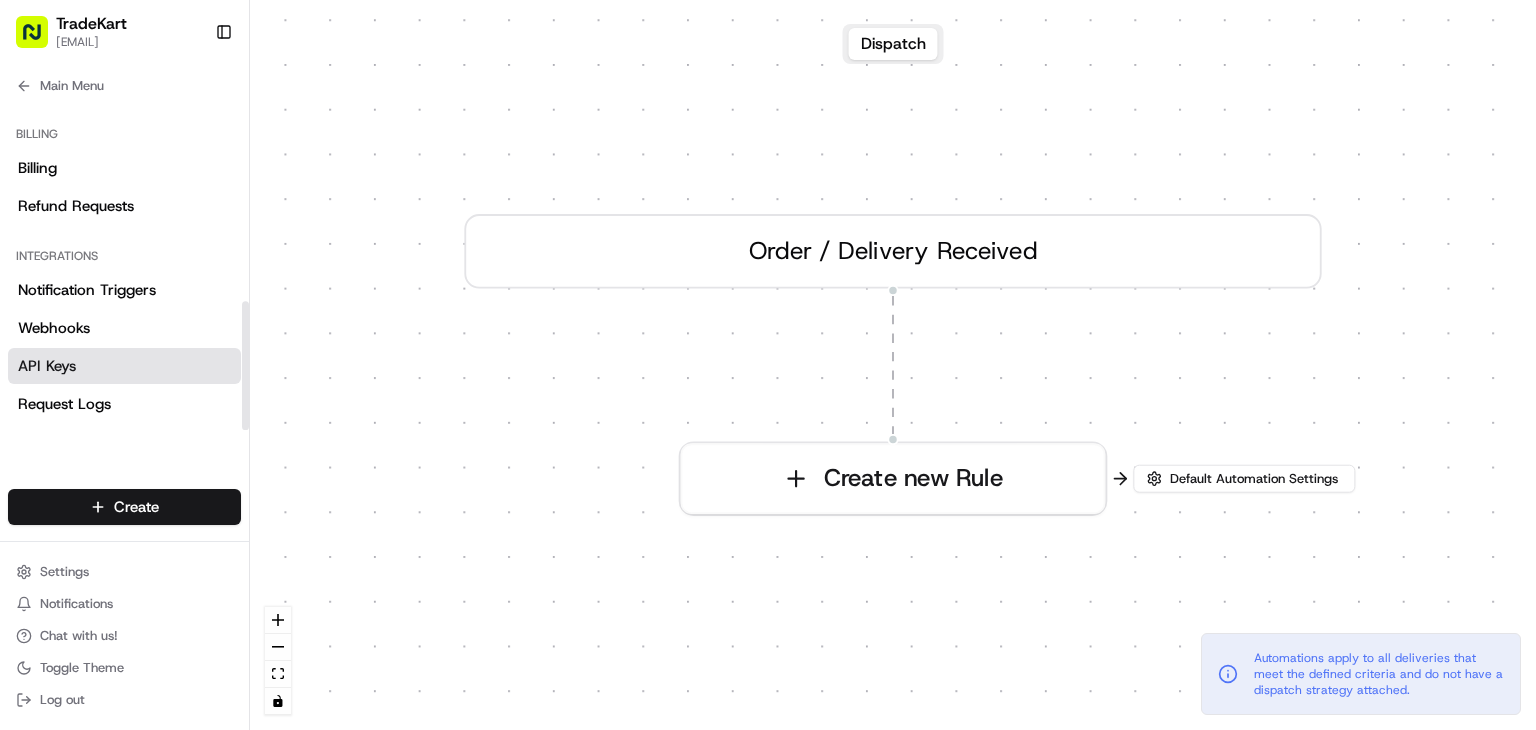 click on "API Keys" at bounding box center (124, 366) 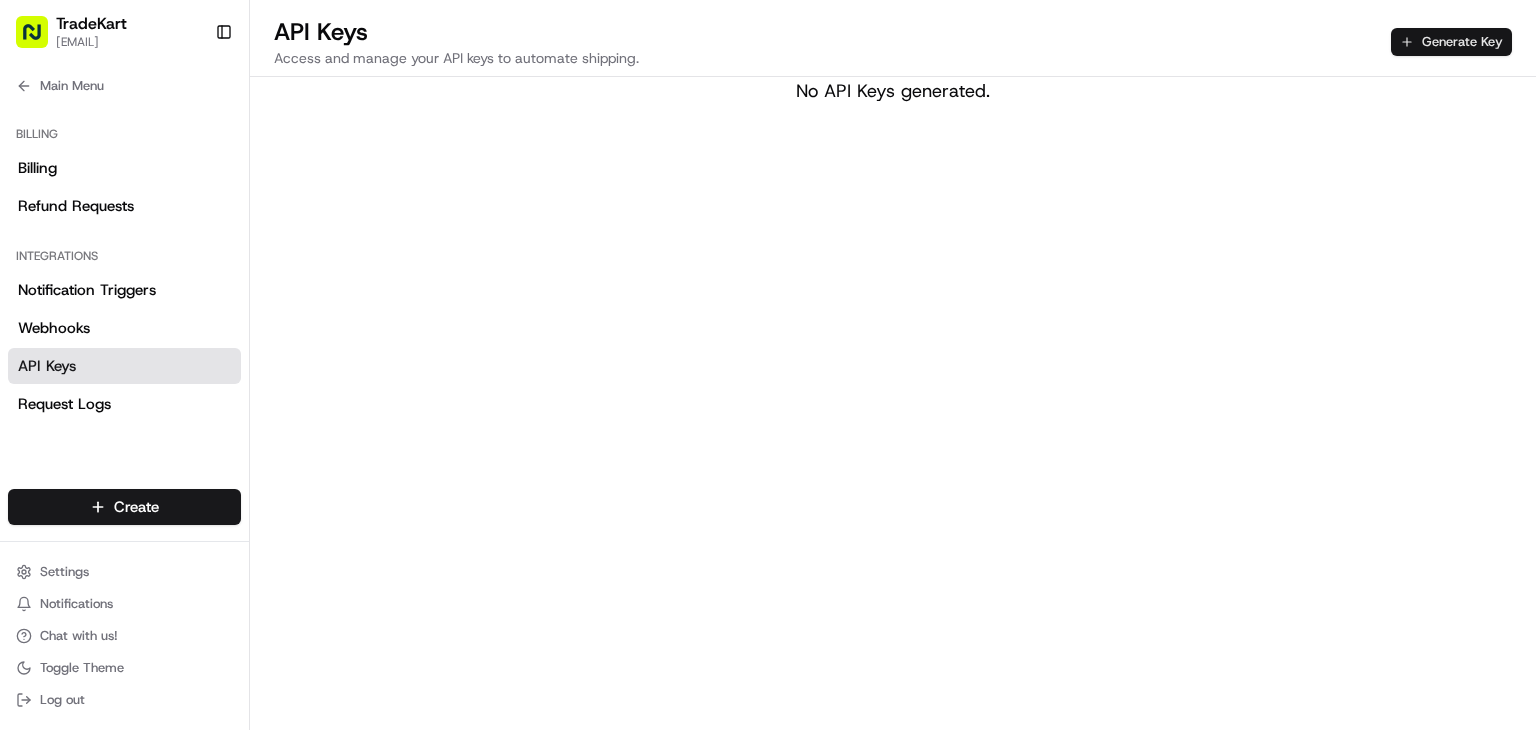 click on "Generate Key" at bounding box center (1451, 42) 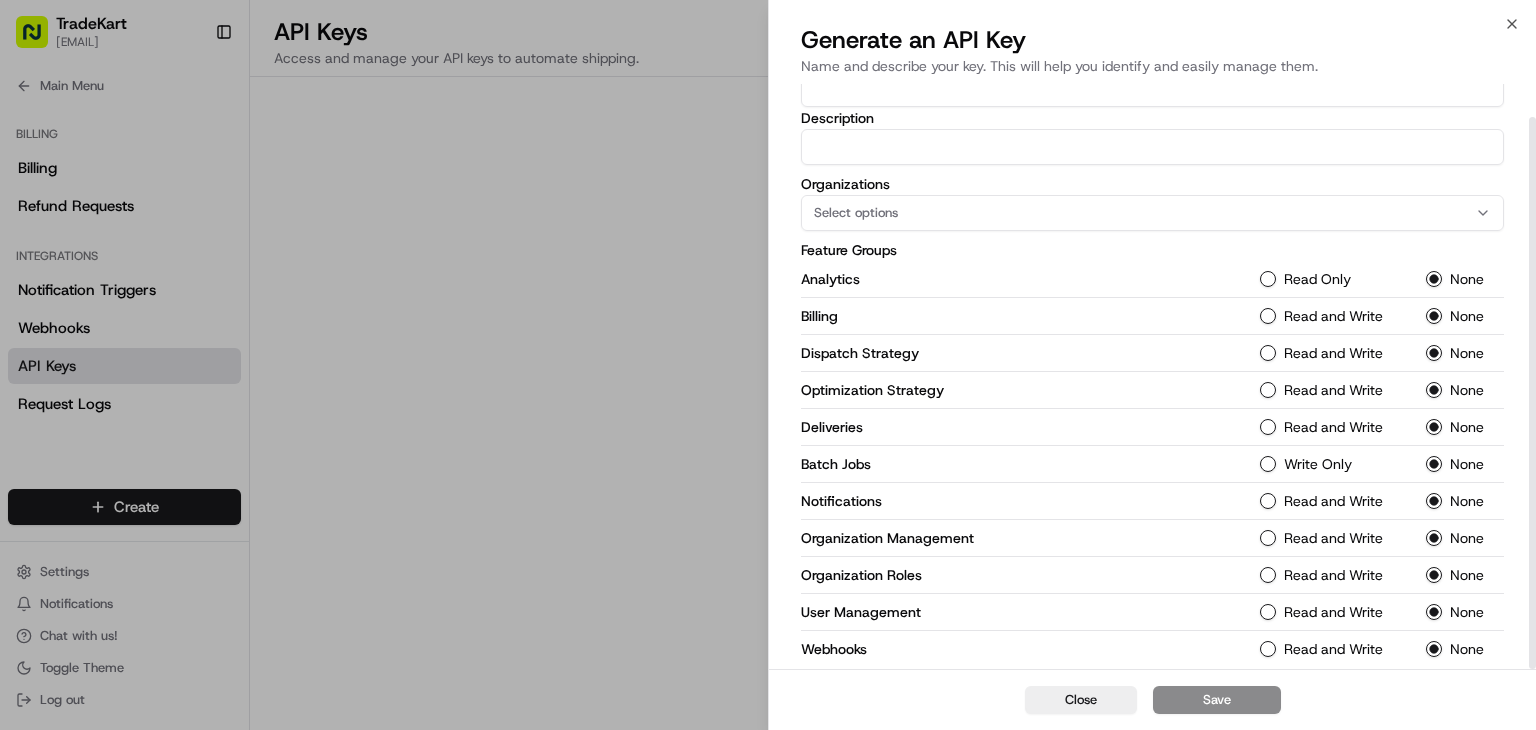 scroll, scrollTop: 0, scrollLeft: 0, axis: both 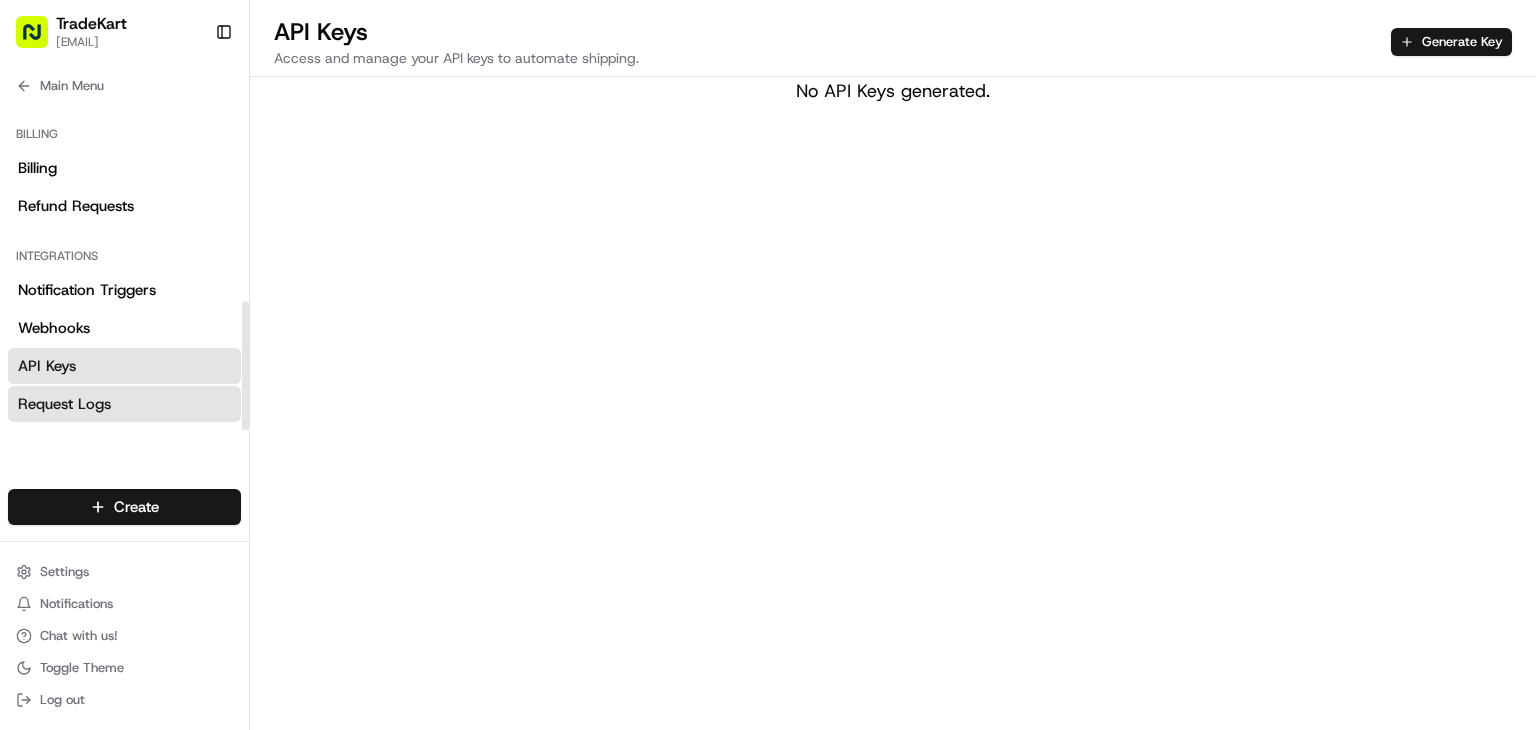 click on "Request Logs" at bounding box center (124, 404) 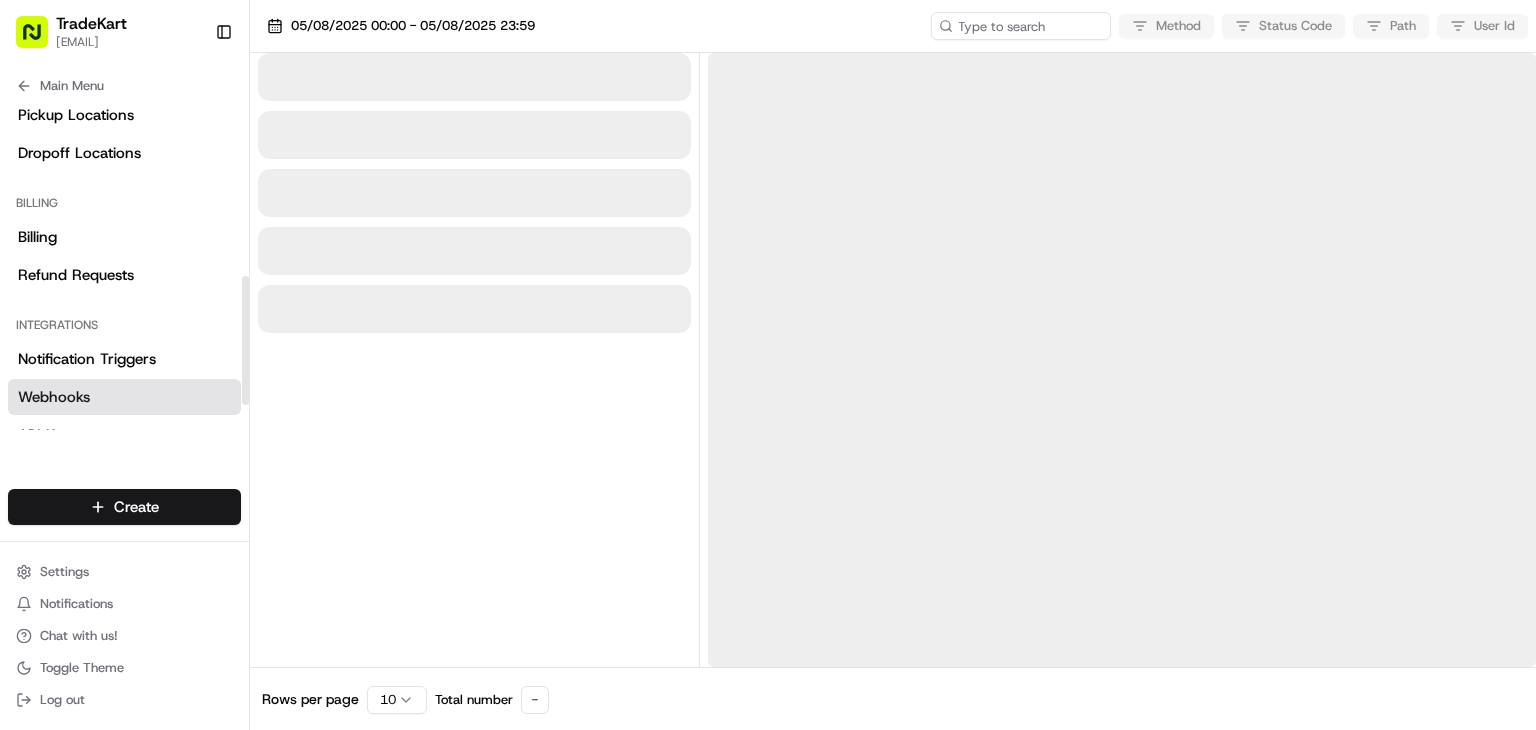 scroll, scrollTop: 444, scrollLeft: 0, axis: vertical 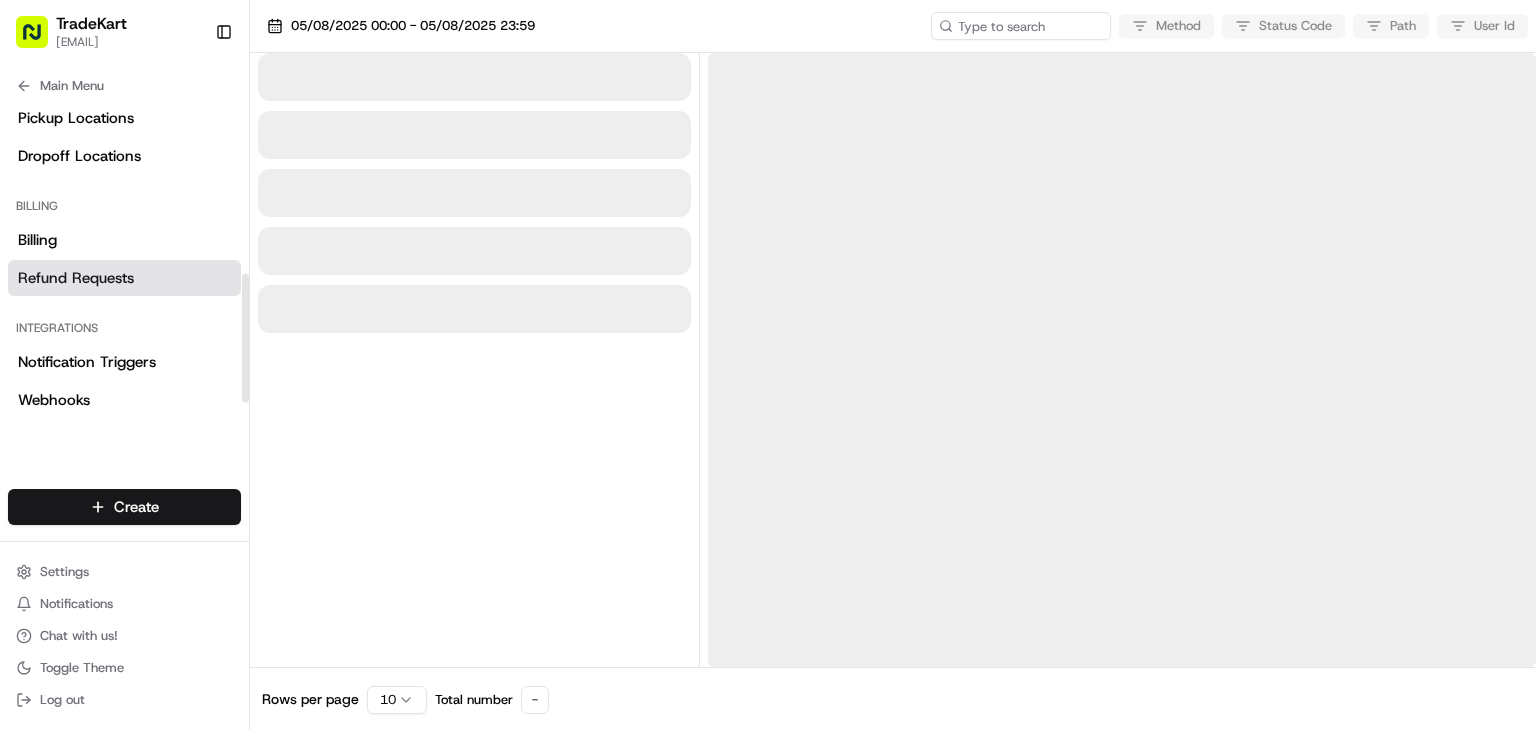click on "Refund Requests" at bounding box center (76, 278) 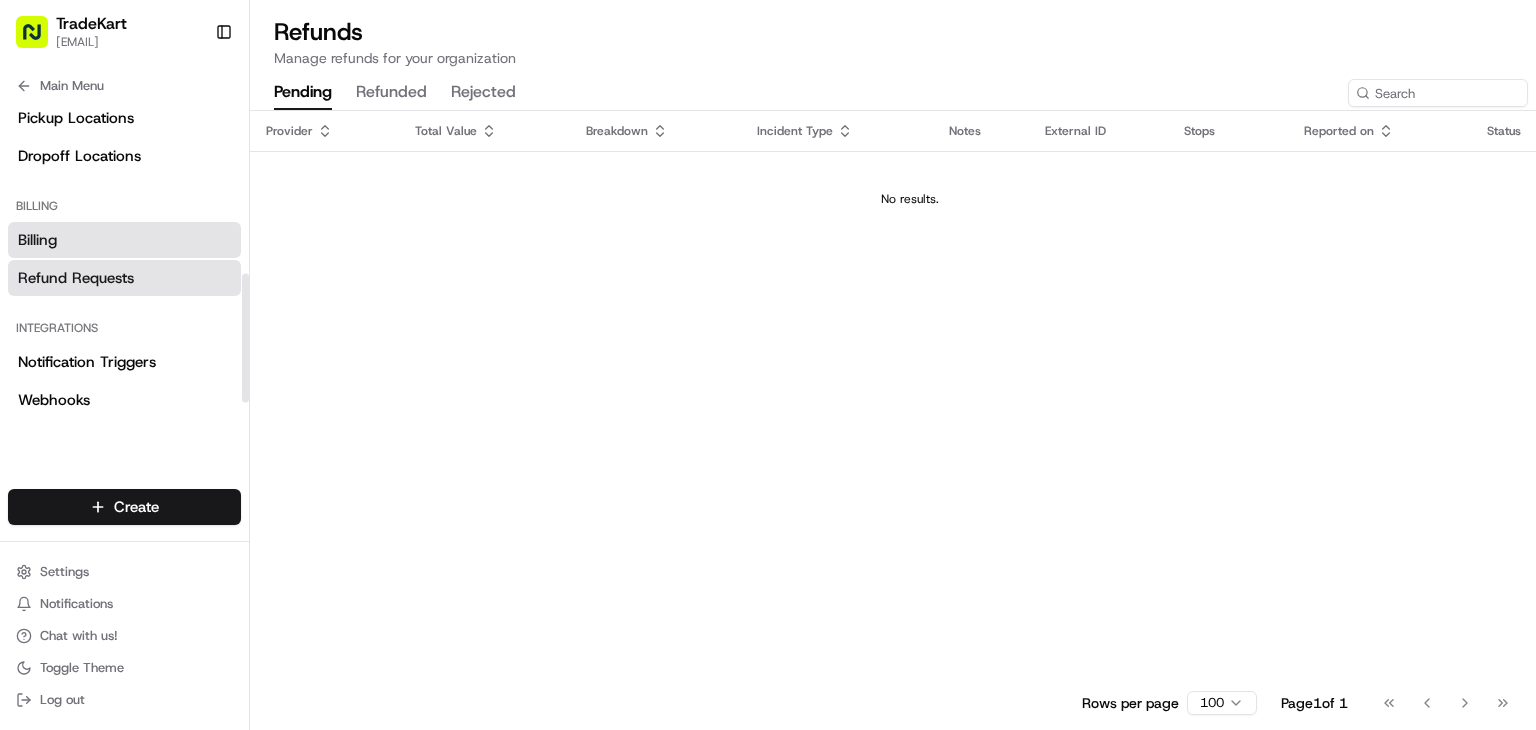 click on "Billing" at bounding box center (124, 240) 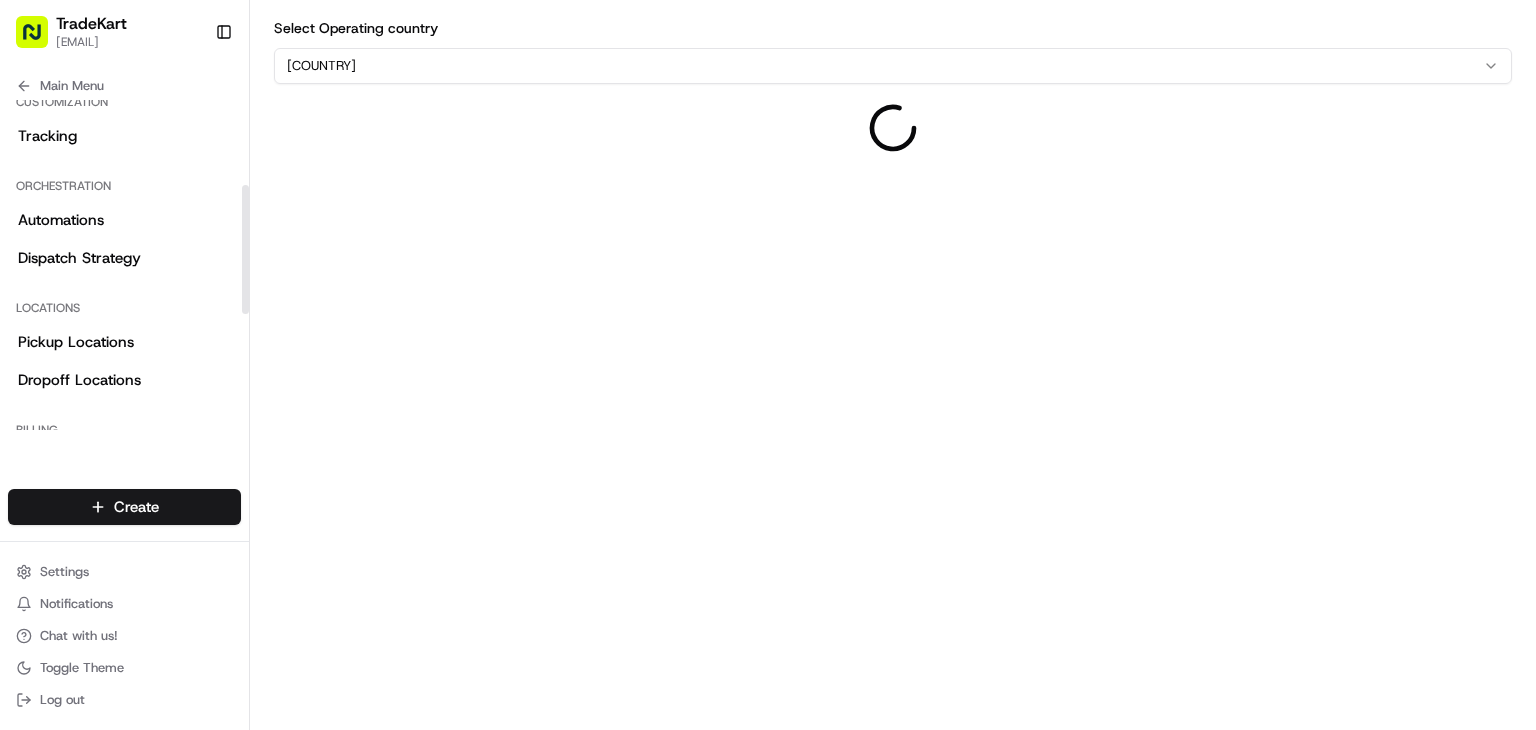 scroll, scrollTop: 216, scrollLeft: 0, axis: vertical 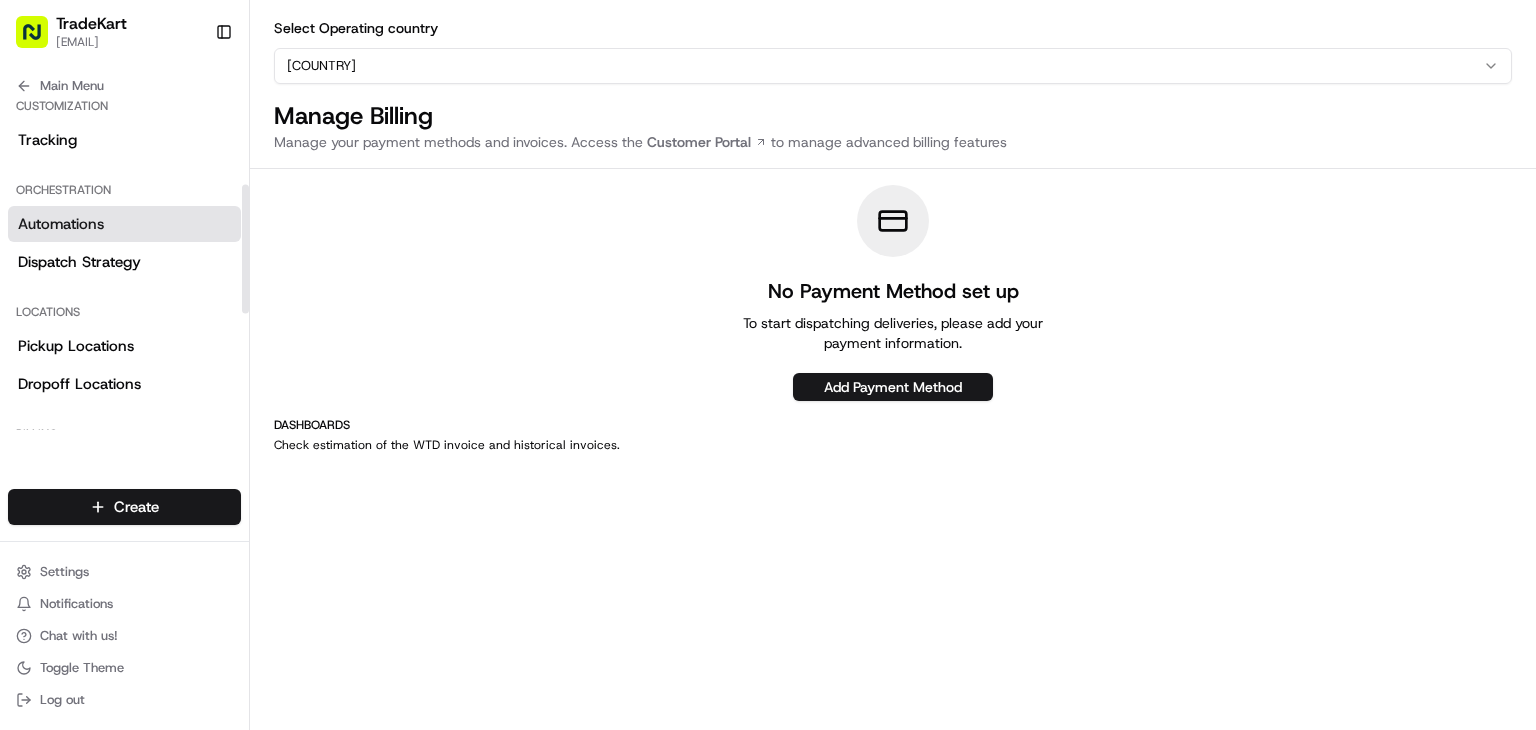 click on "Automations" at bounding box center [124, 224] 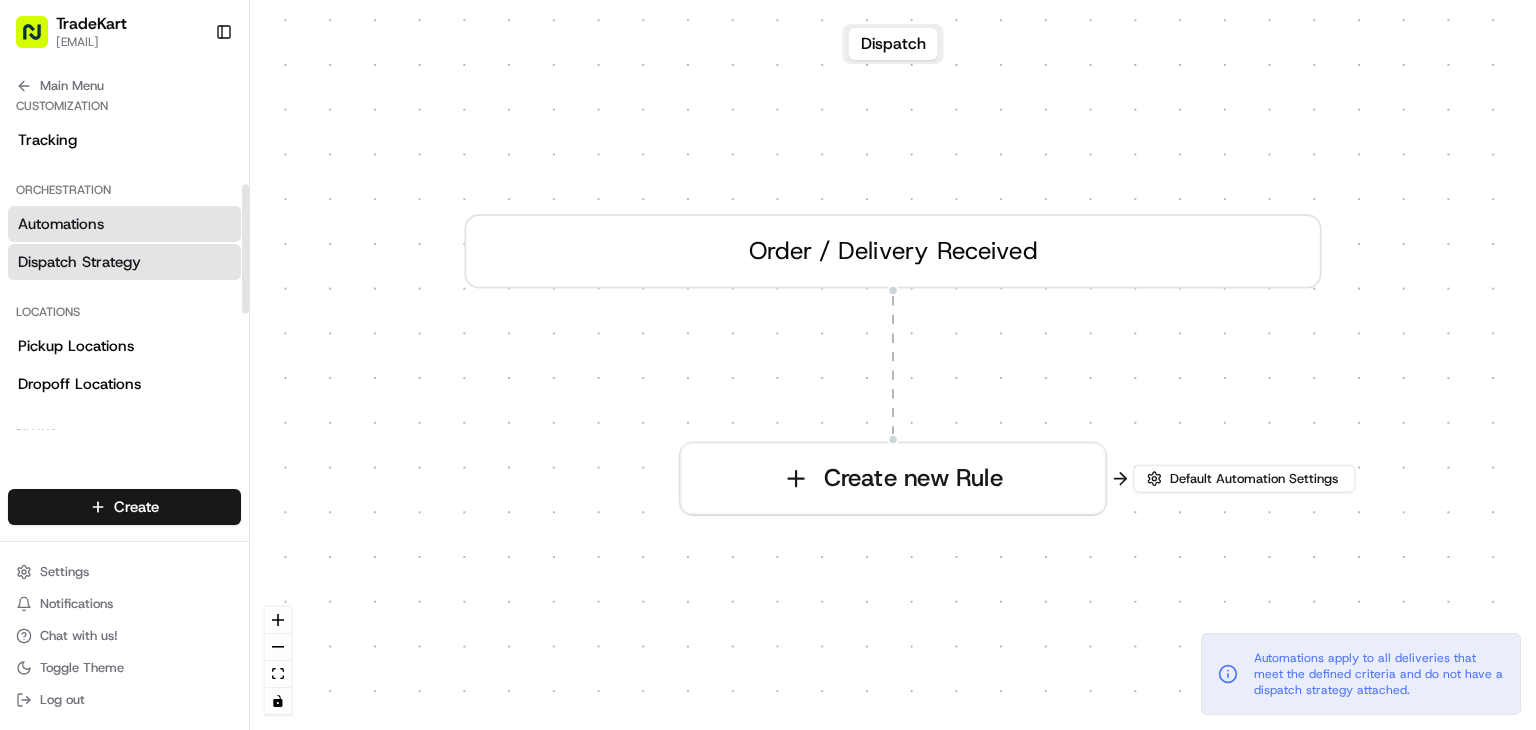 click on "Dispatch Strategy" at bounding box center [79, 262] 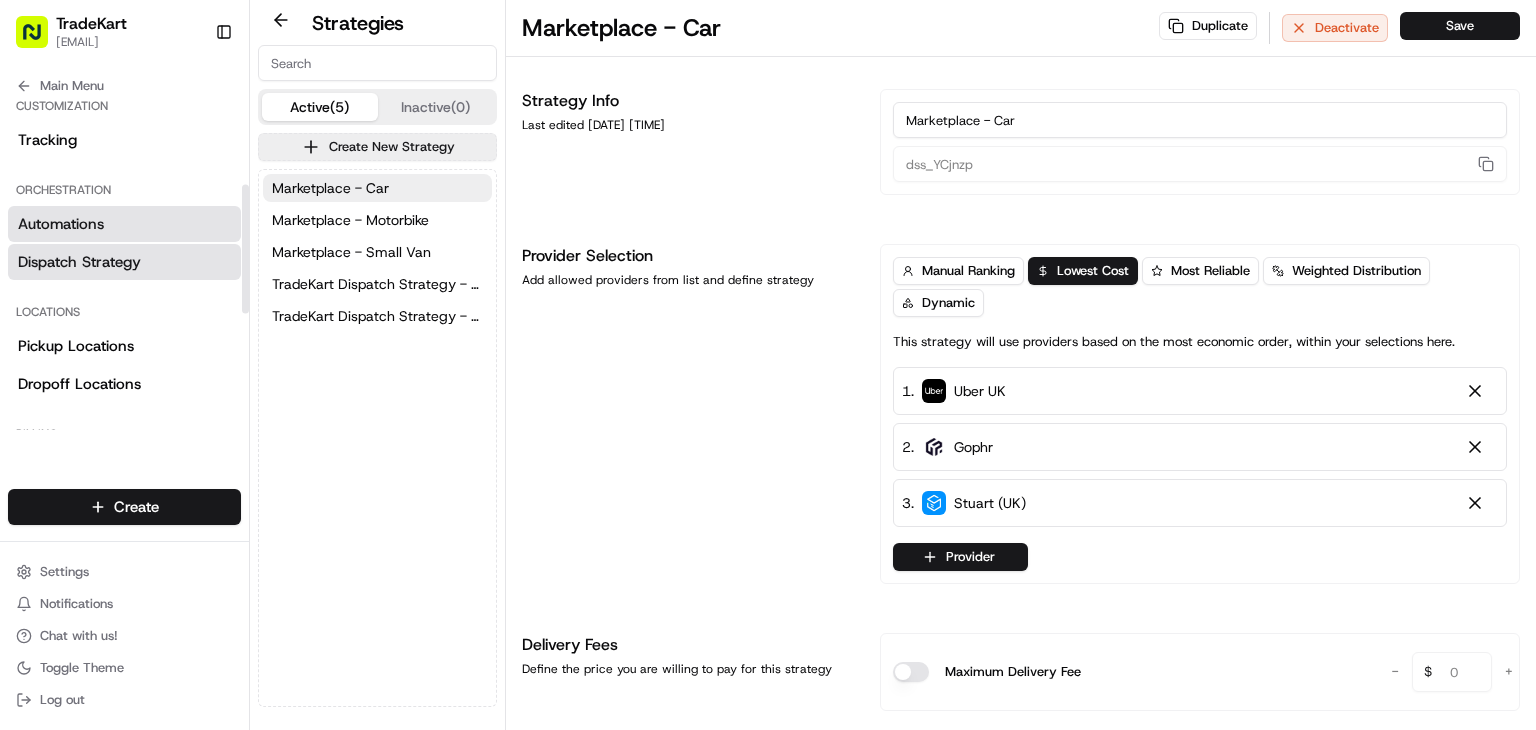 click on "Automations" at bounding box center (124, 224) 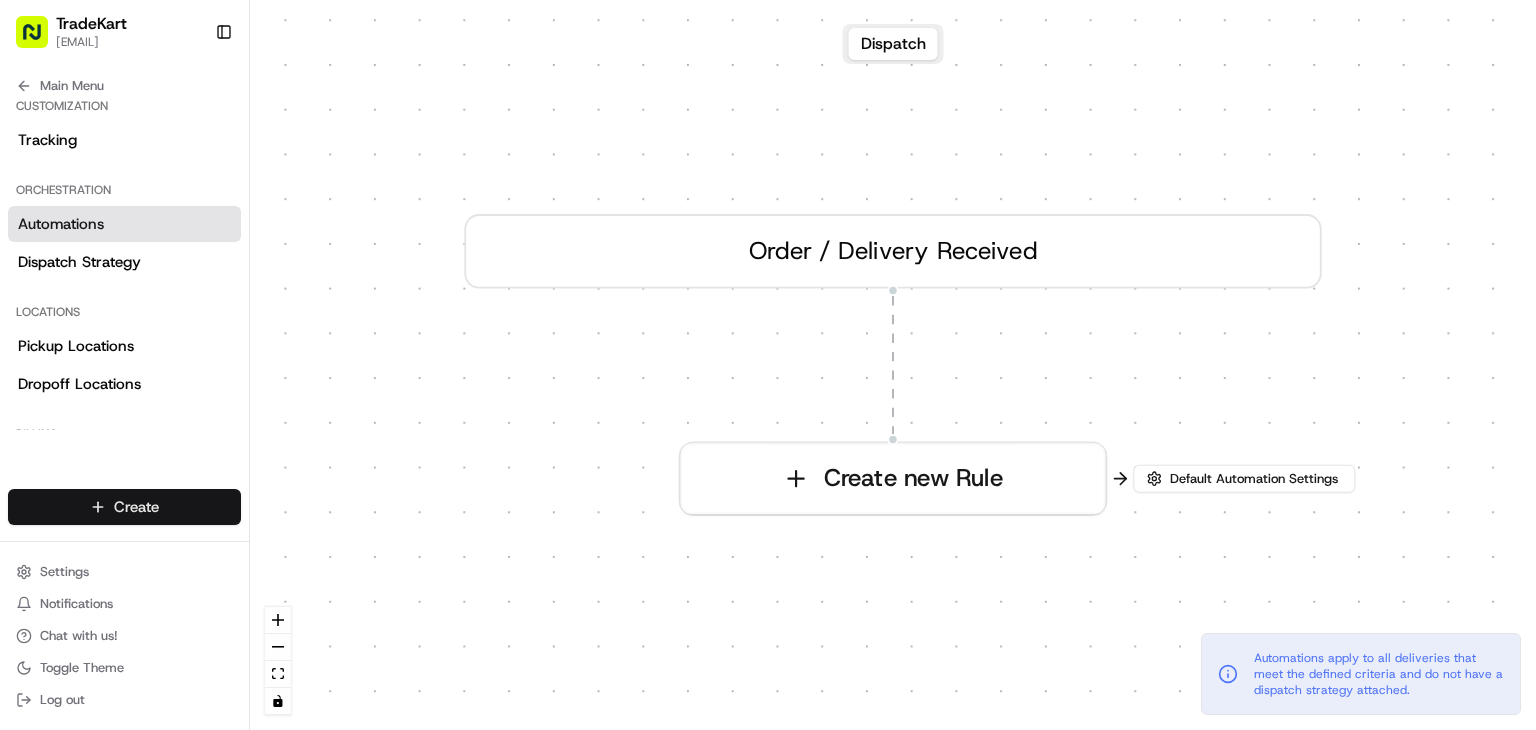 click on "TradeKart [EMAIL] Toggle Sidebar Orders Deliveries Providers Nash AI Analytics Favorites Main Menu Members & Organization Organization Users Roles Preferences Customization Tracking Orchestration Automations Dispatch Strategy Locations Pickup Locations Dropoff Locations Billing Billing Refund Requests Integrations Notification Triggers Webhooks API Keys Request Logs Create Settings Notifications Chat with us! Toggle Theme Log out Dispatch 0 Order / Delivery Received Create new Rule Default Automation Settings Automations apply to all deliveries that meet the defined criteria and do not have a dispatch strategy attached. Press enter or space to select a node. You can then use the arrow keys to move the node around. Press delete to remove it and escape to cancel. Press enter or space to select an edge. You can then press delete to remove it or escape to cancel. Create Create" at bounding box center (768, 365) 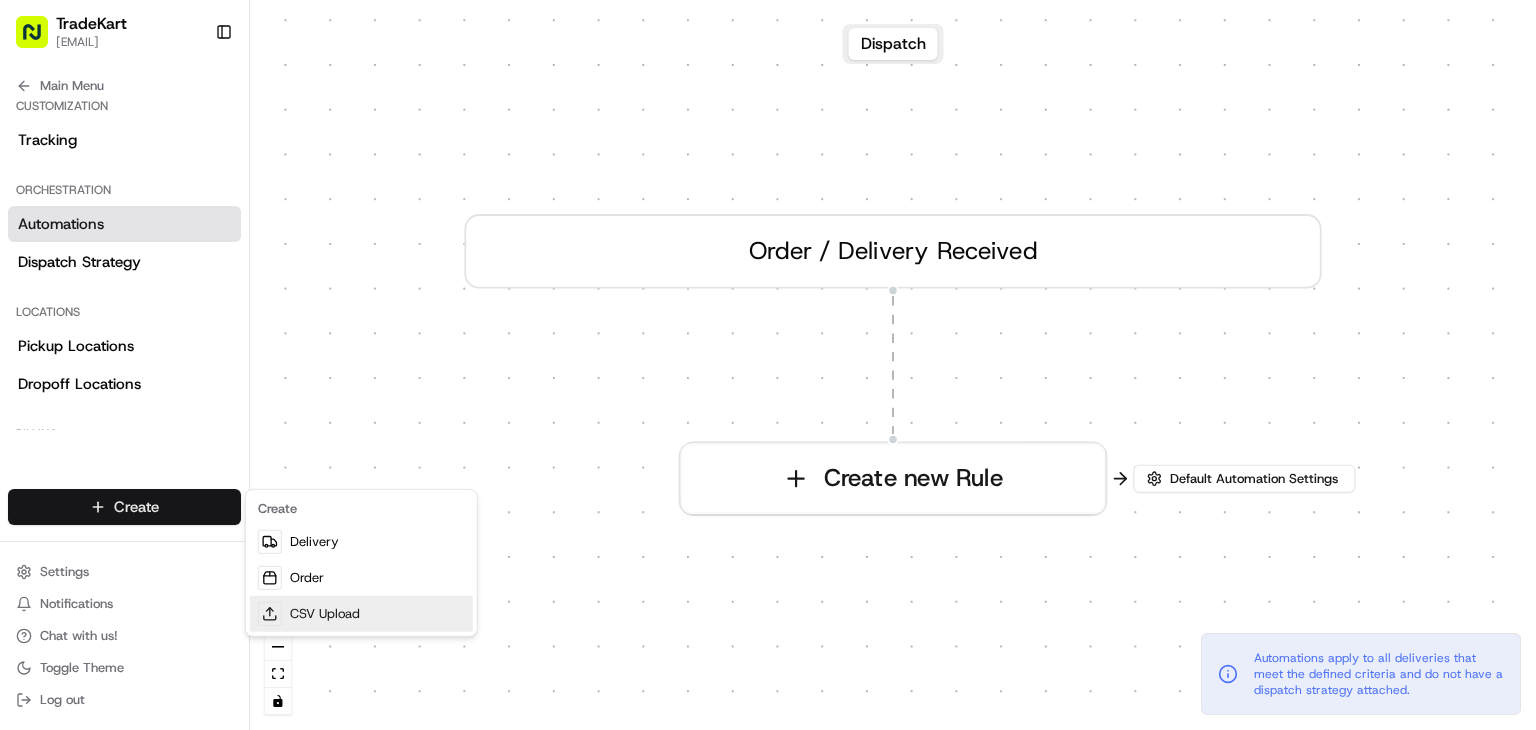 click on "CSV Upload" at bounding box center (361, 614) 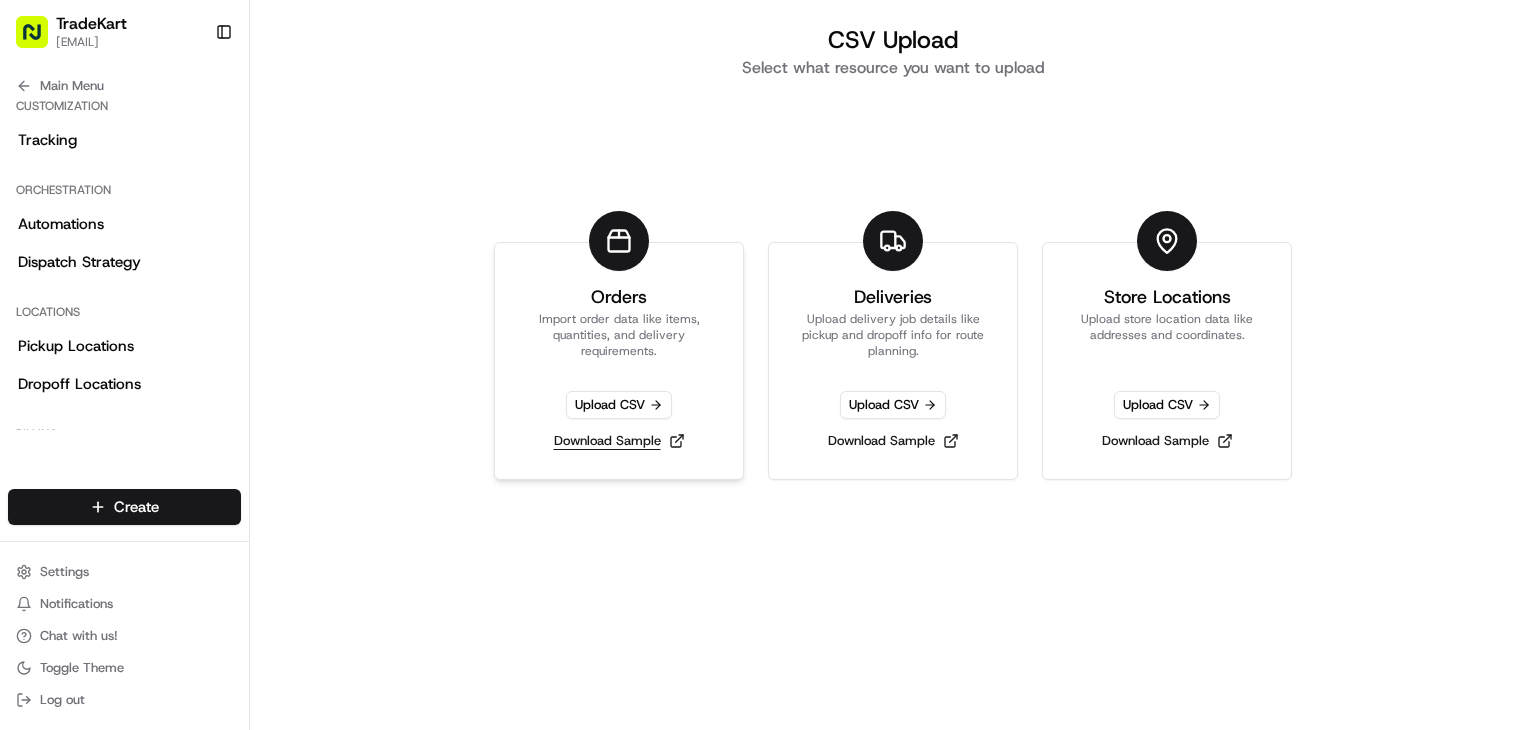 click on "Download Sample" at bounding box center (619, 441) 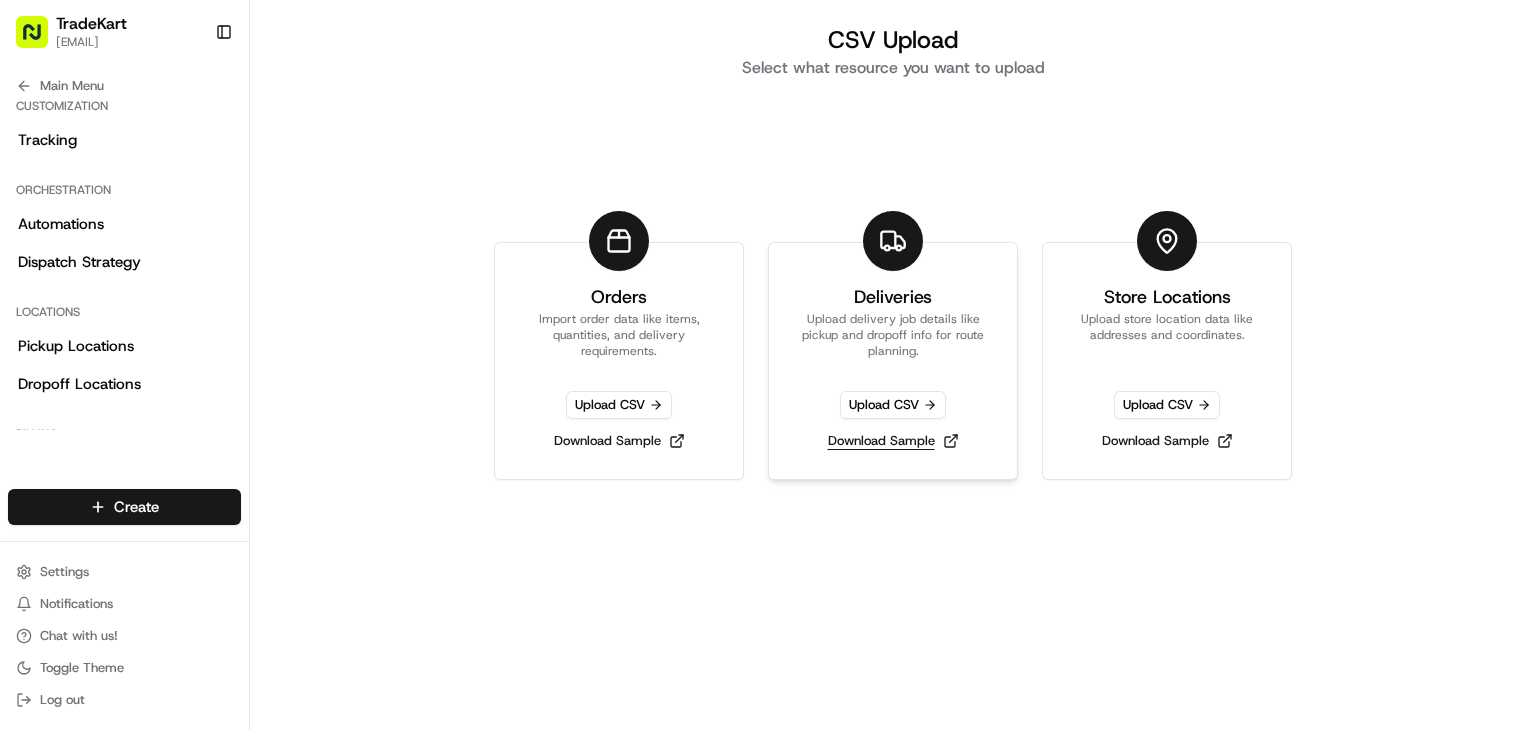 click on "Download Sample" at bounding box center [893, 441] 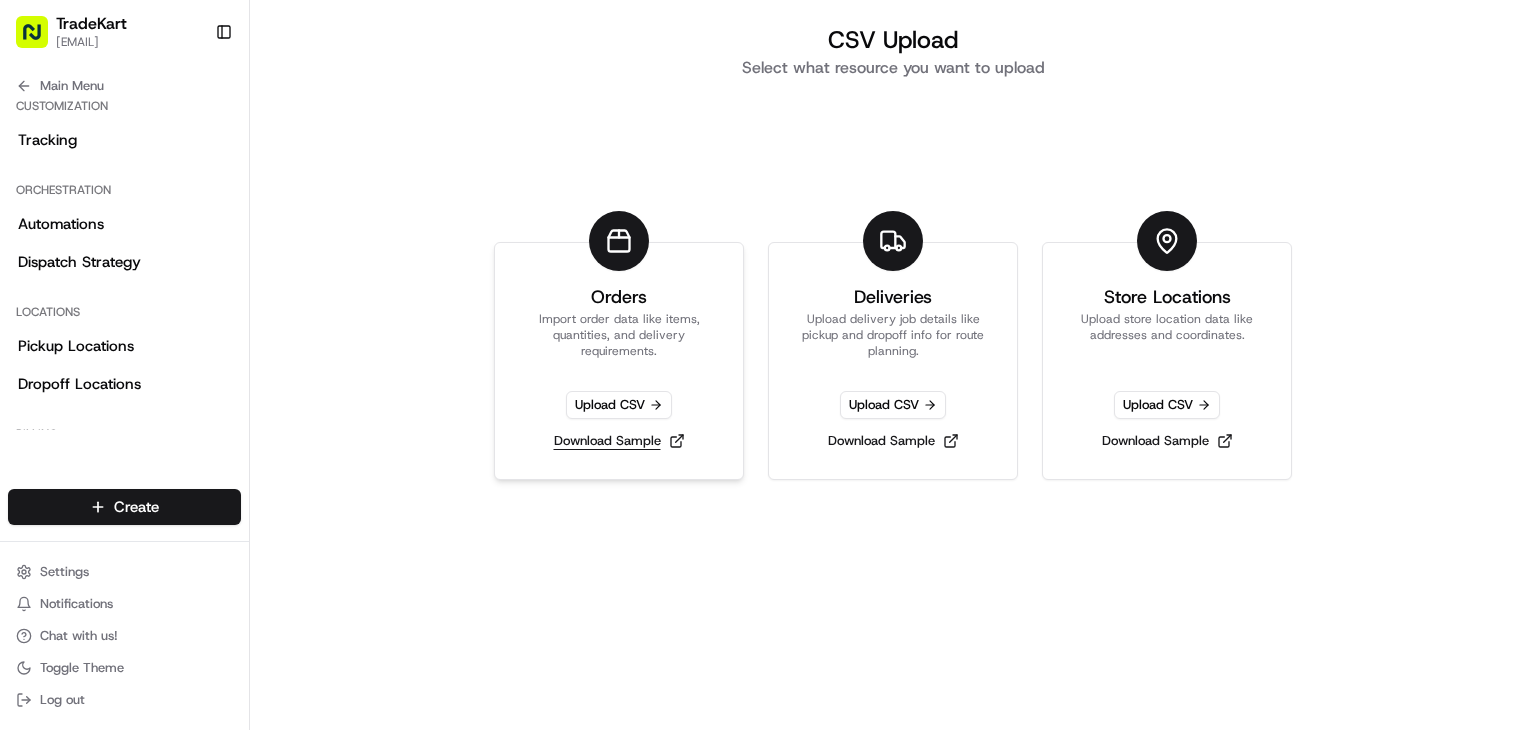 click on "Download Sample" at bounding box center (619, 441) 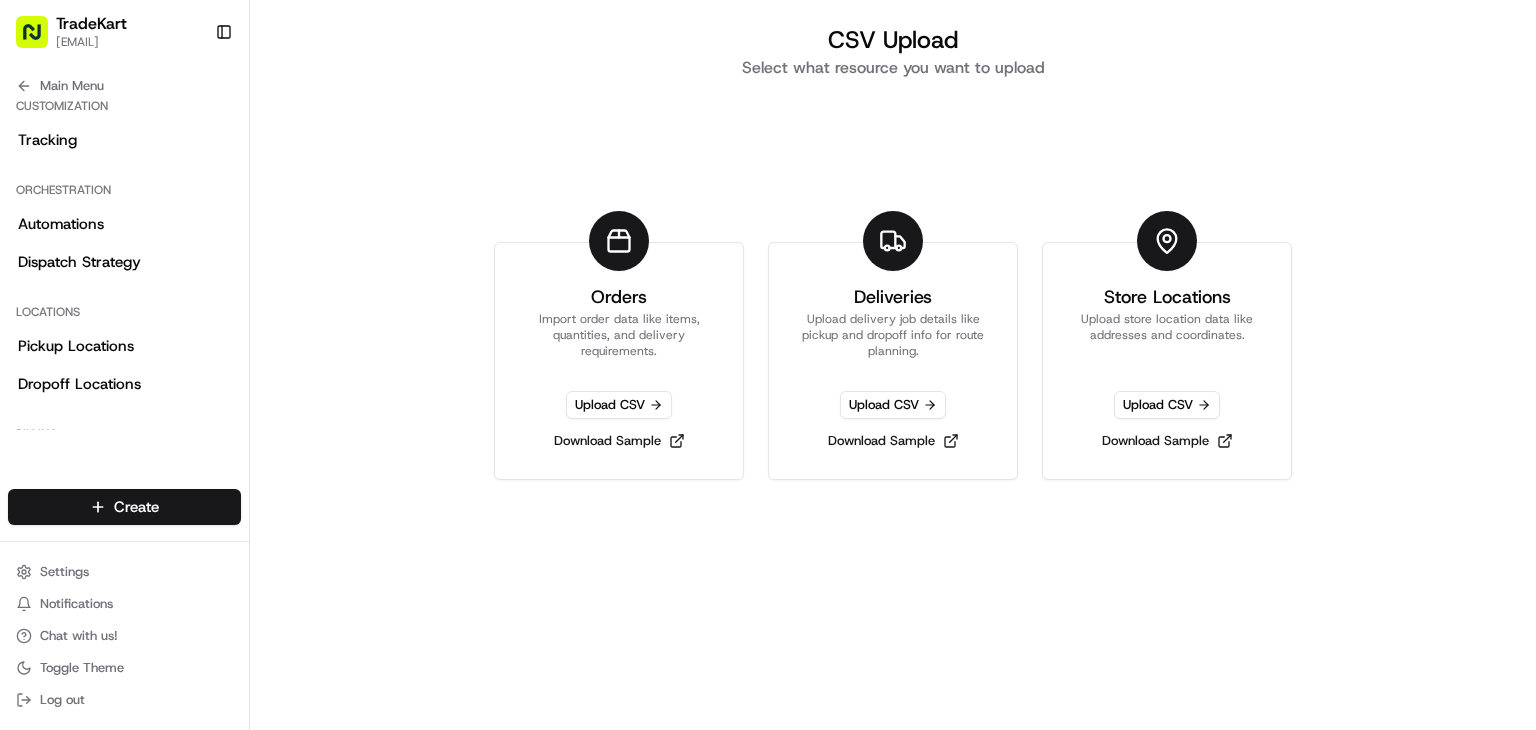click on "CSV Upload Select what resource you want to upload Orders Import order data like items, quantities, and delivery requirements. Upload CSV Download Sample Deliveries Upload delivery job details like pickup and dropoff info for route planning. Upload CSV Download Sample Store Locations Upload store location data like addresses and coordinates. Upload CSV Download Sample" at bounding box center [893, 365] 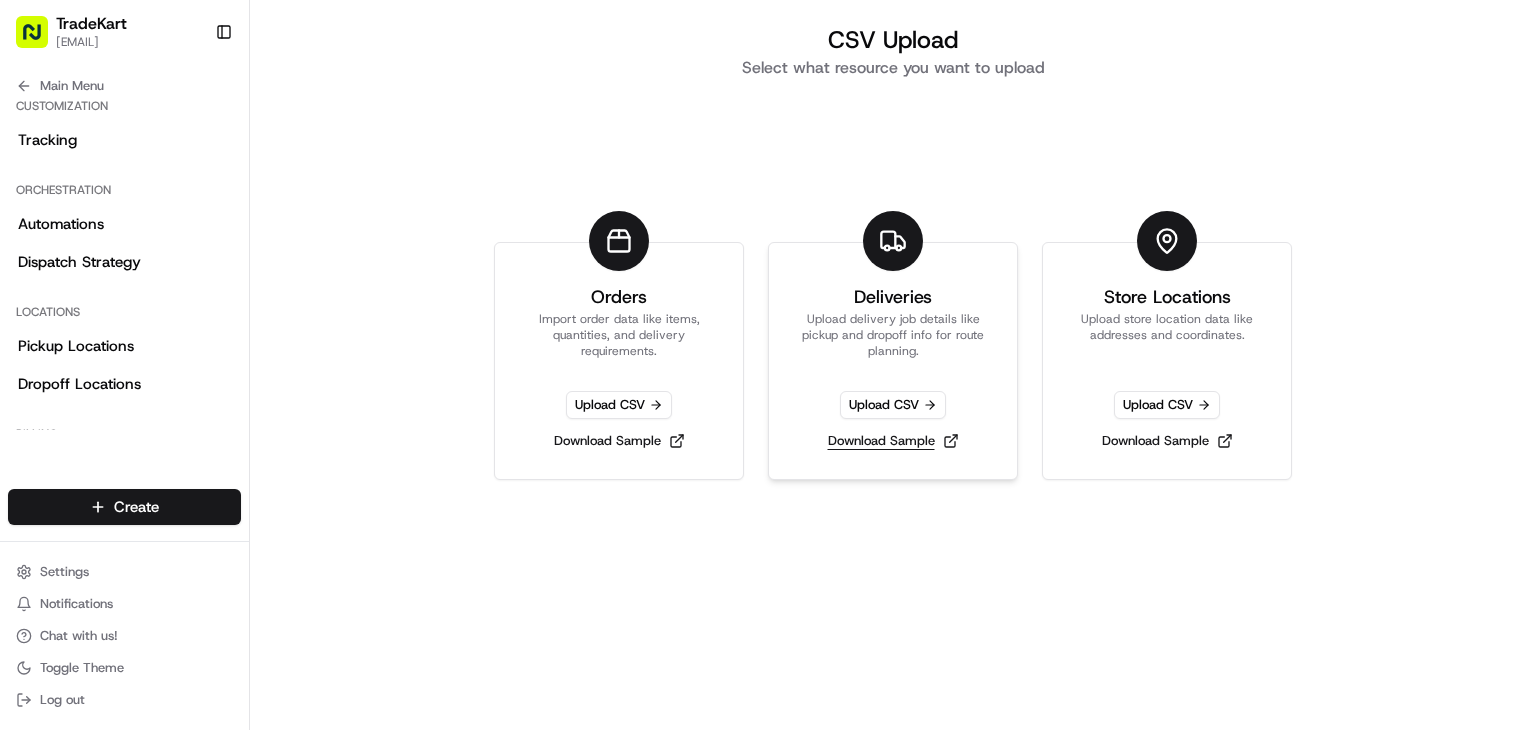 click on "Download Sample" at bounding box center (893, 441) 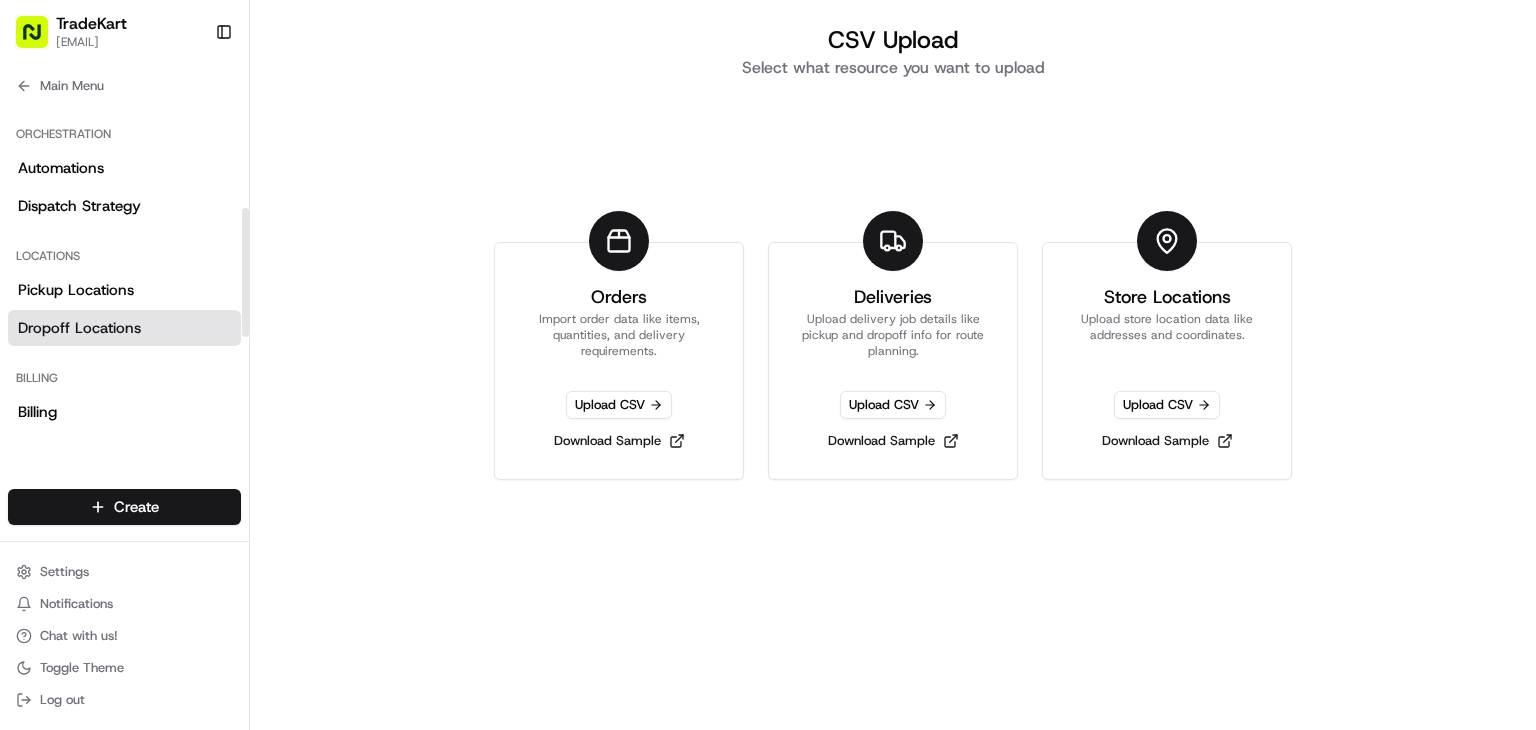 scroll, scrollTop: 267, scrollLeft: 0, axis: vertical 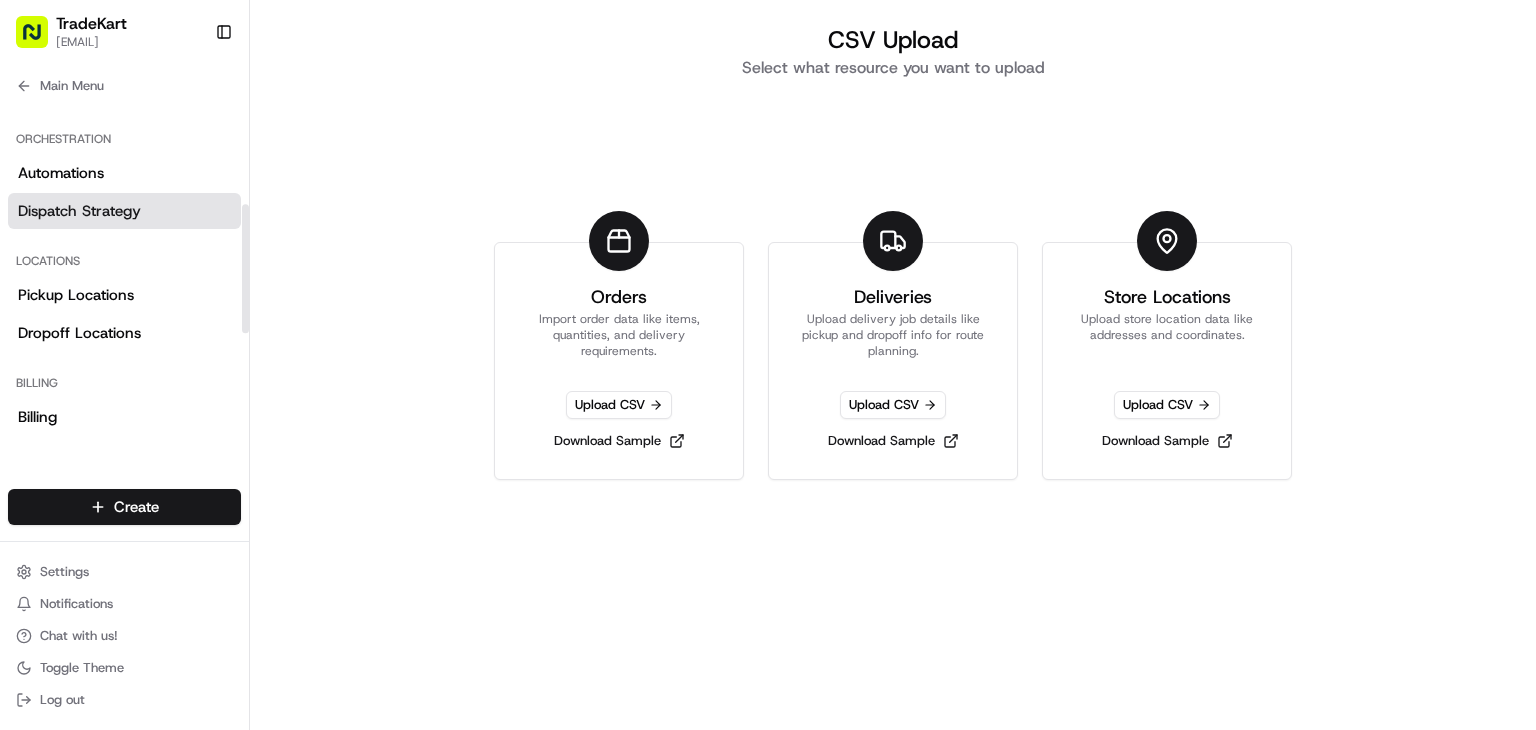 click on "Dispatch Strategy" at bounding box center [79, 211] 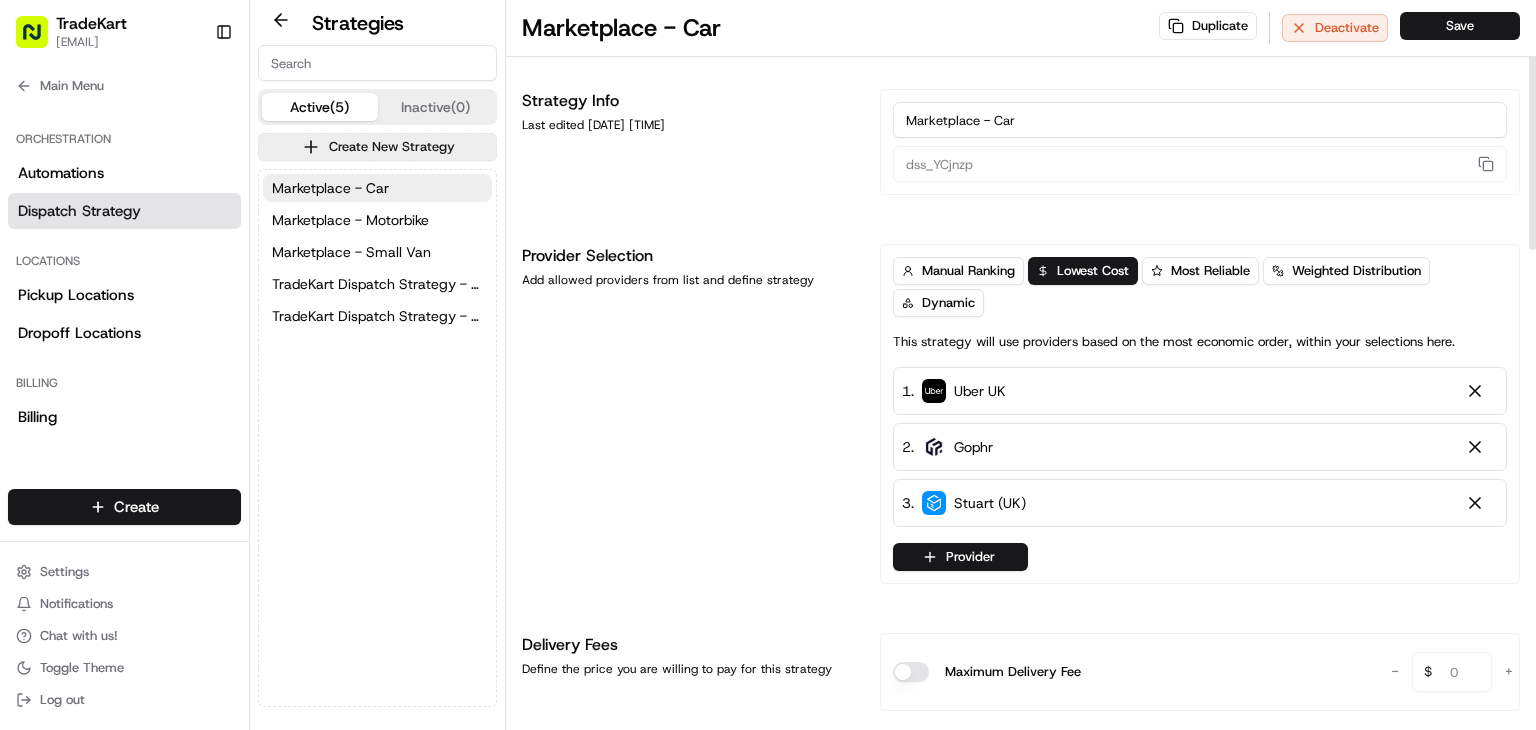 click on "Marketplace - Car" at bounding box center [1200, 120] 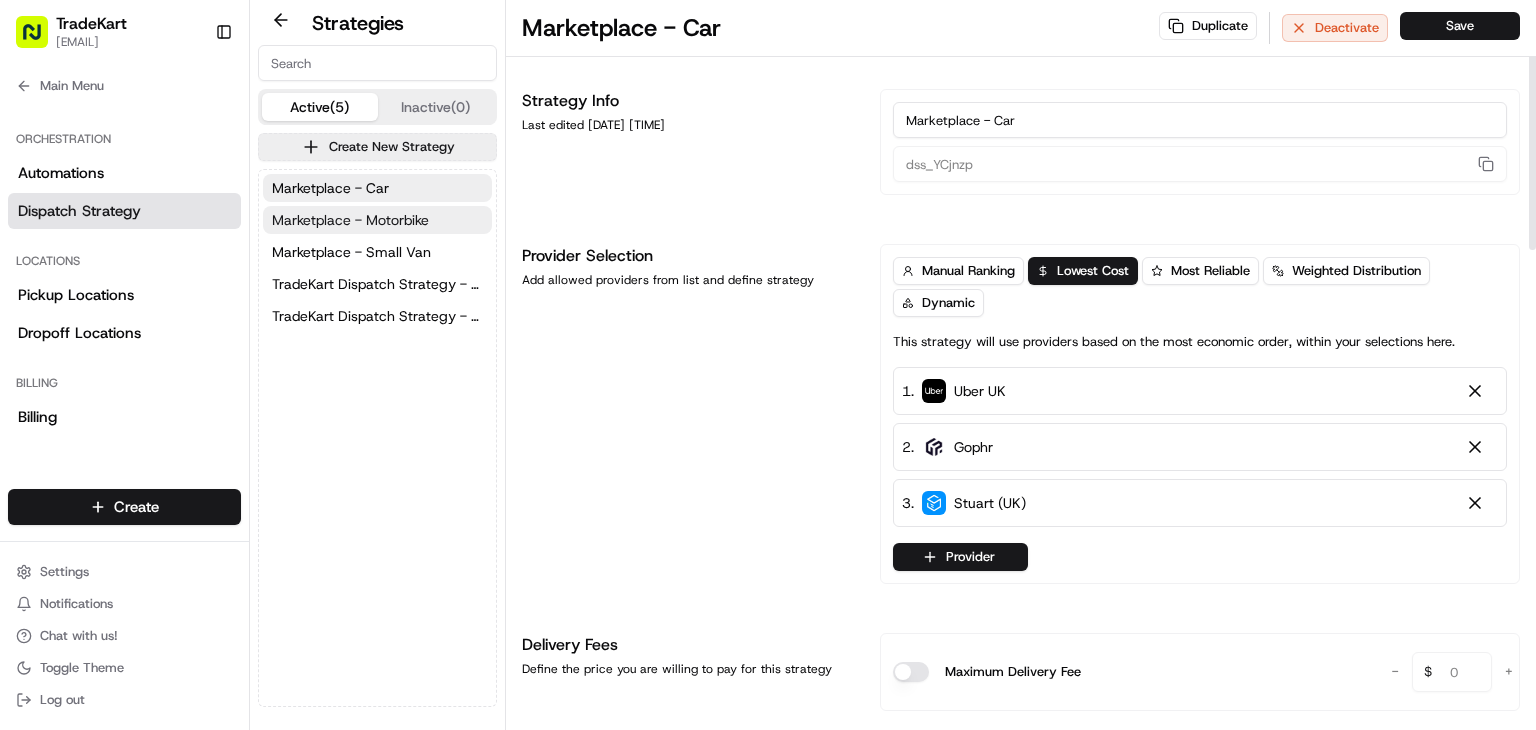 click on "Marketplace - Motorbike" at bounding box center [350, 220] 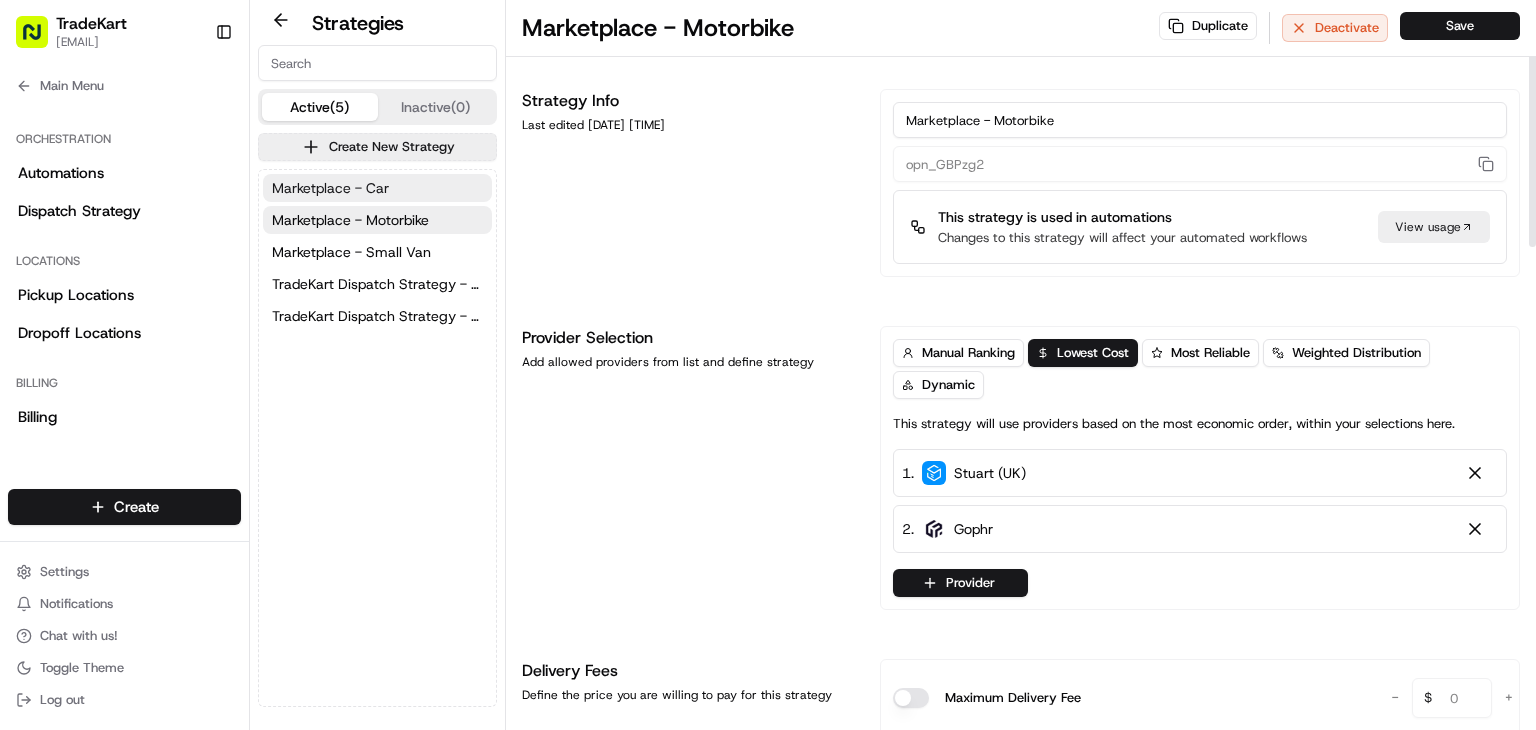 click on "Marketplace - Car" at bounding box center (330, 188) 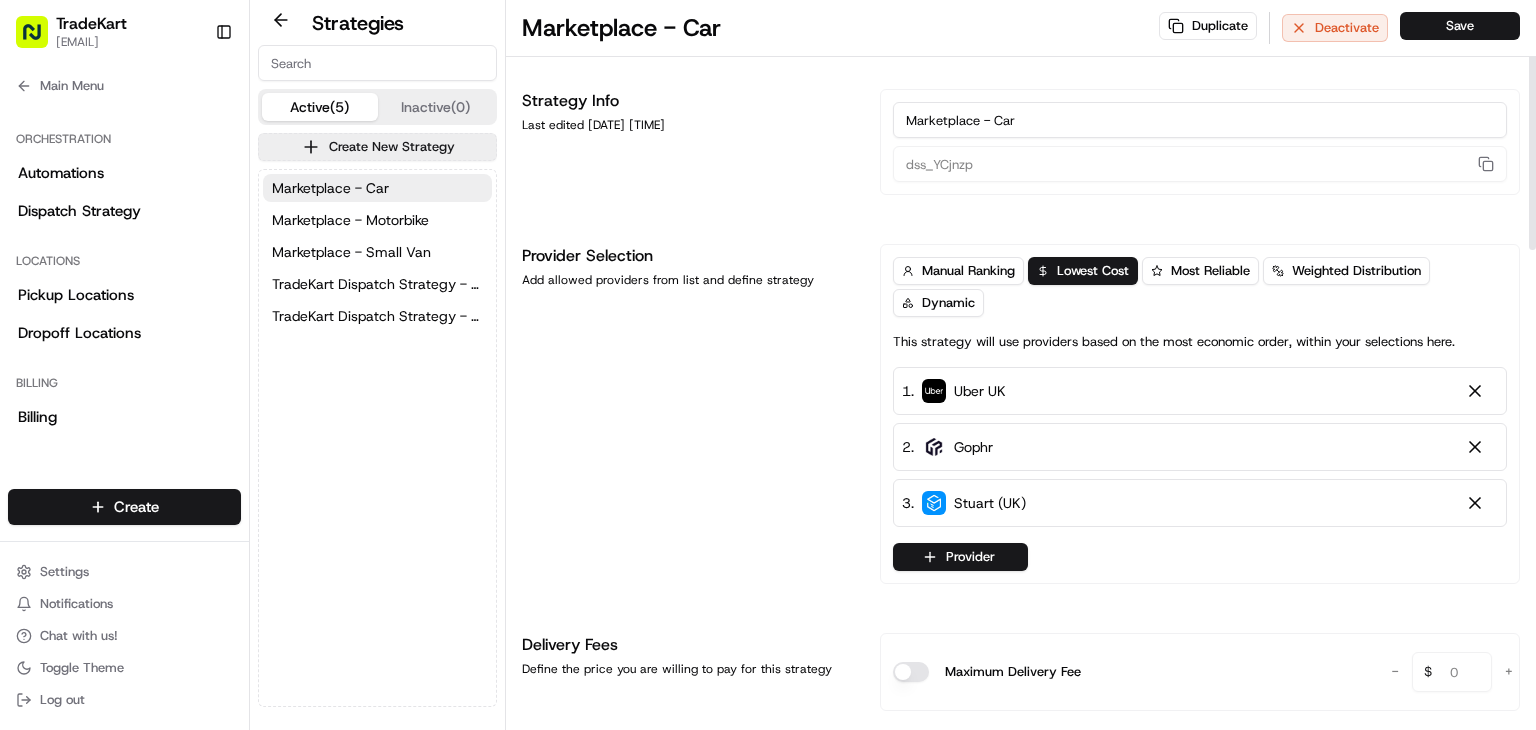 click on "Provider Selection Add allowed providers from list and define strategy" at bounding box center (689, 414) 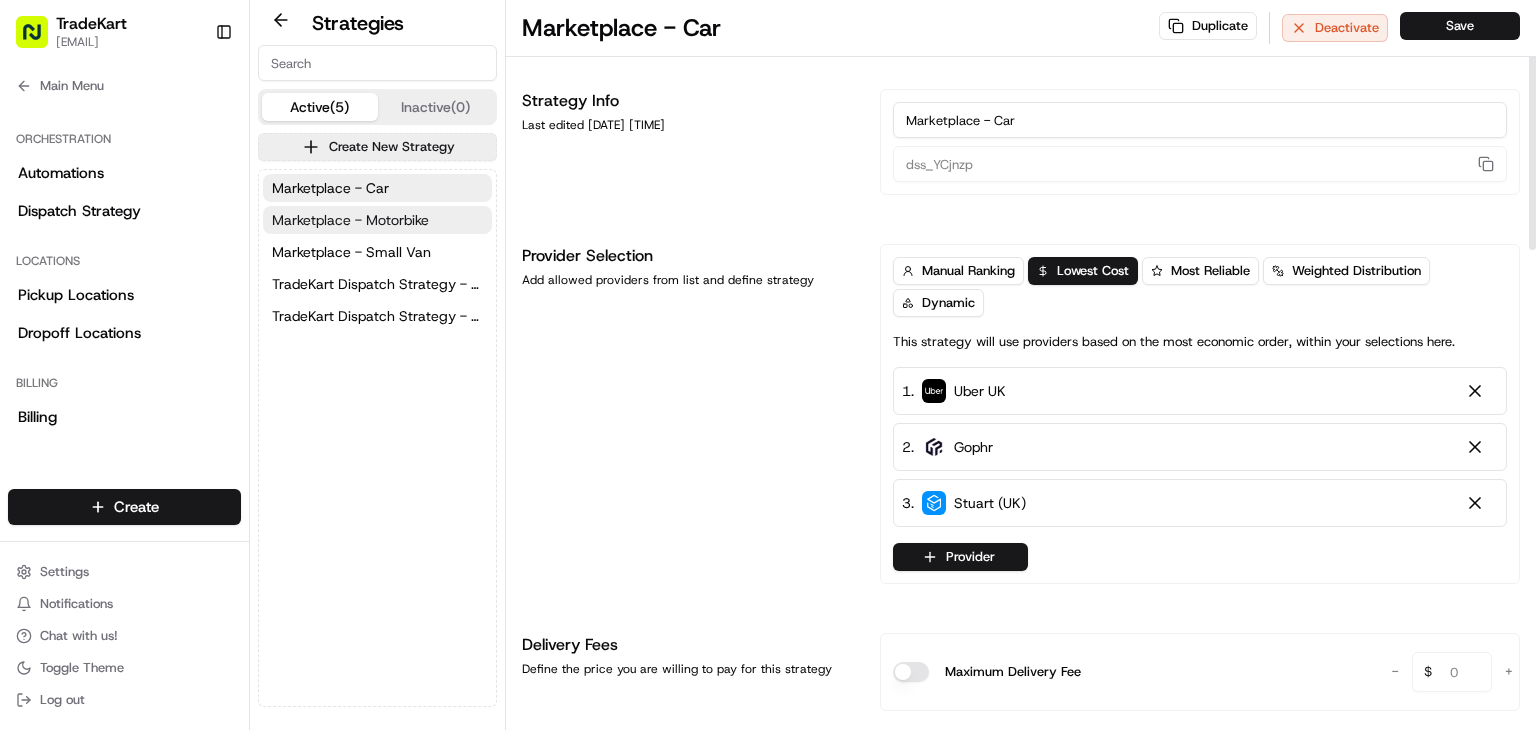 scroll, scrollTop: 0, scrollLeft: 0, axis: both 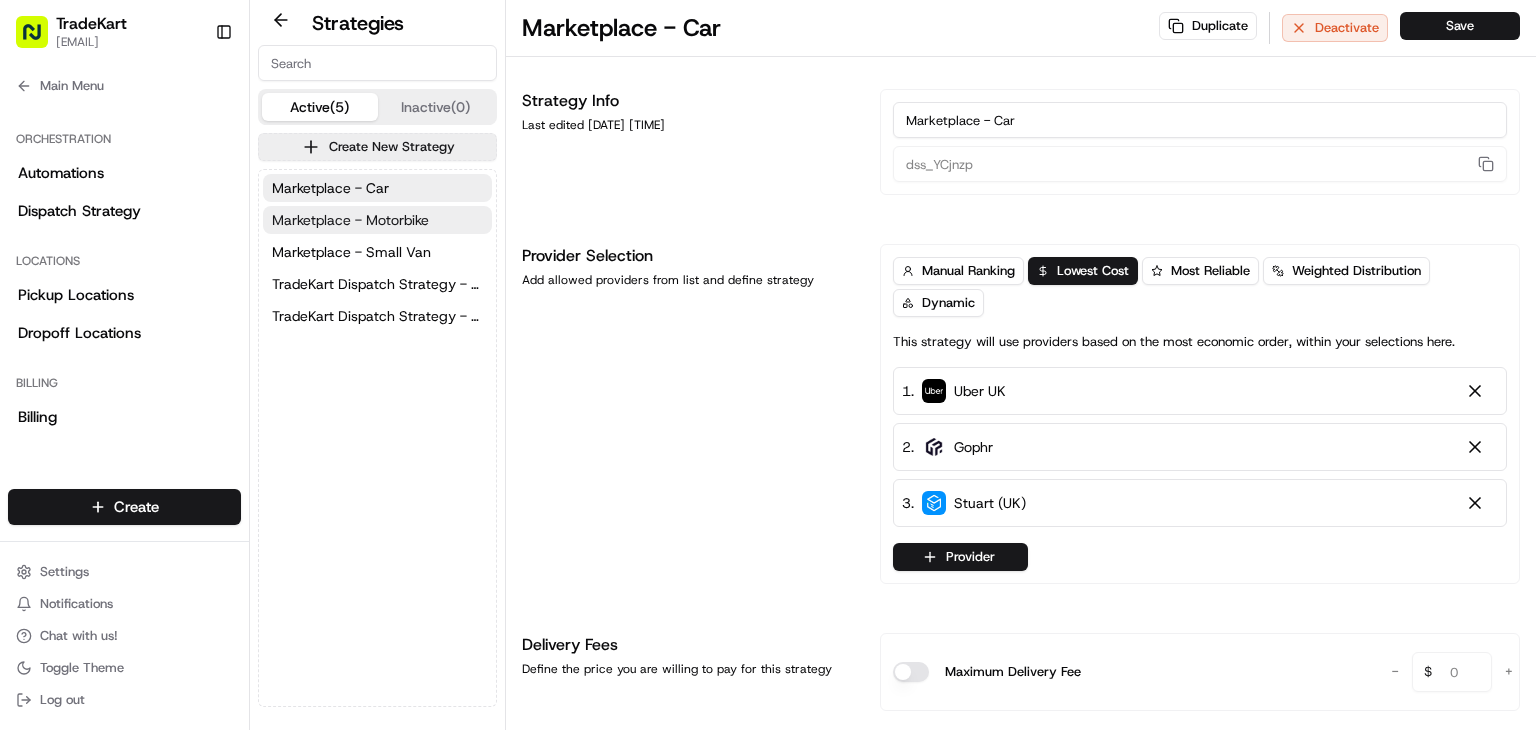 click on "Marketplace - Motorbike" at bounding box center (350, 220) 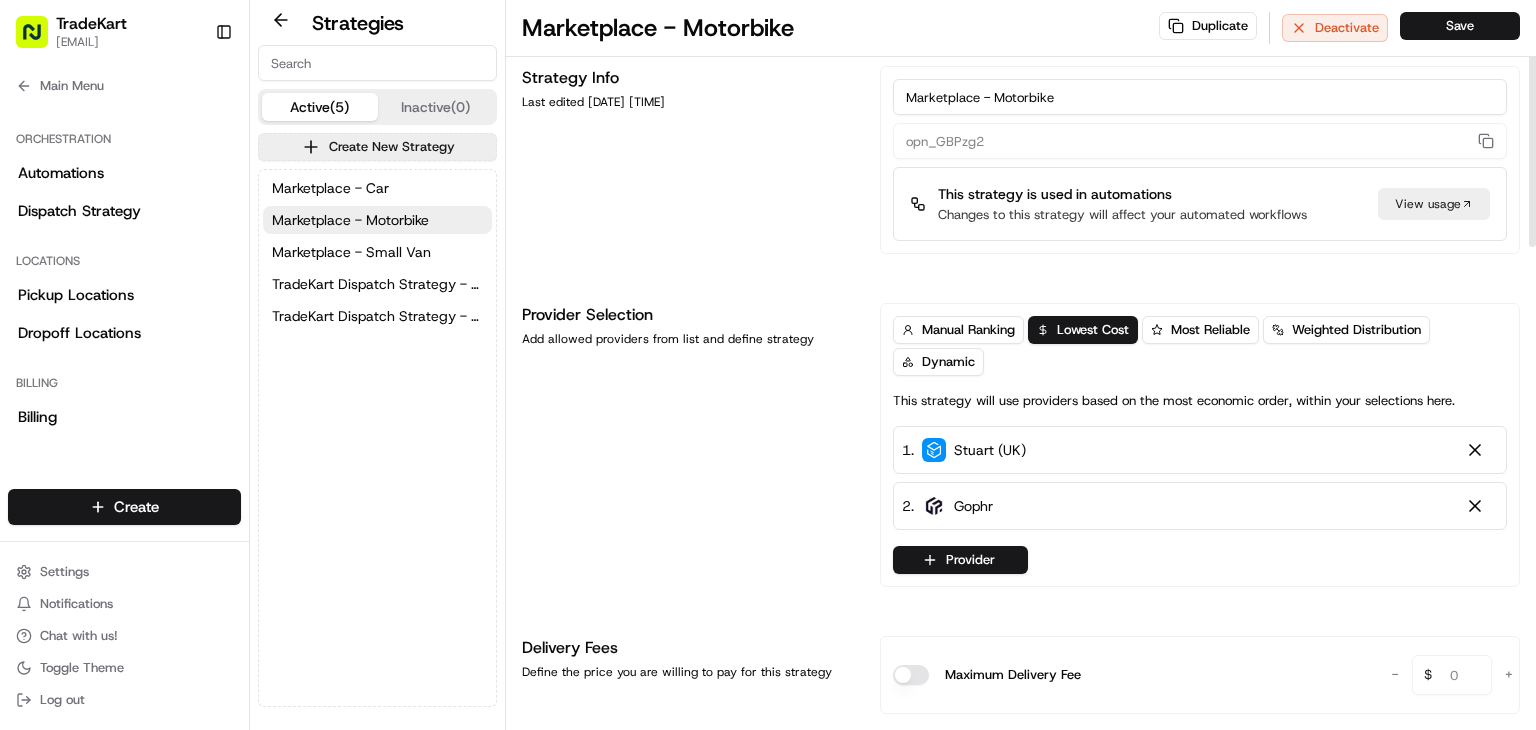 scroll, scrollTop: 0, scrollLeft: 0, axis: both 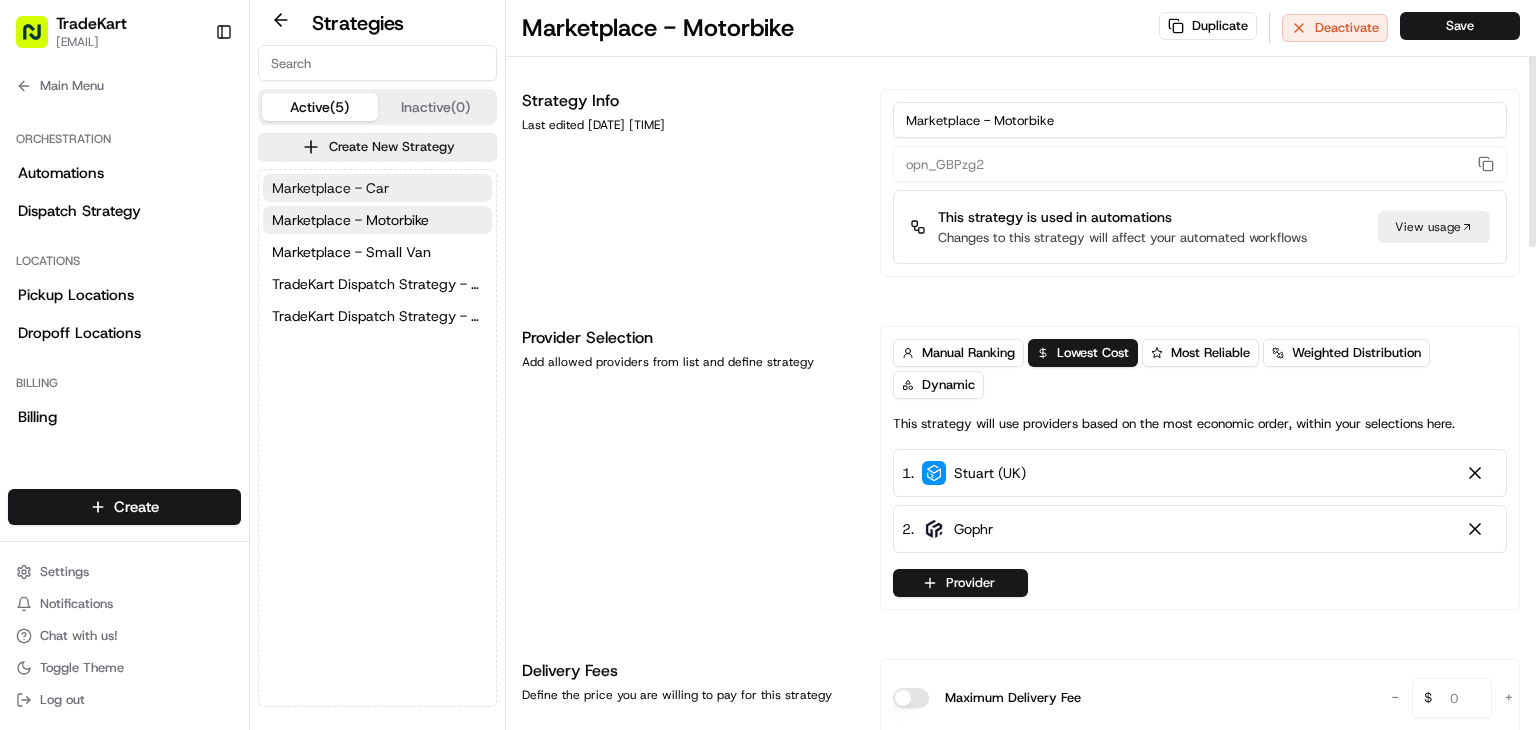 click on "Marketplace - Car" at bounding box center (377, 188) 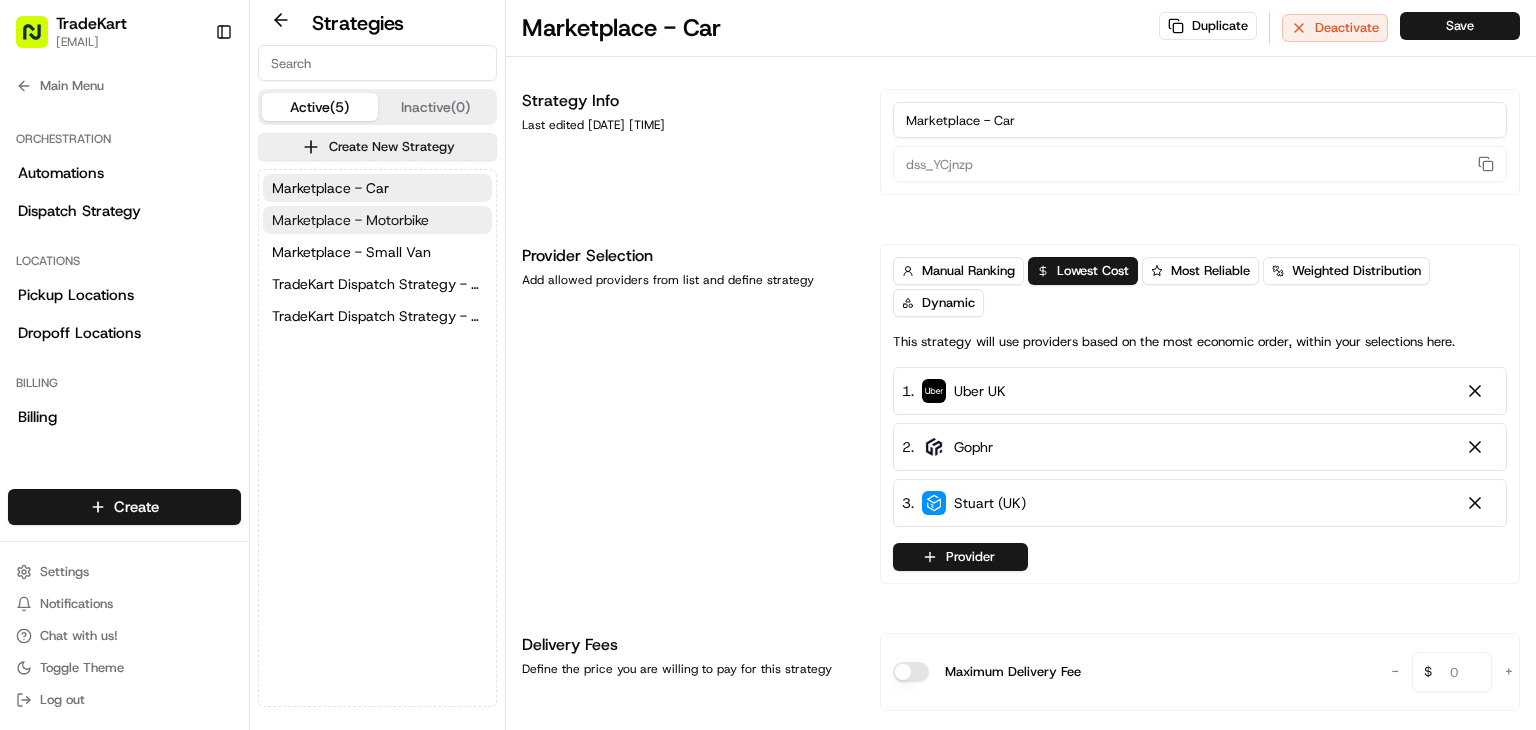 click on "Marketplace - Motorbike" at bounding box center [350, 220] 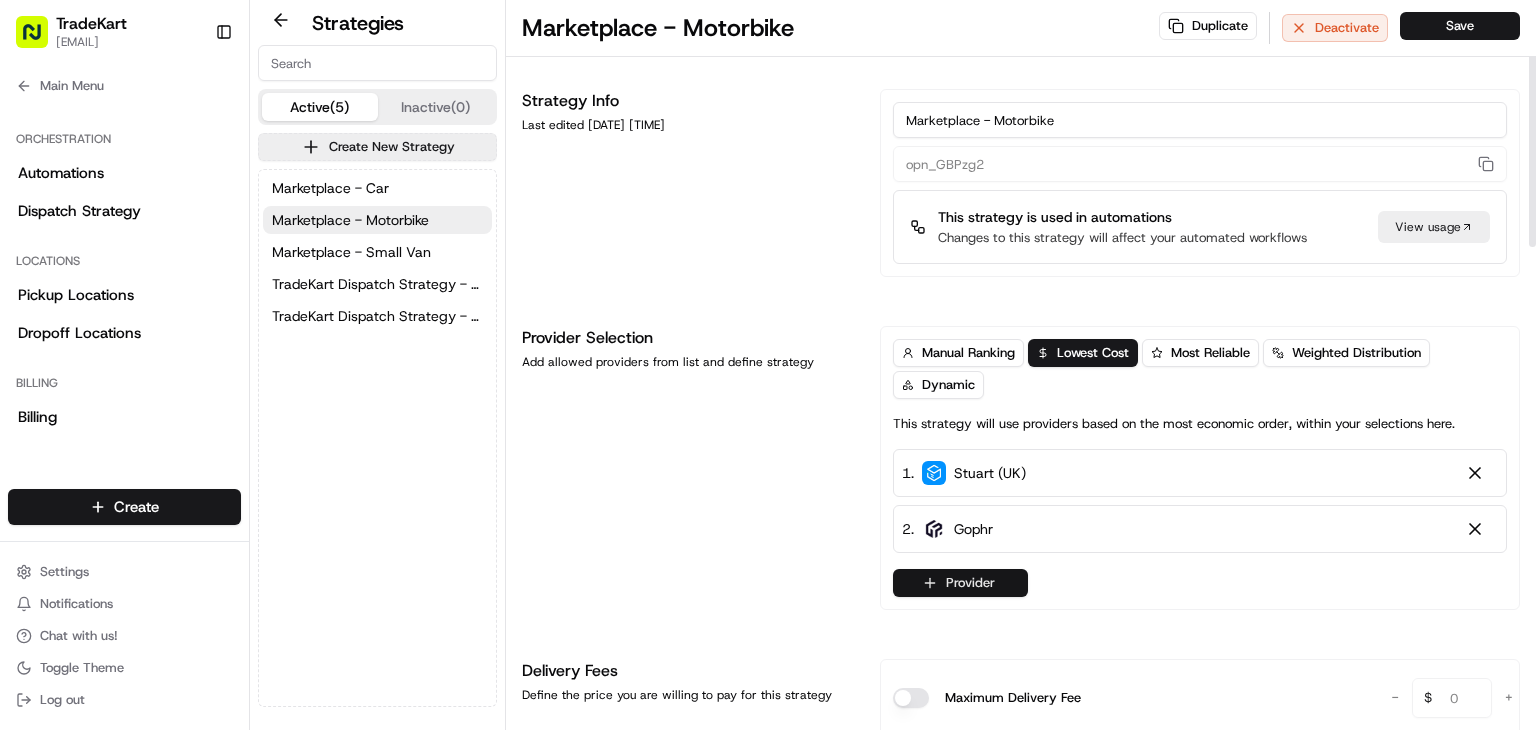 click on "Provider" at bounding box center (960, 583) 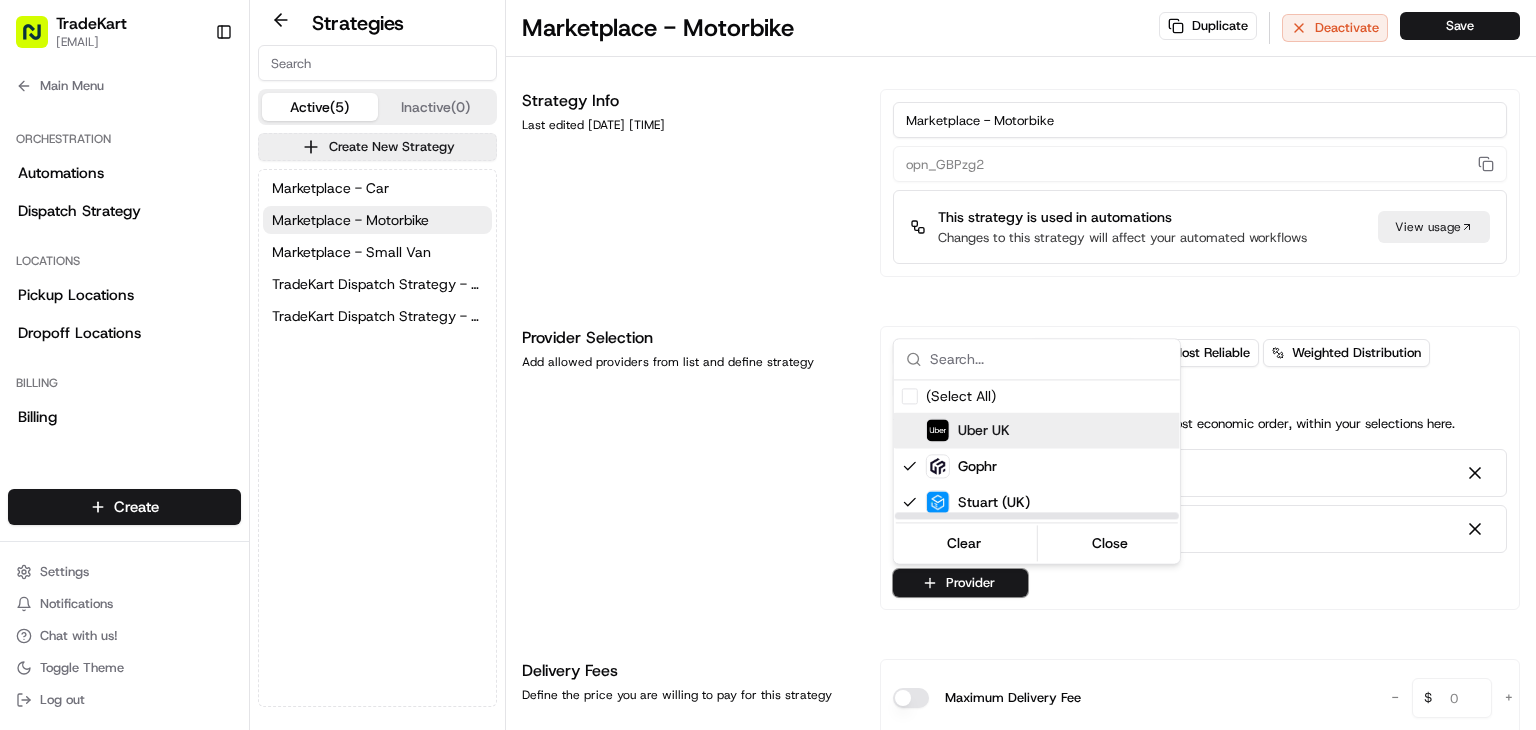 click on "Uber UK" at bounding box center (984, 430) 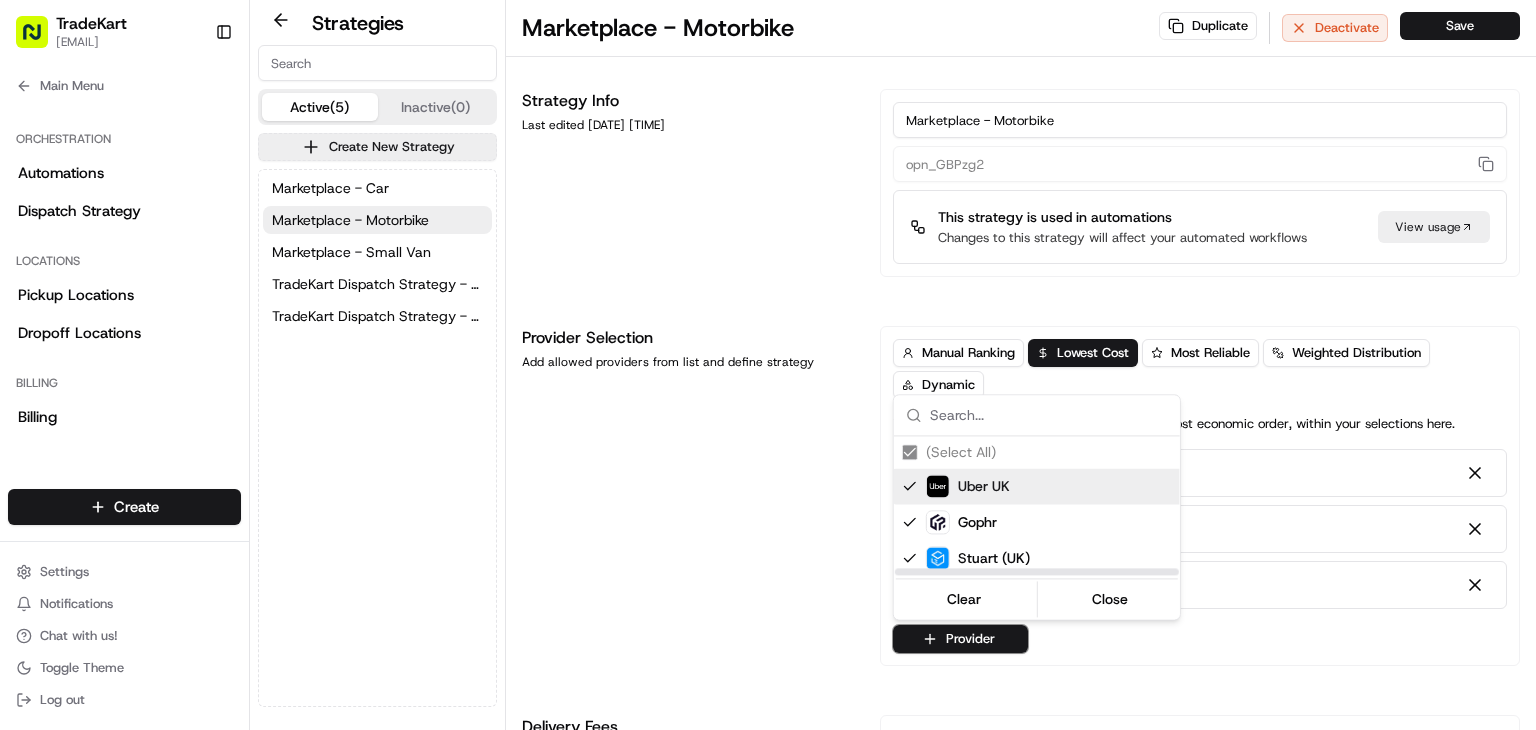 click on "Last edited [DATE] [TIME] Marketplace - Motorbike opn_GBPzg2 This strategy is used in automations Changes to this strategy will affect your automated workflows View usage Provider Selection Add allowed providers from list and define strategy Manual Ranking Lowest Cost 1 ." at bounding box center (768, 365) 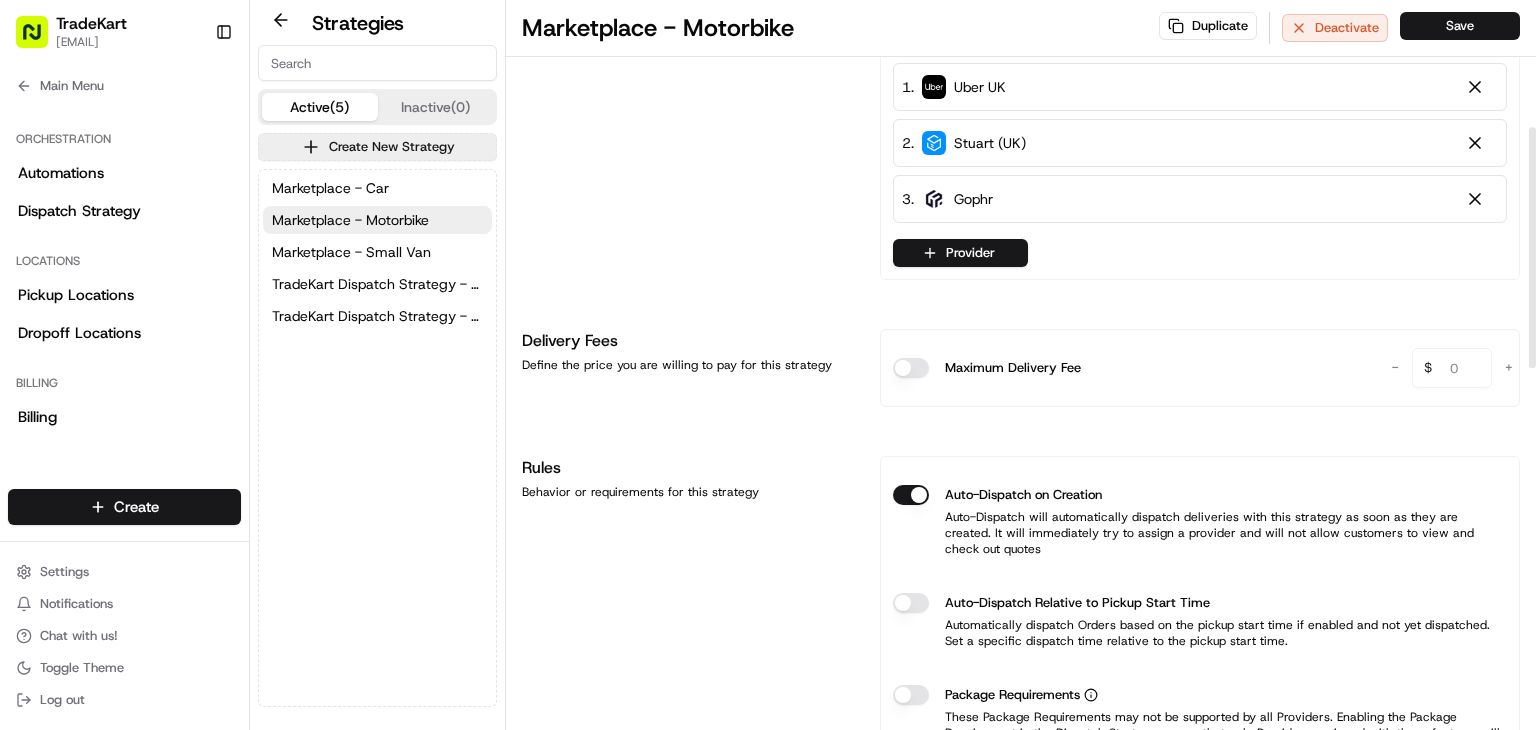 scroll, scrollTop: 387, scrollLeft: 0, axis: vertical 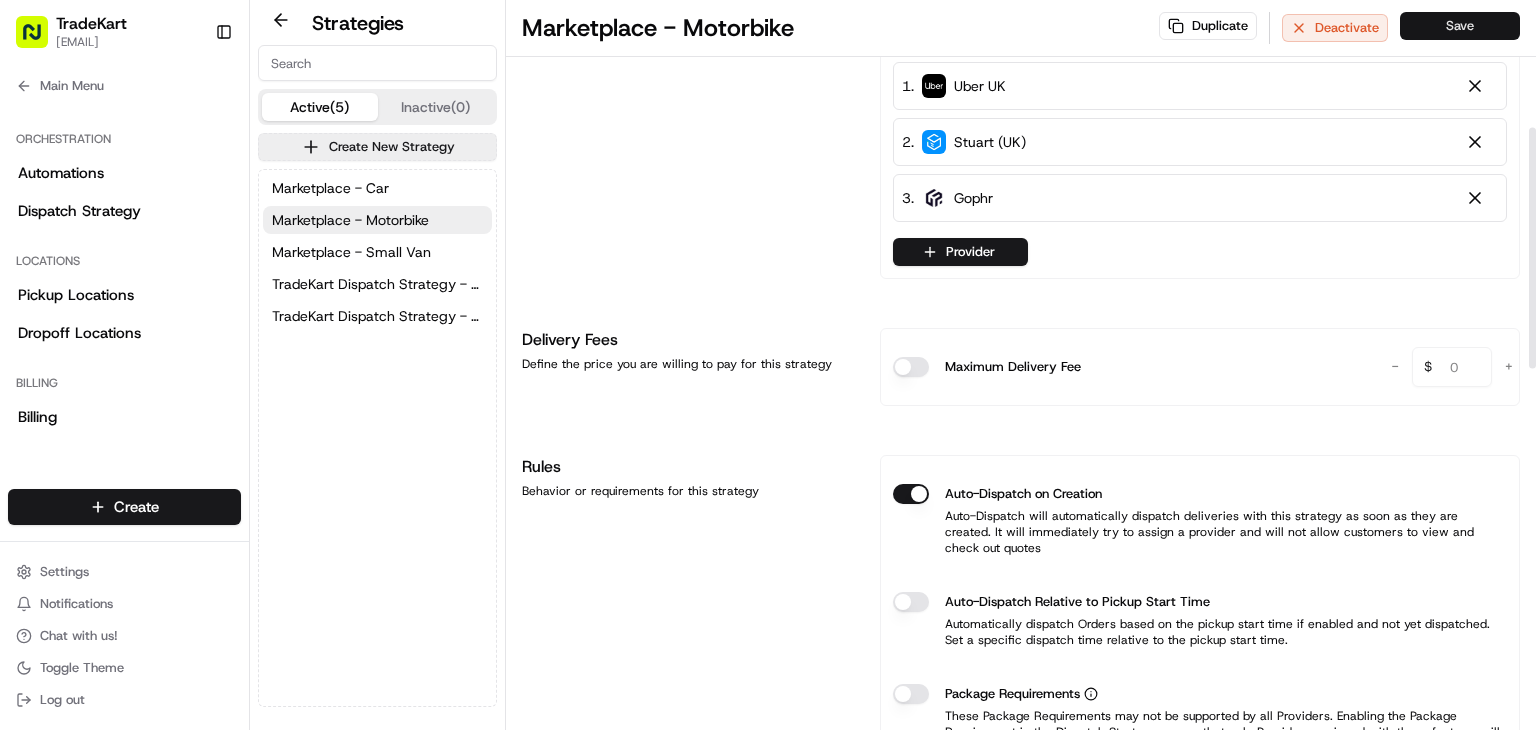 click on "Save" at bounding box center (1460, 26) 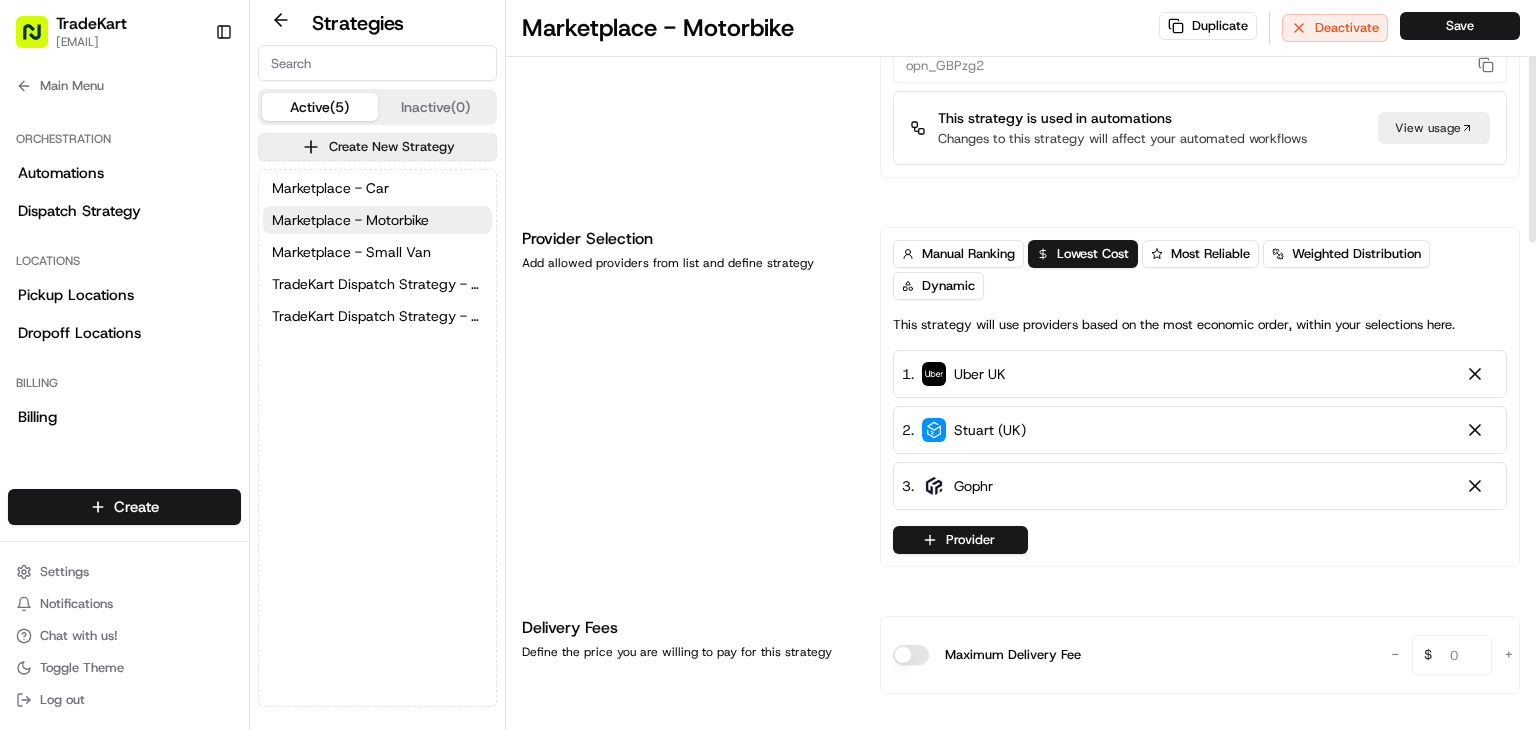 scroll, scrollTop: 0, scrollLeft: 0, axis: both 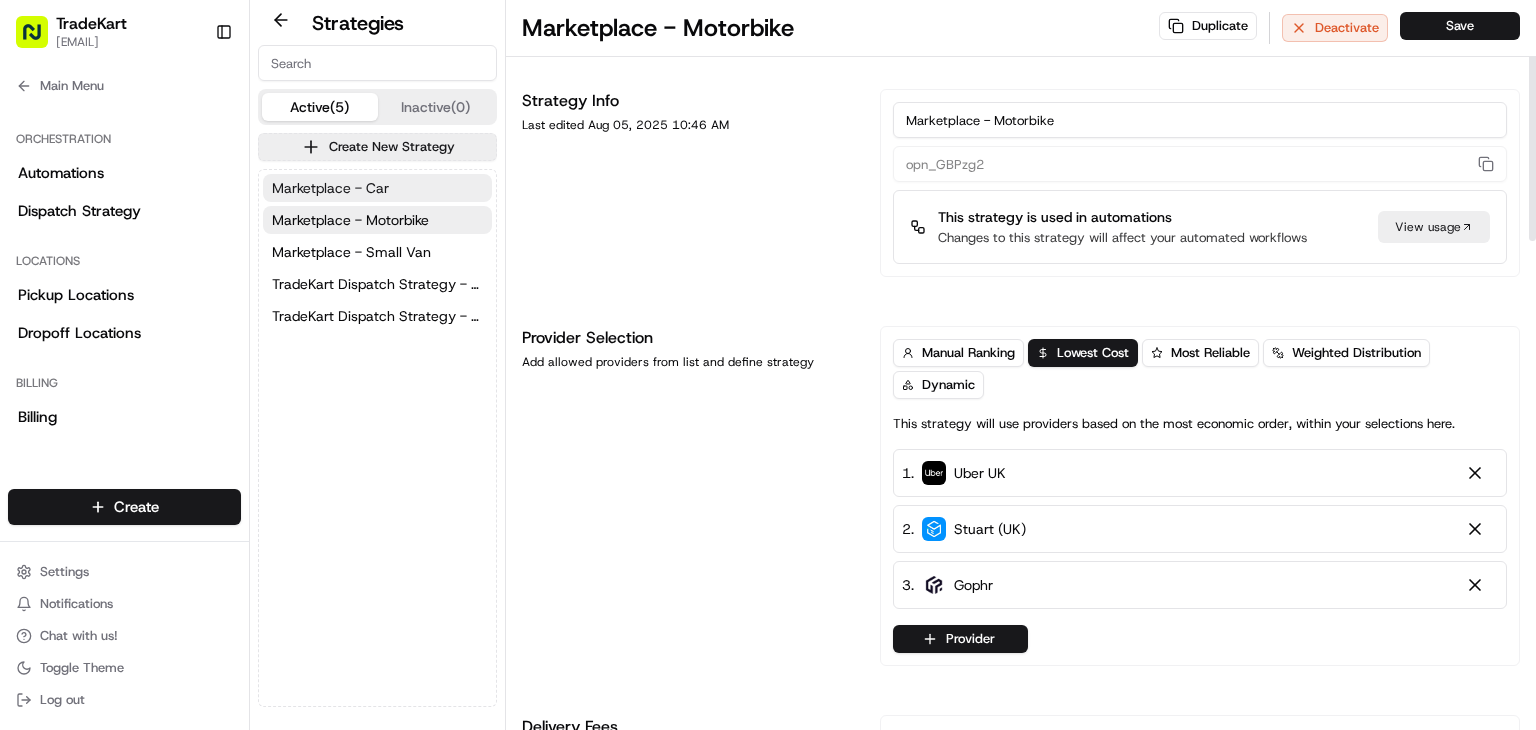 click on "Marketplace - Car" at bounding box center (330, 188) 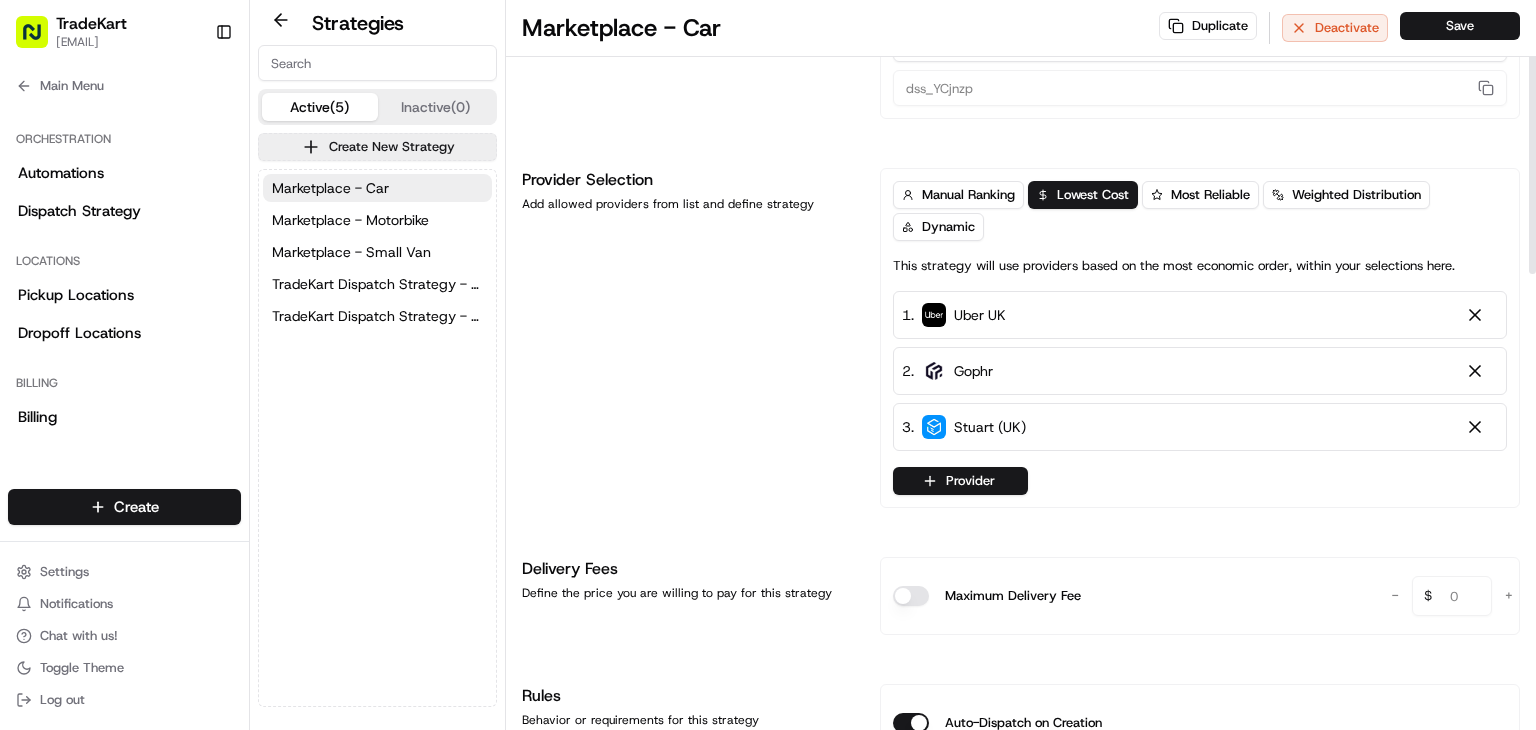 scroll, scrollTop: 79, scrollLeft: 0, axis: vertical 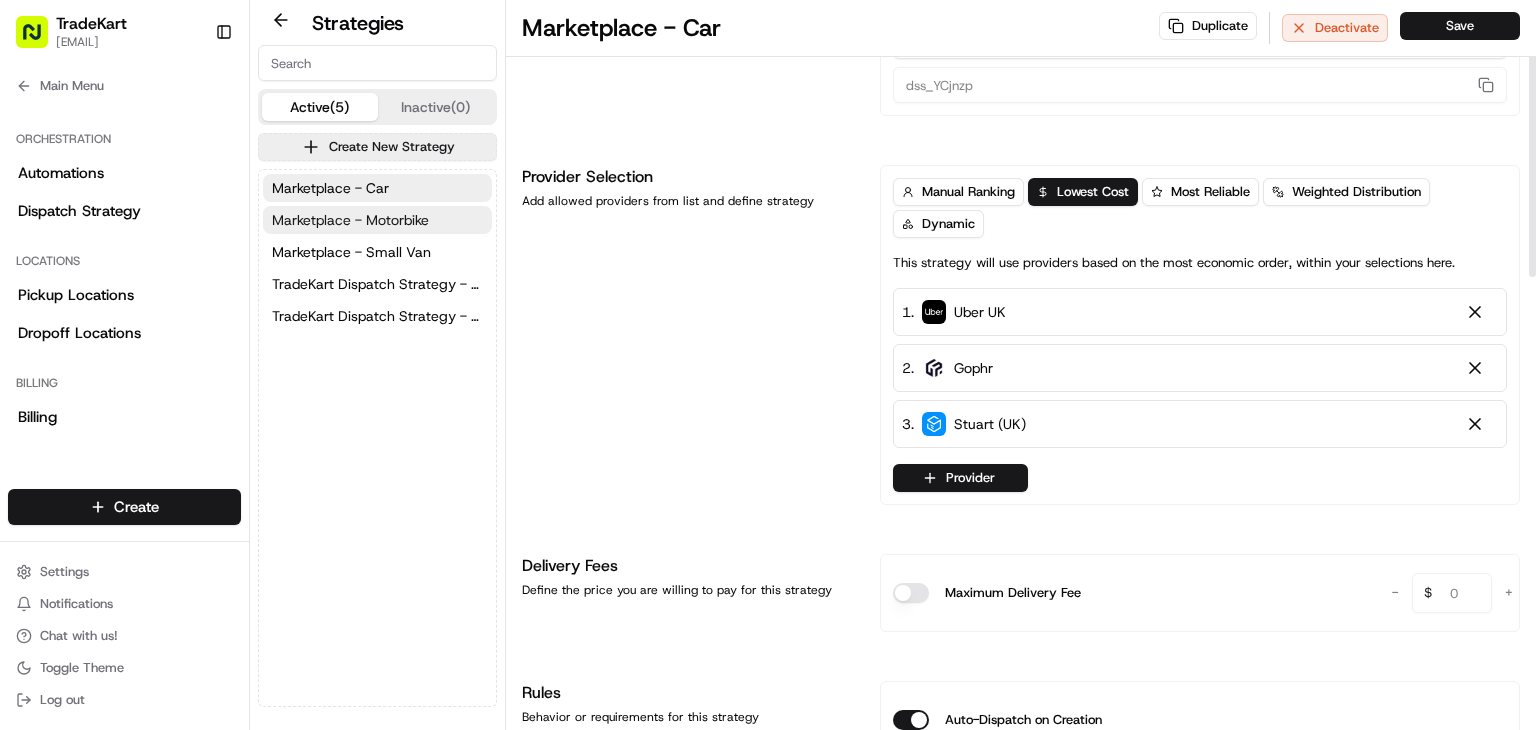 click on "Marketplace - Motorbike" at bounding box center [350, 220] 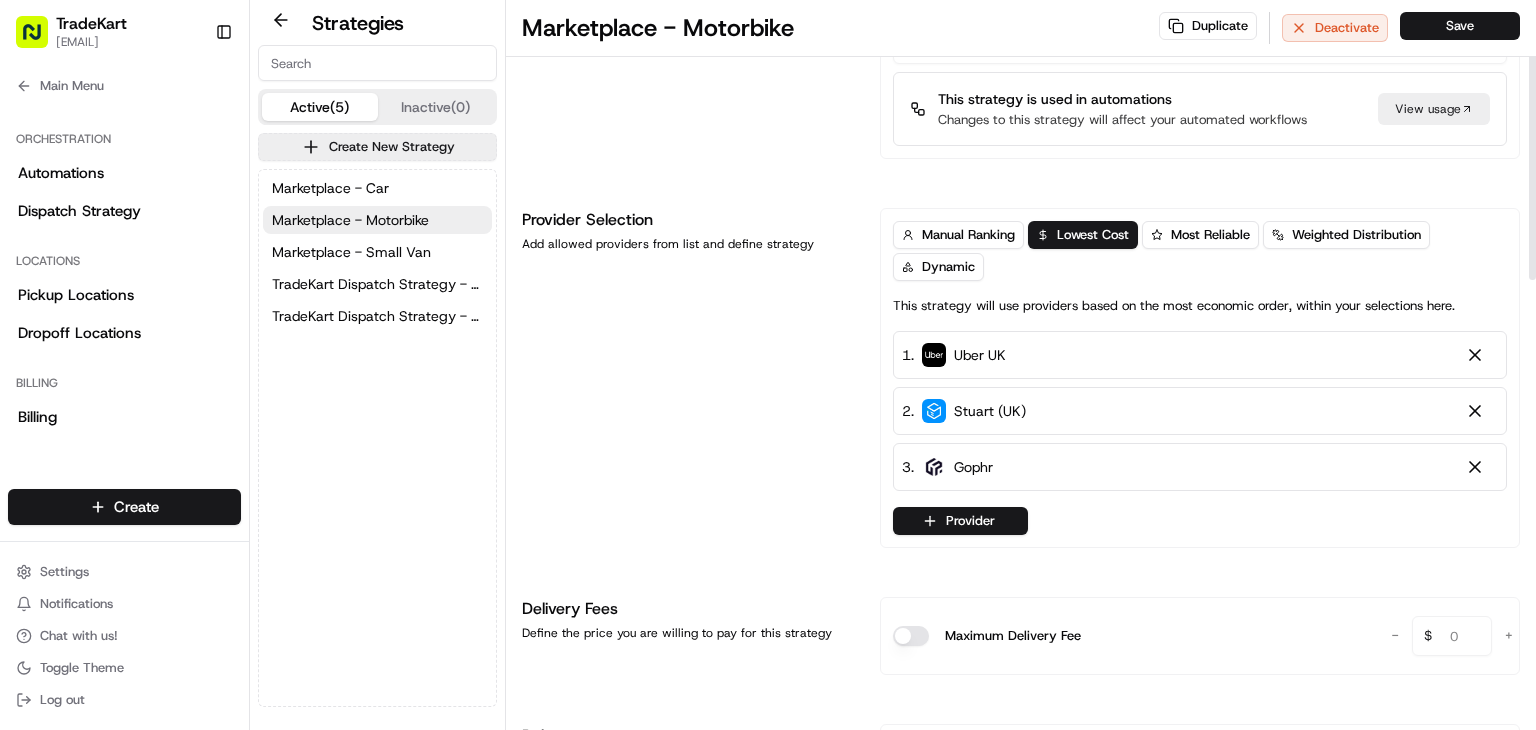 scroll, scrollTop: 119, scrollLeft: 0, axis: vertical 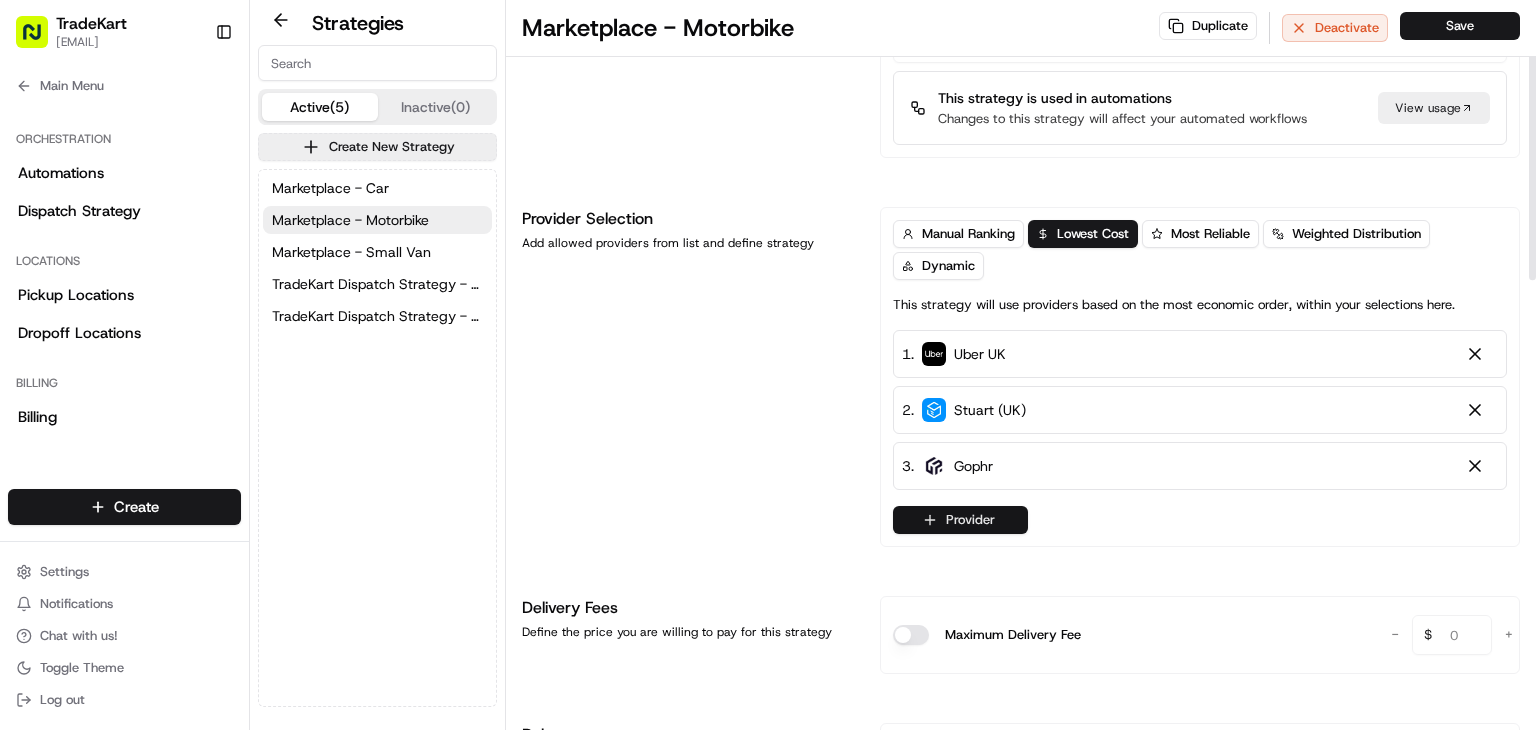 click 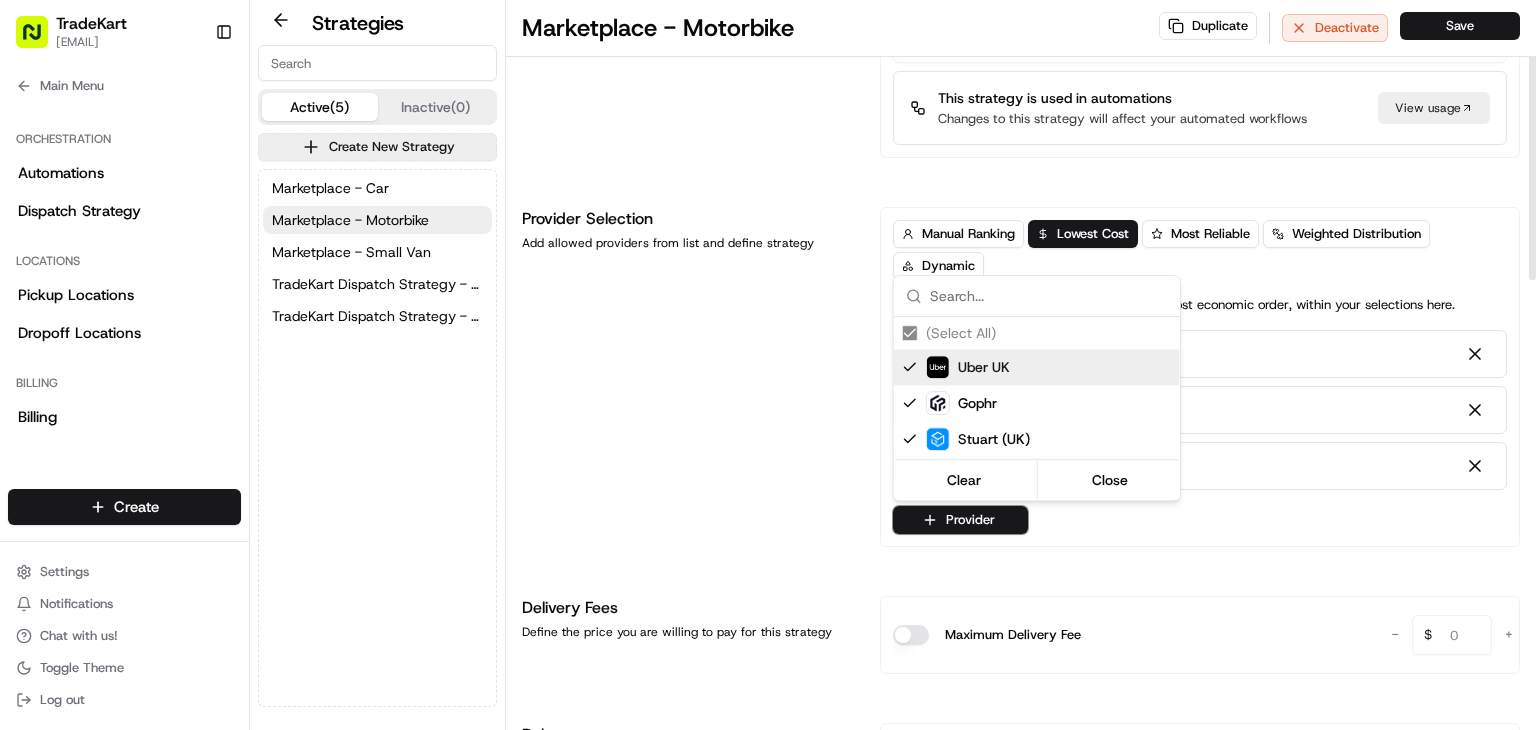 click on "Last edited [DATE] [TIME] Marketplace - Motorbike opn_GBPzg2 This strategy is used in automations Changes to this strategy will affect your automated workflows View usage Provider Selection Add allowed providers from list and define strategy Manual Ranking Lowest Cost 1 ." at bounding box center (768, 365) 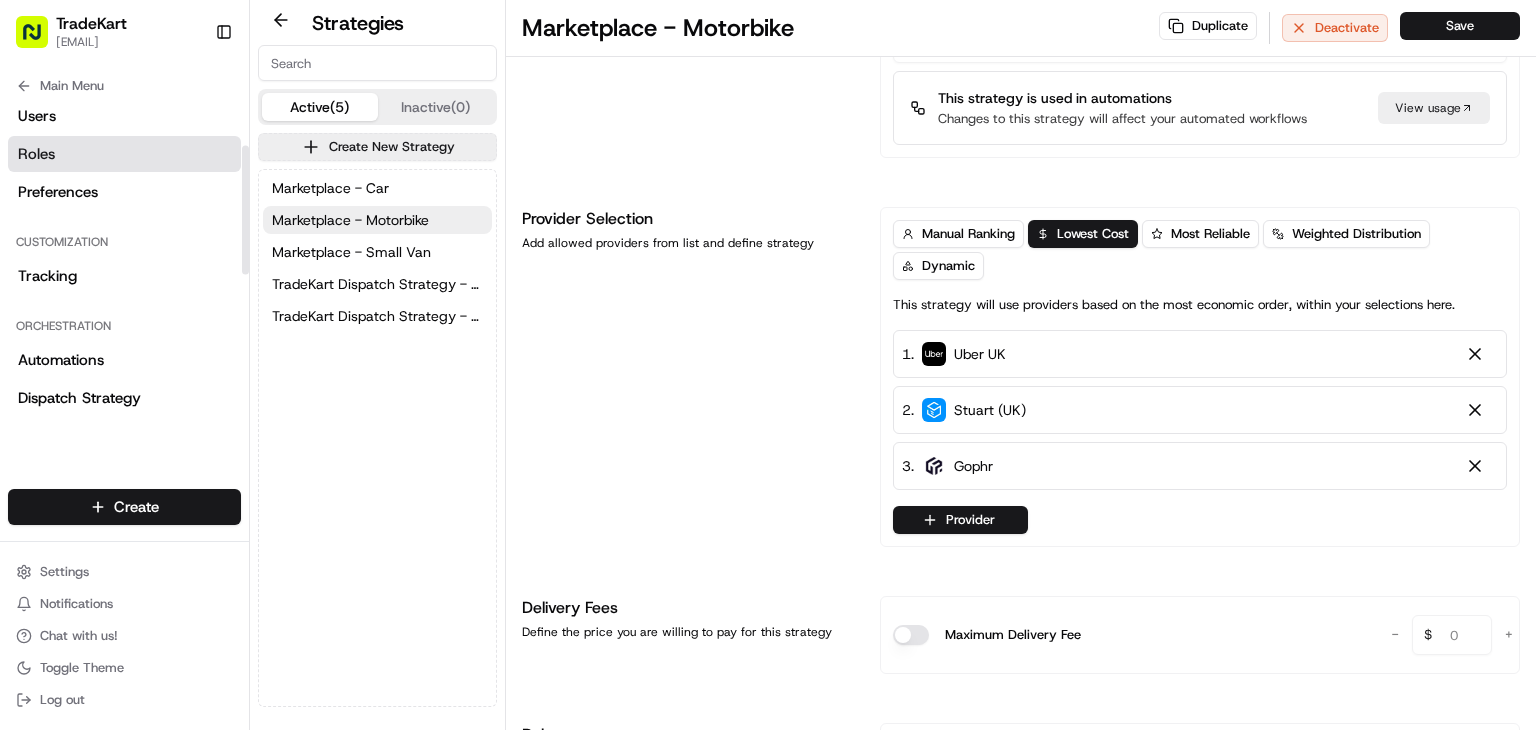 scroll, scrollTop: 0, scrollLeft: 0, axis: both 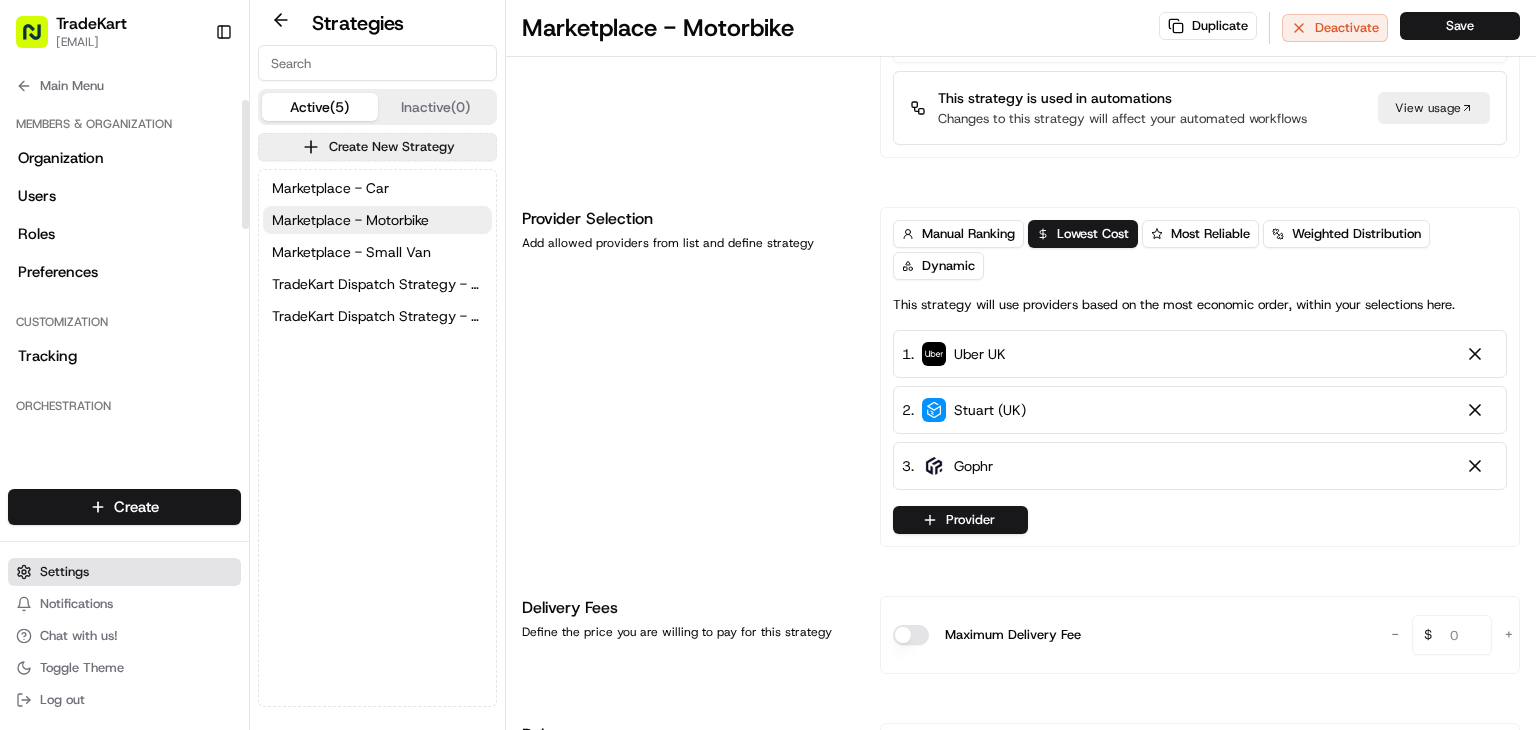 click on "Settings" at bounding box center [64, 572] 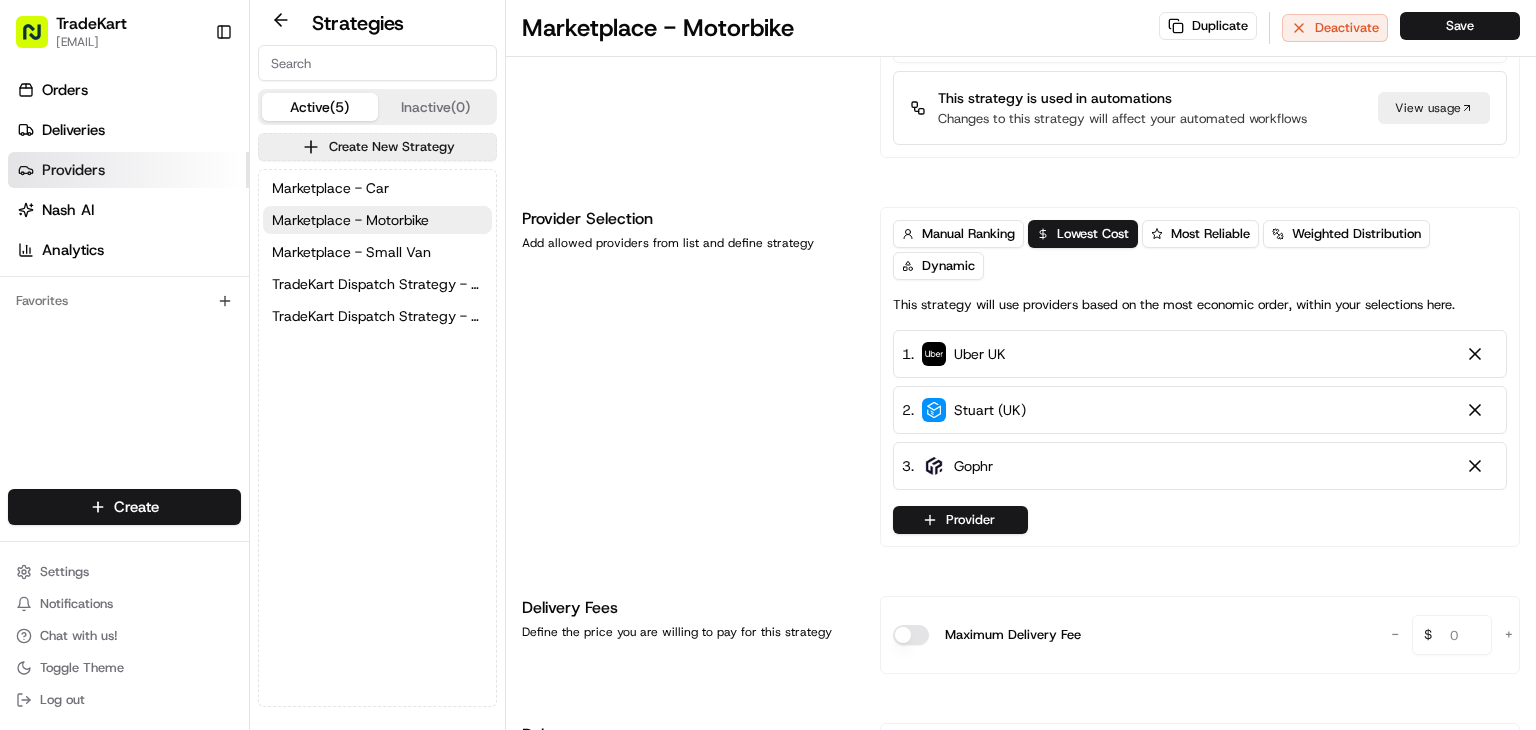 click on "Providers" at bounding box center (128, 170) 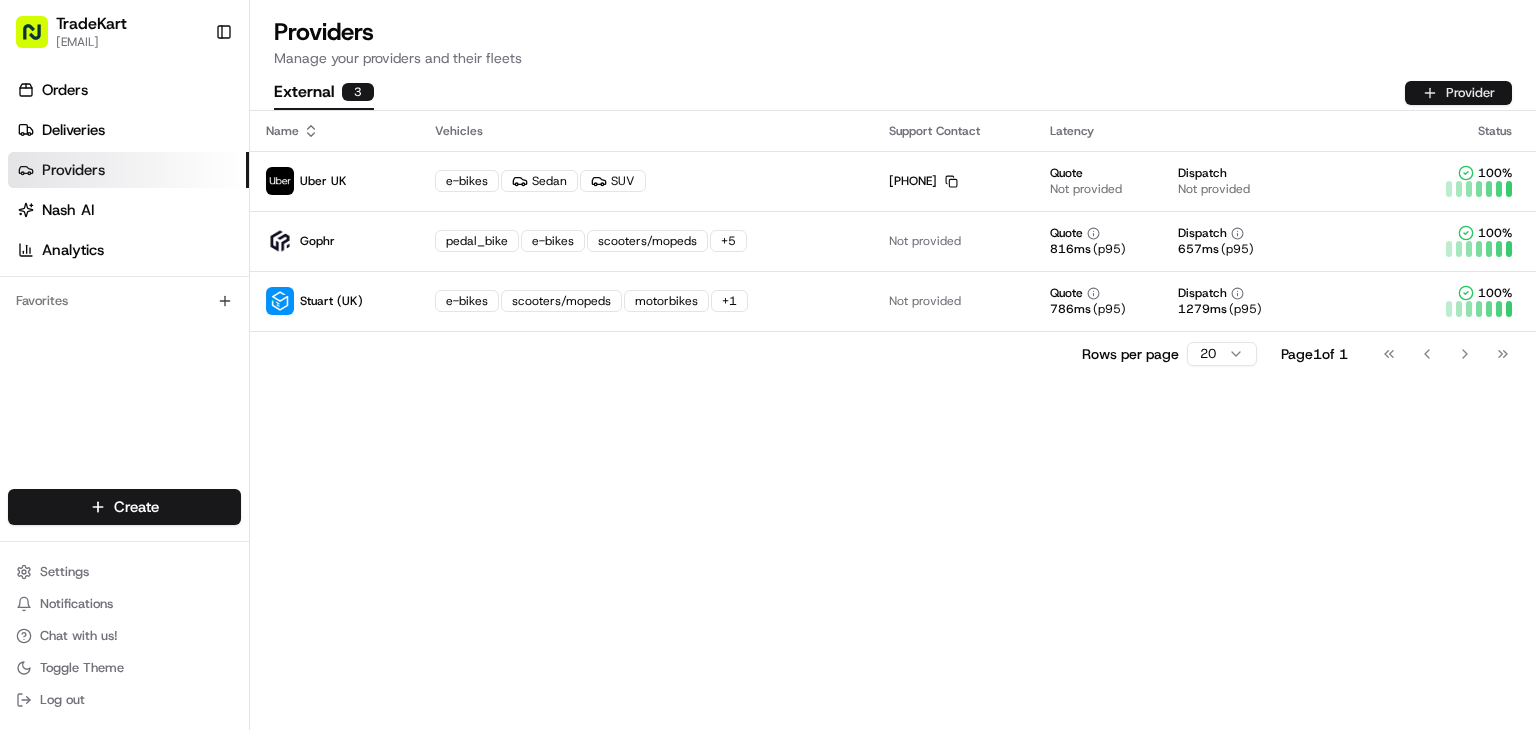 click on "Provider" at bounding box center (1458, 93) 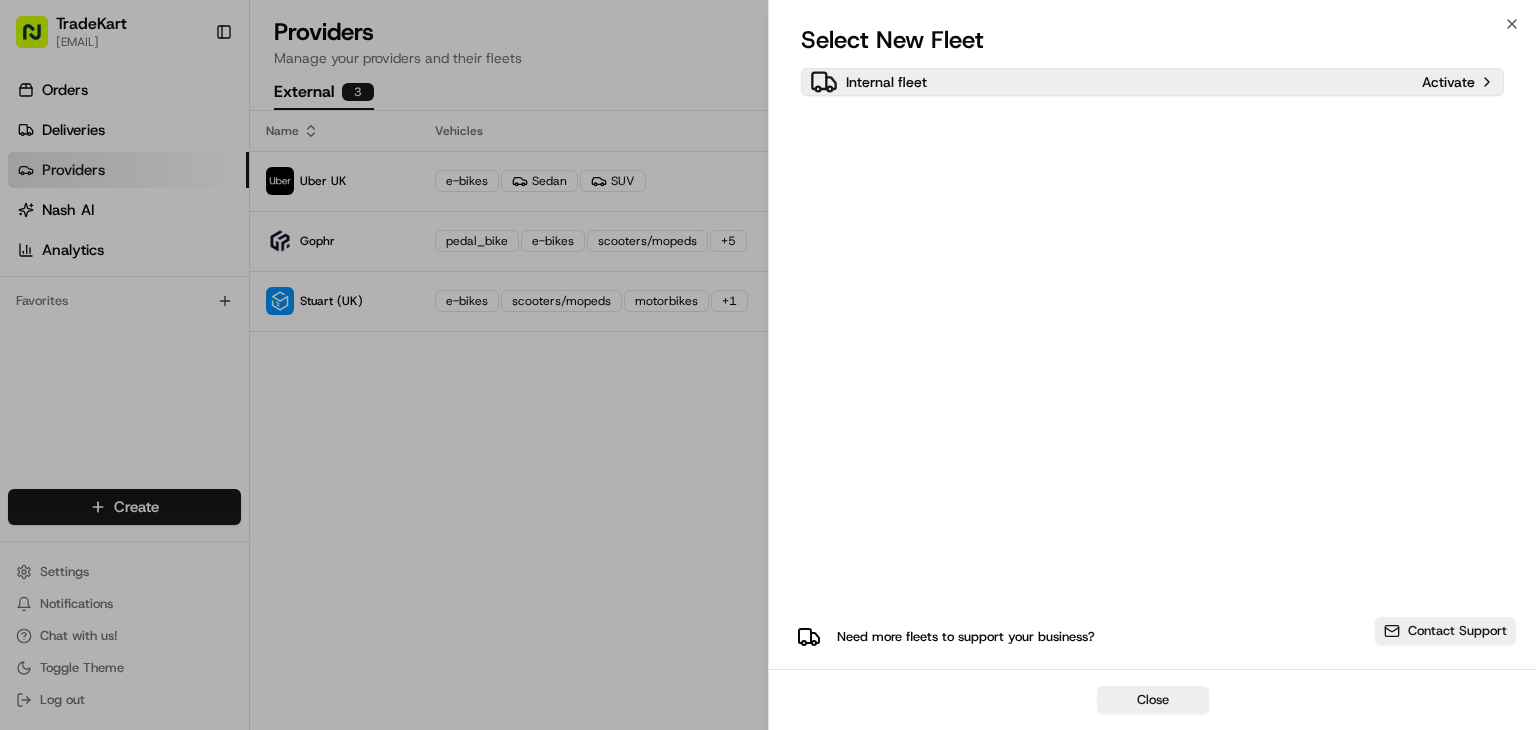 click on "Internal fleet" at bounding box center (1112, 82) 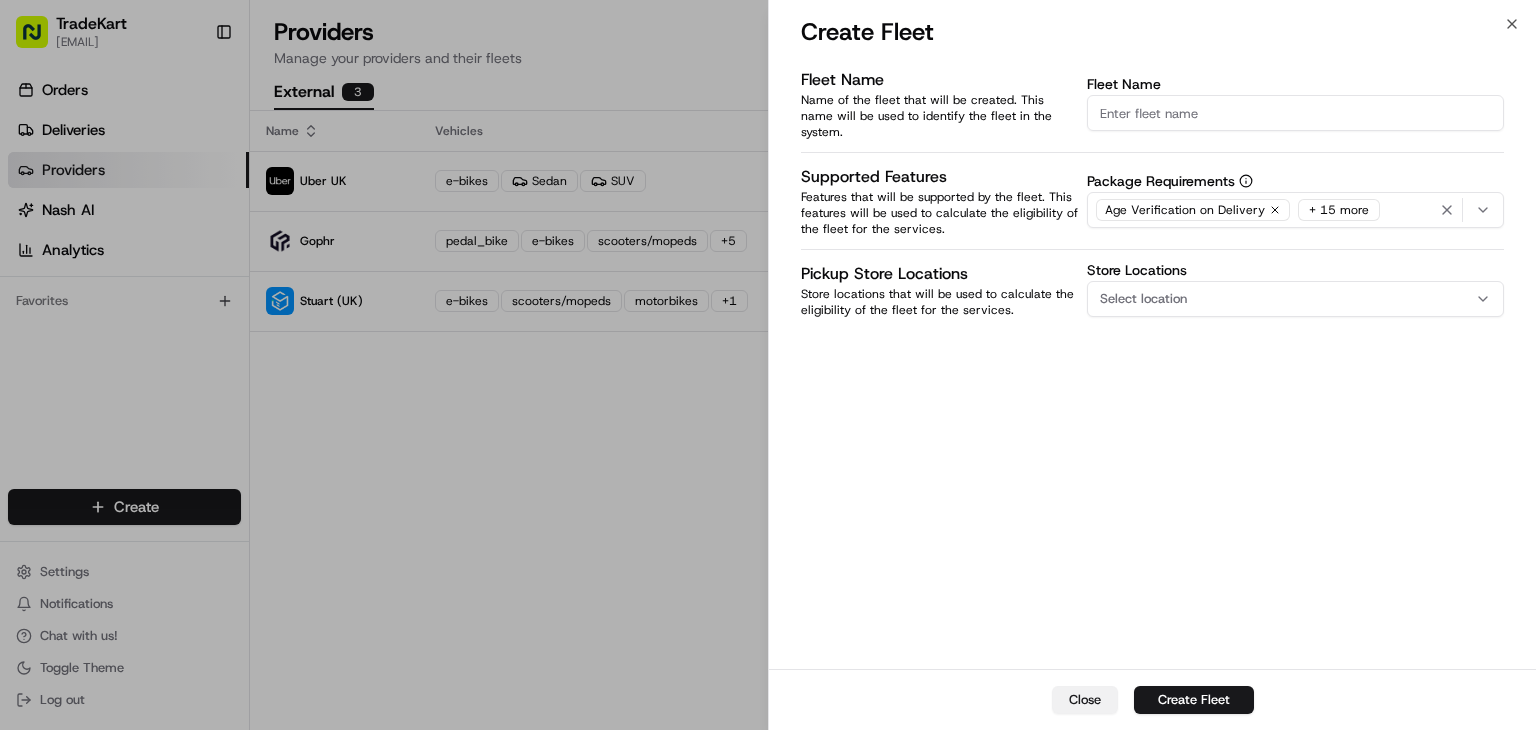 click on "Close" at bounding box center (1085, 700) 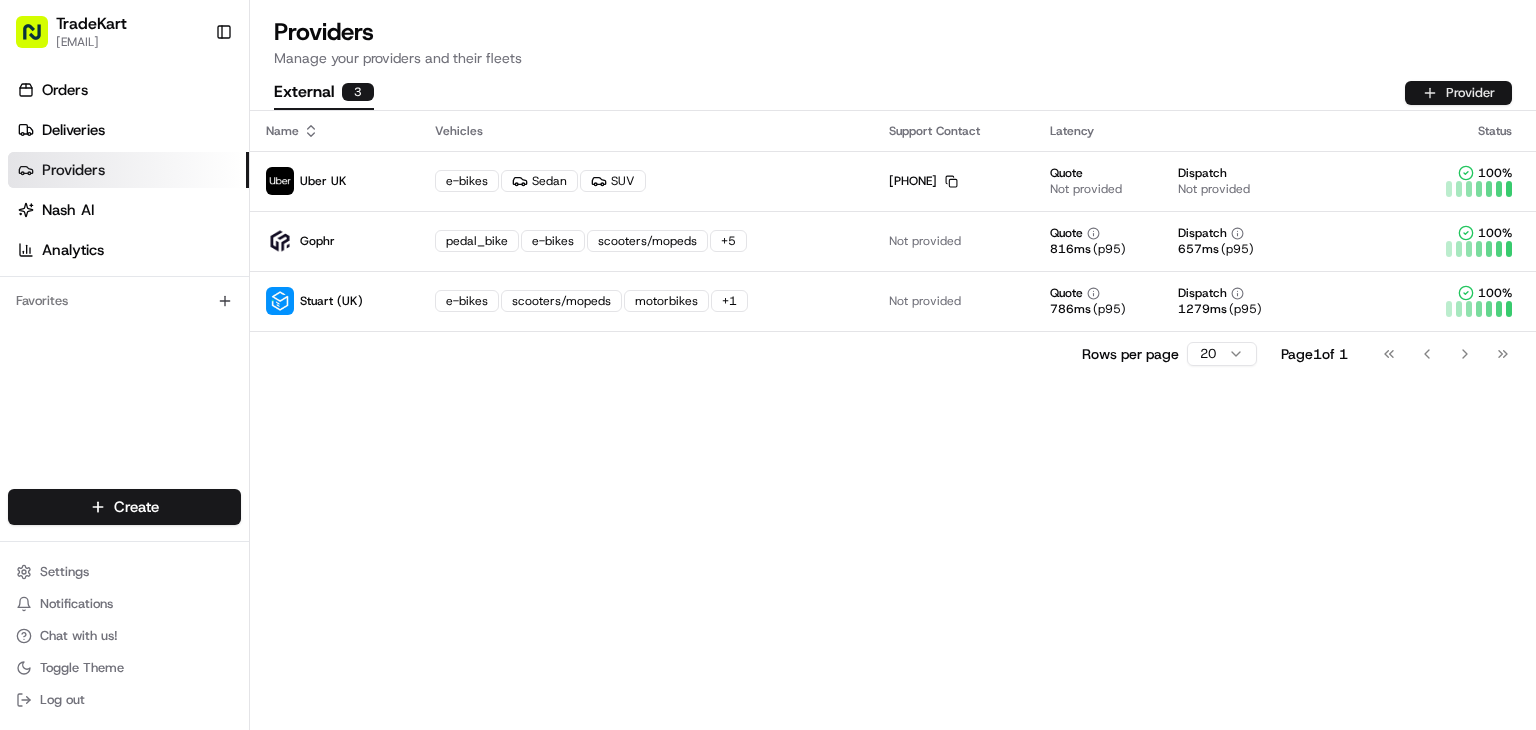 click on "Provider" at bounding box center (1458, 93) 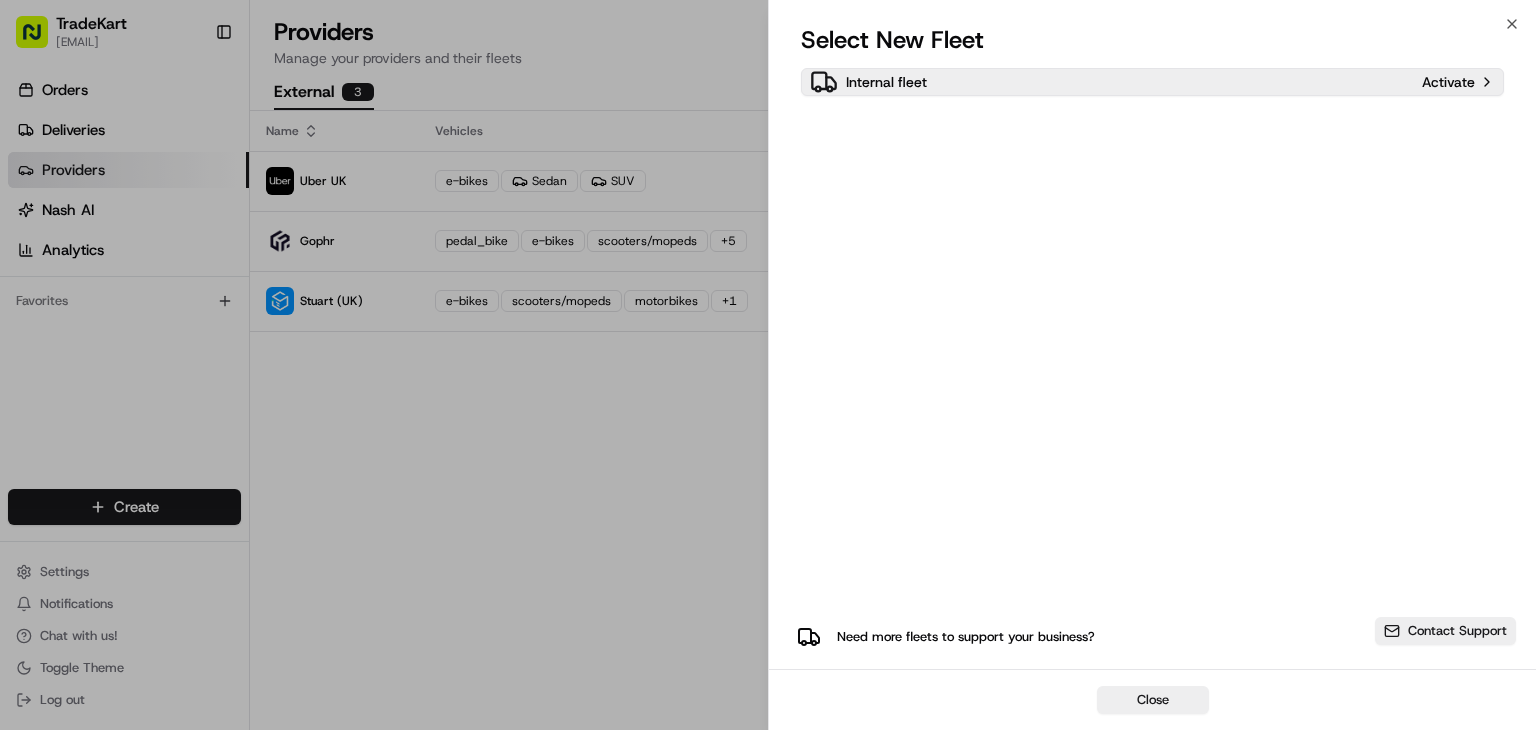 click on "Internal fleet" at bounding box center [1112, 82] 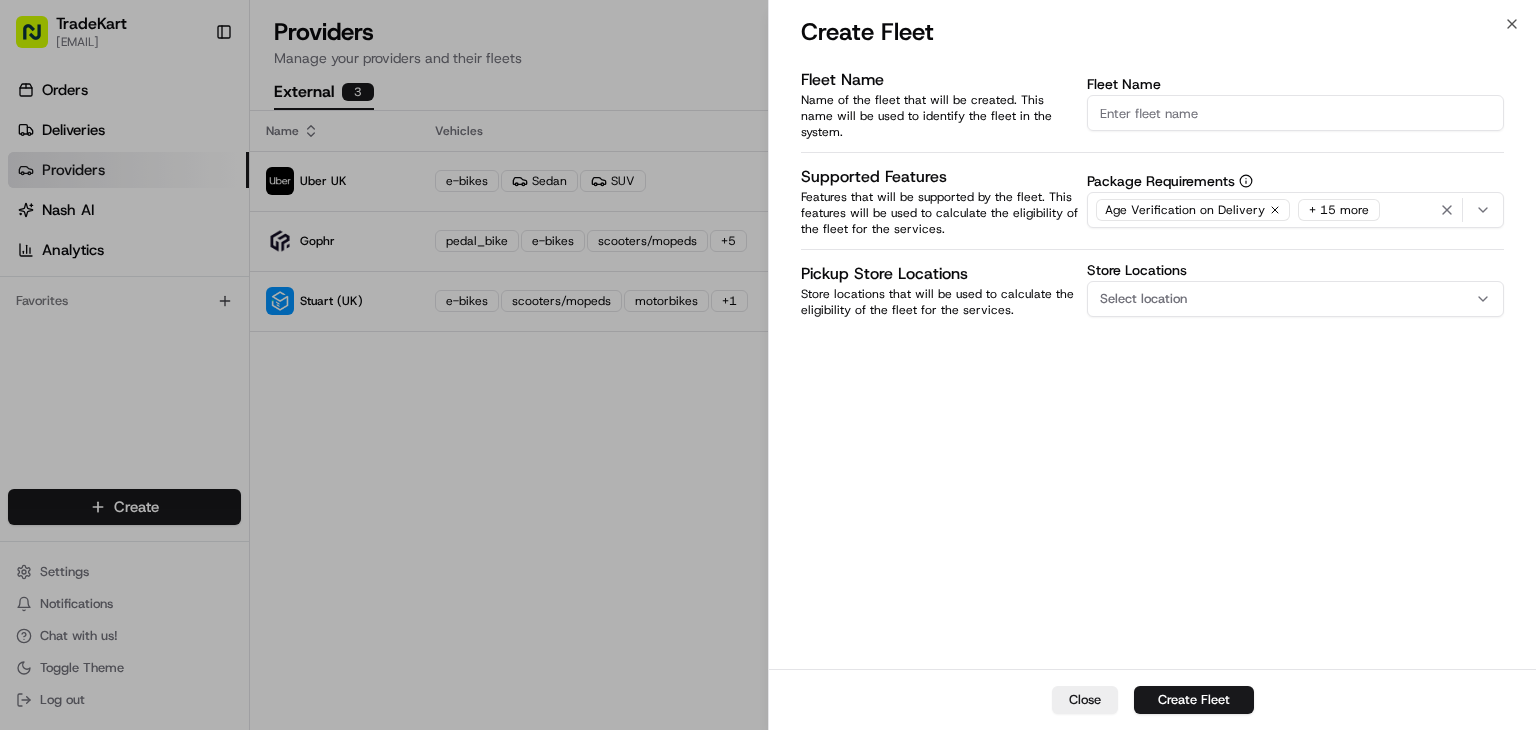 click on "Fleet Name" at bounding box center [1295, 113] 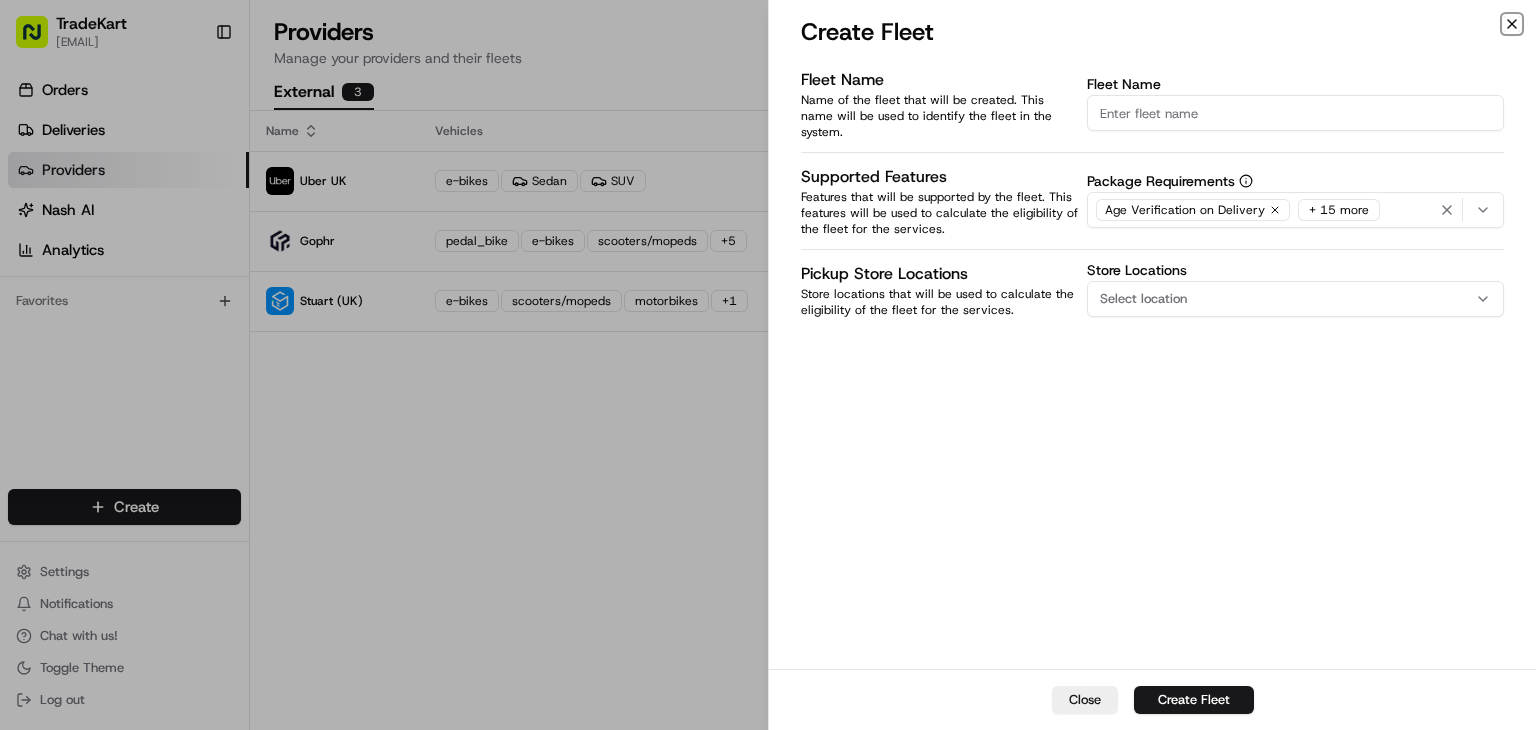 click 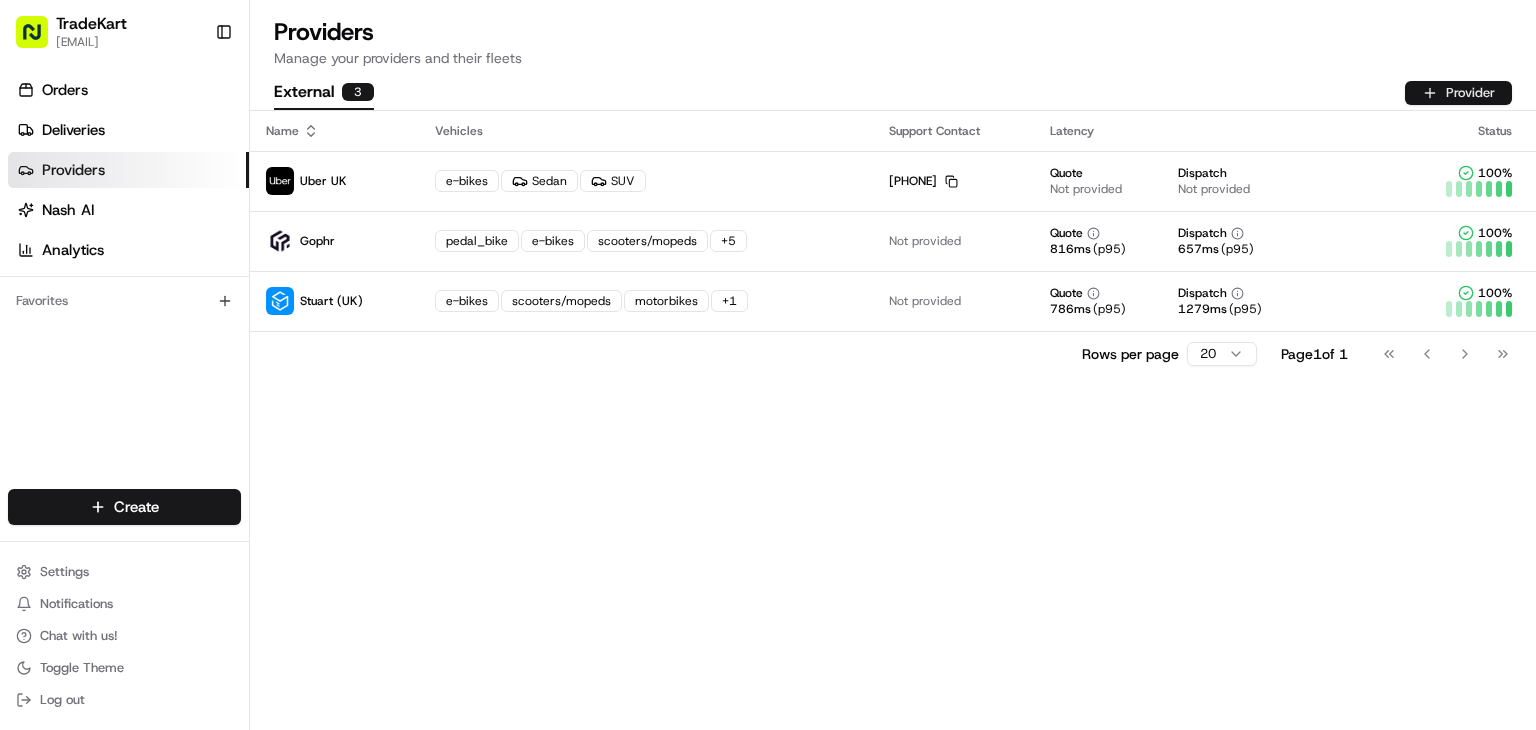 click on "Provider" at bounding box center [1458, 93] 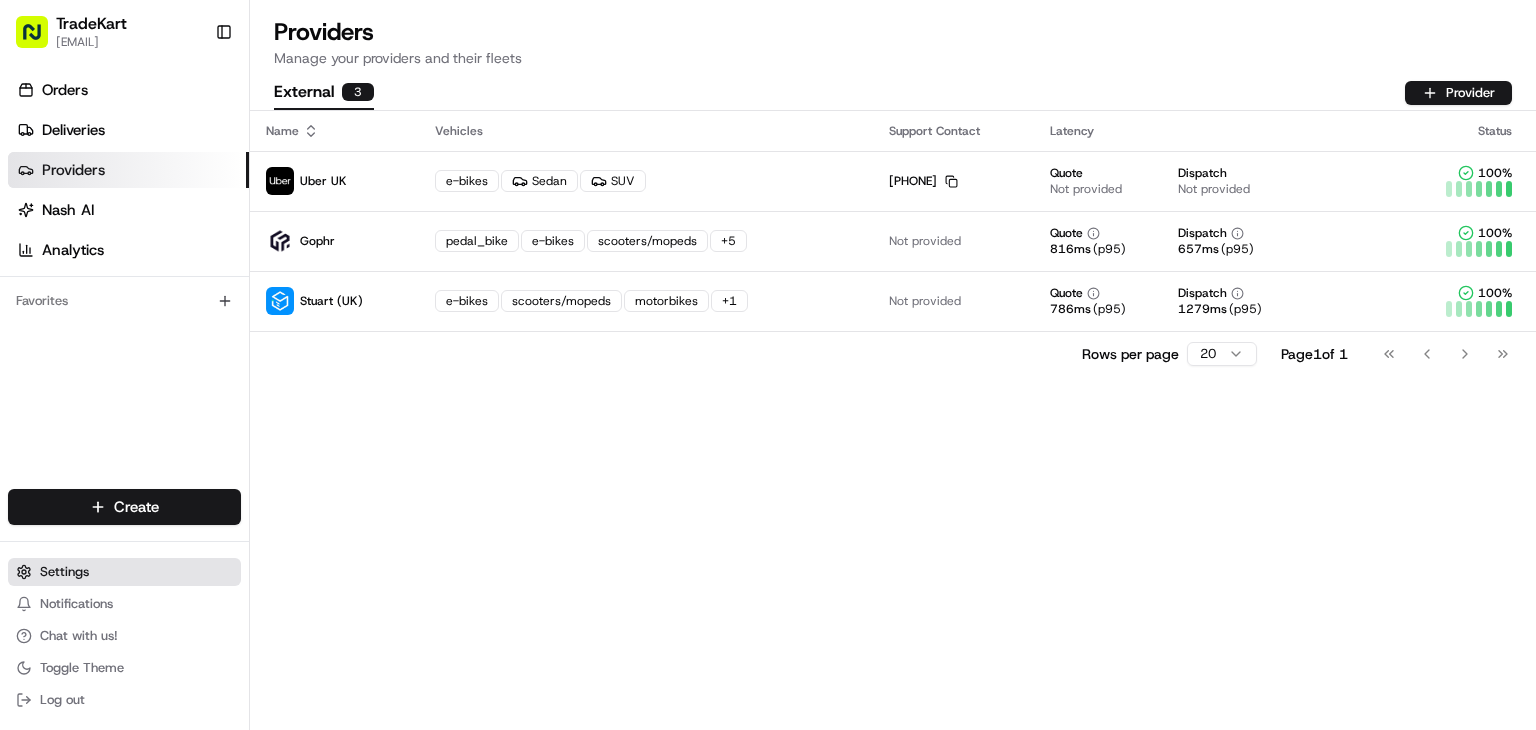 click on "Settings" at bounding box center [124, 572] 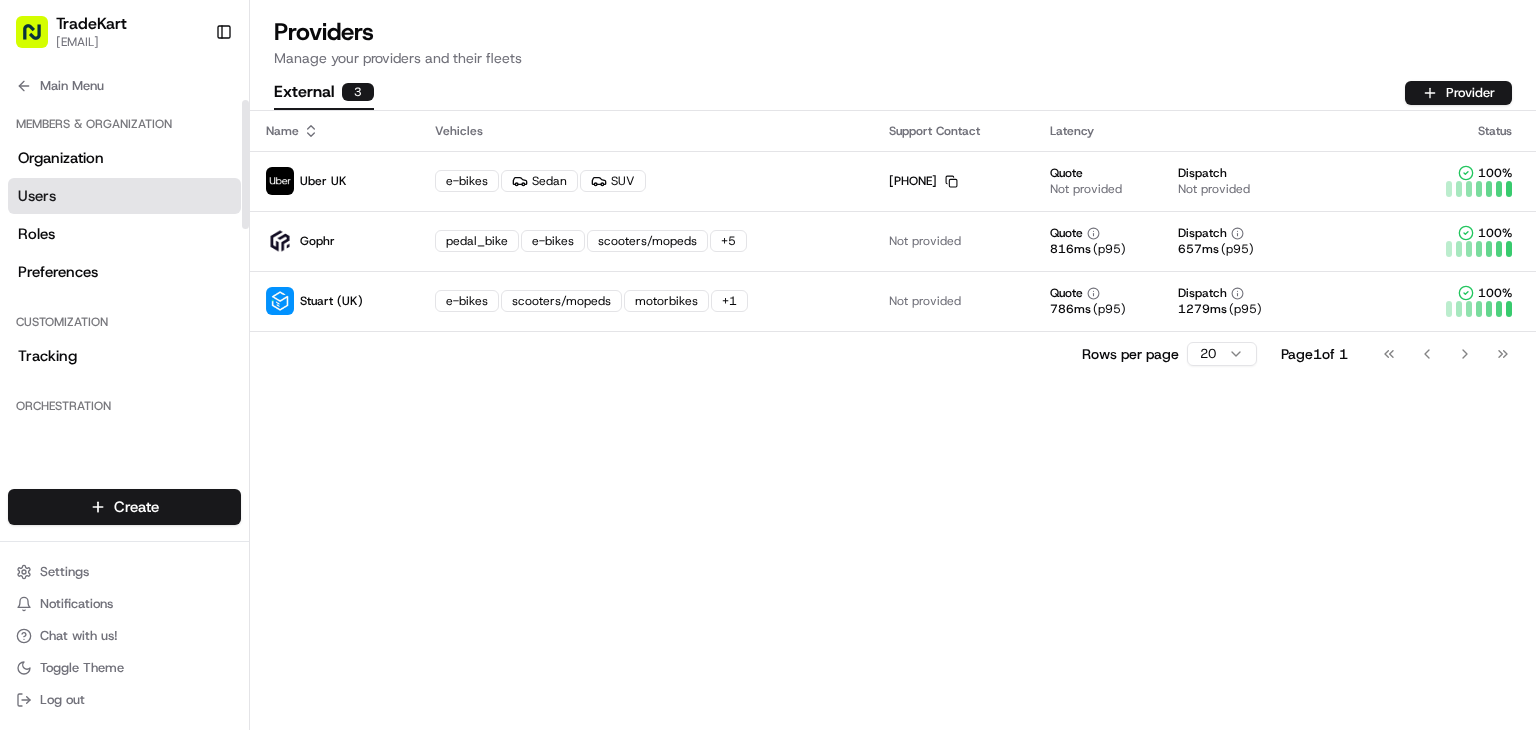 click on "Users" at bounding box center [124, 196] 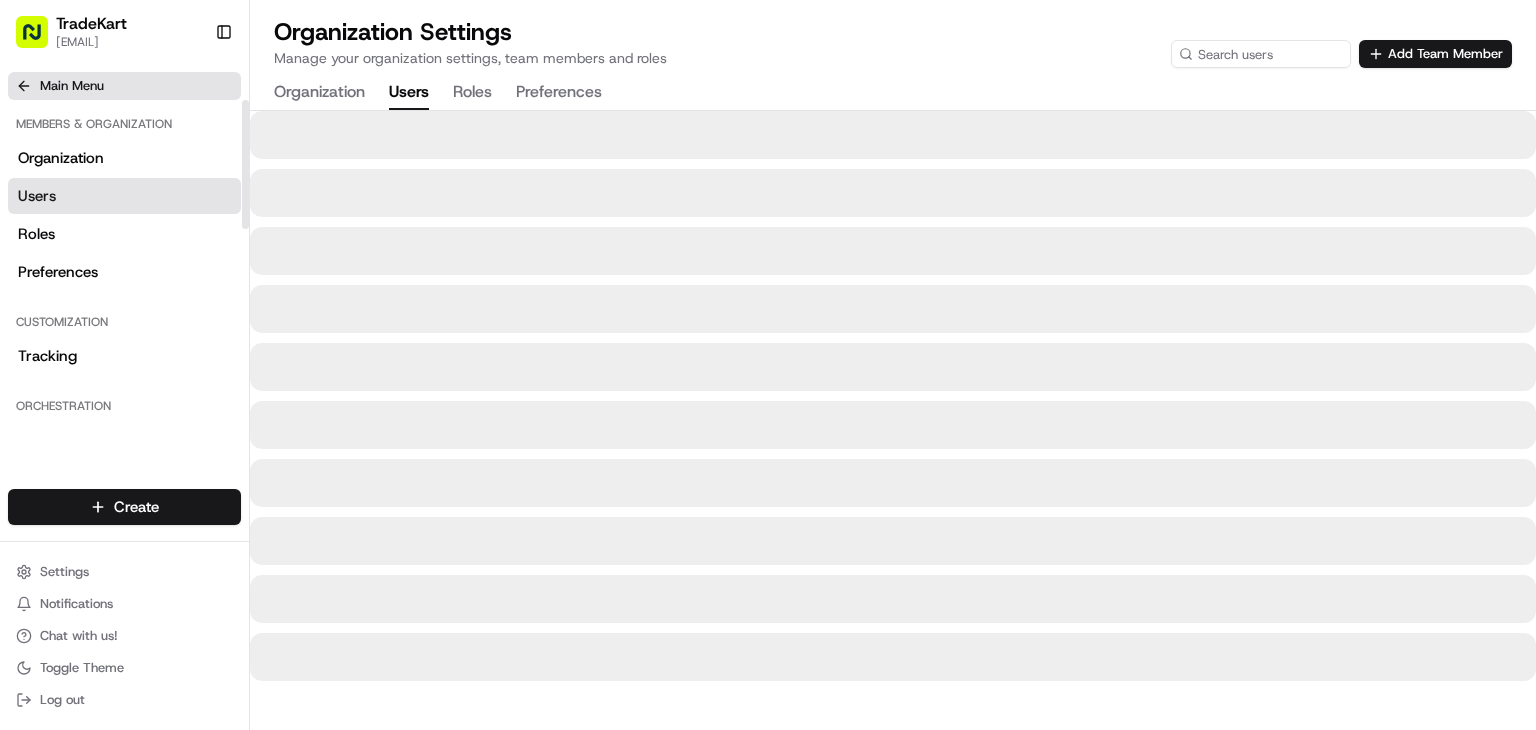 click on "Main Menu" at bounding box center (72, 86) 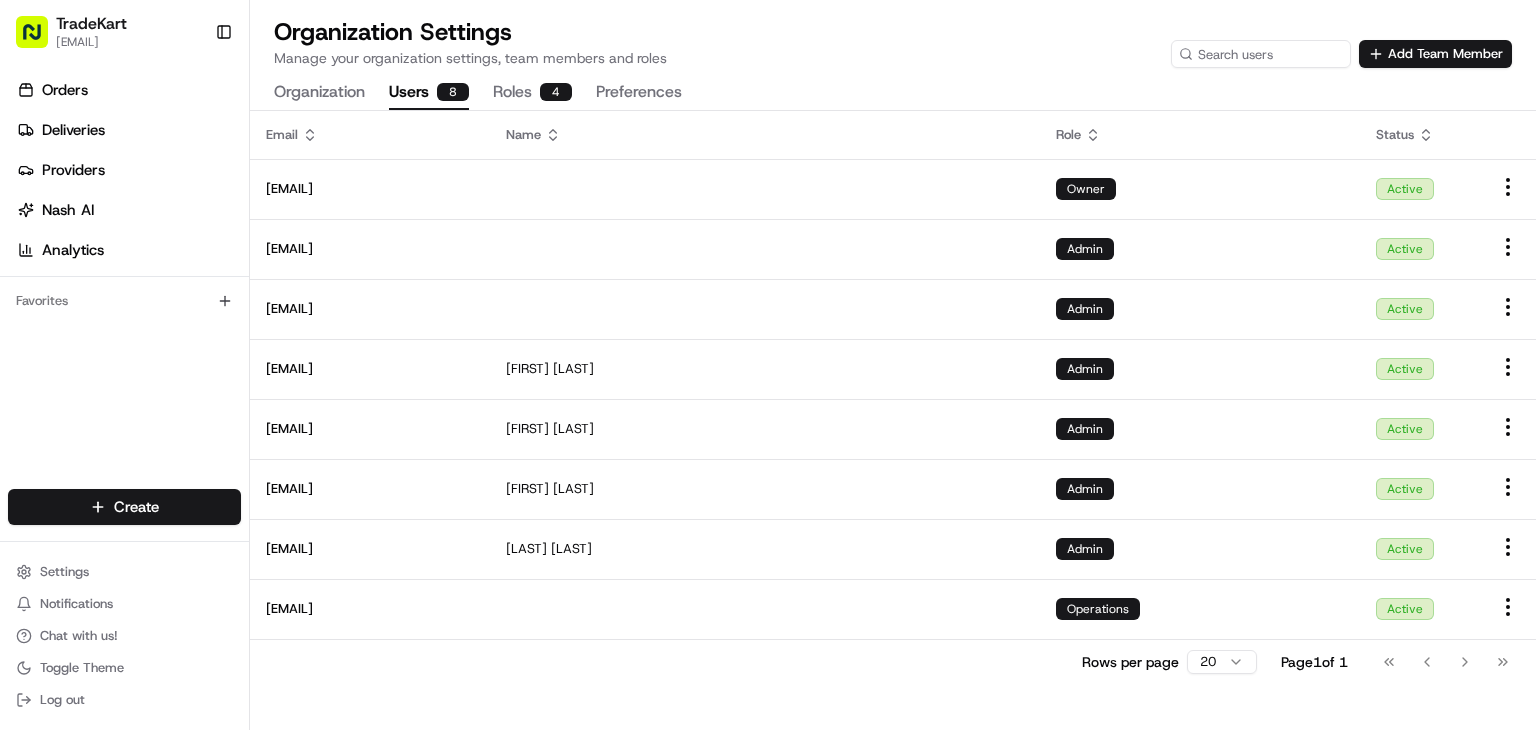 click 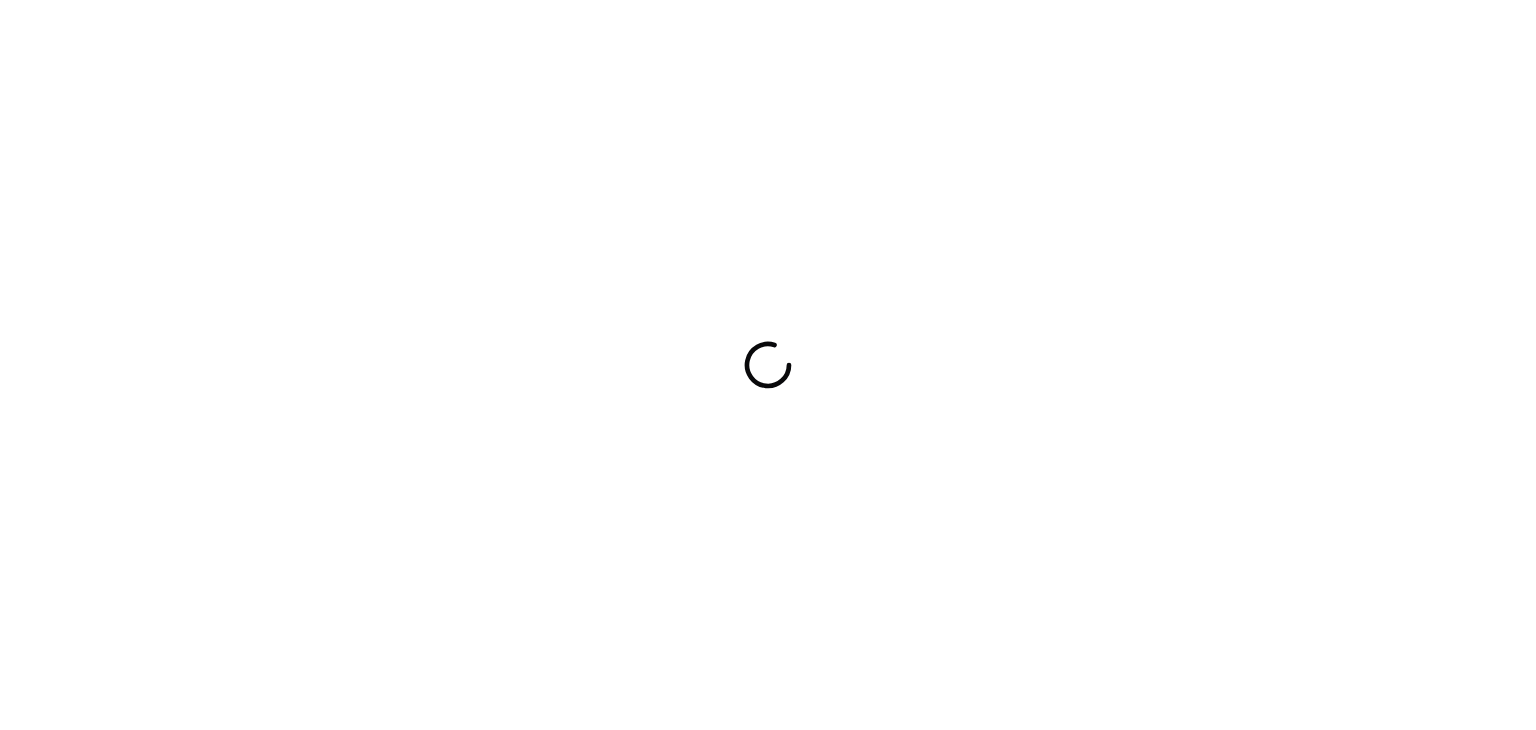 scroll, scrollTop: 0, scrollLeft: 0, axis: both 